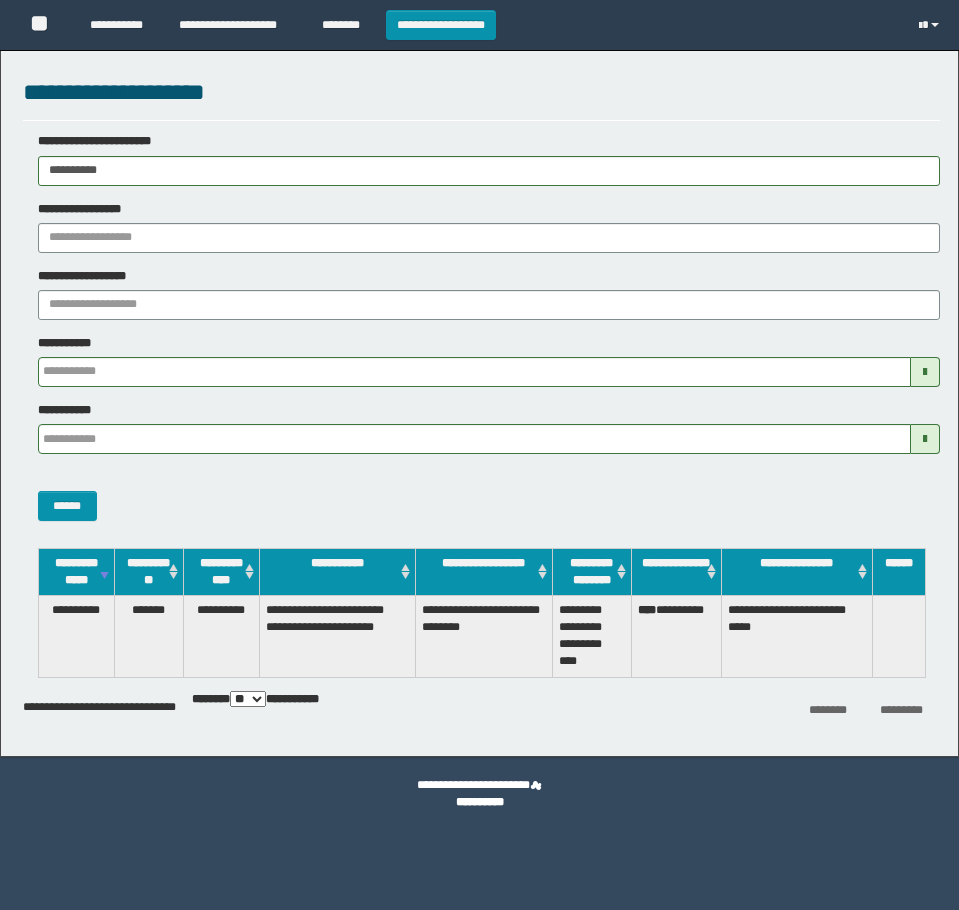 scroll, scrollTop: 0, scrollLeft: 0, axis: both 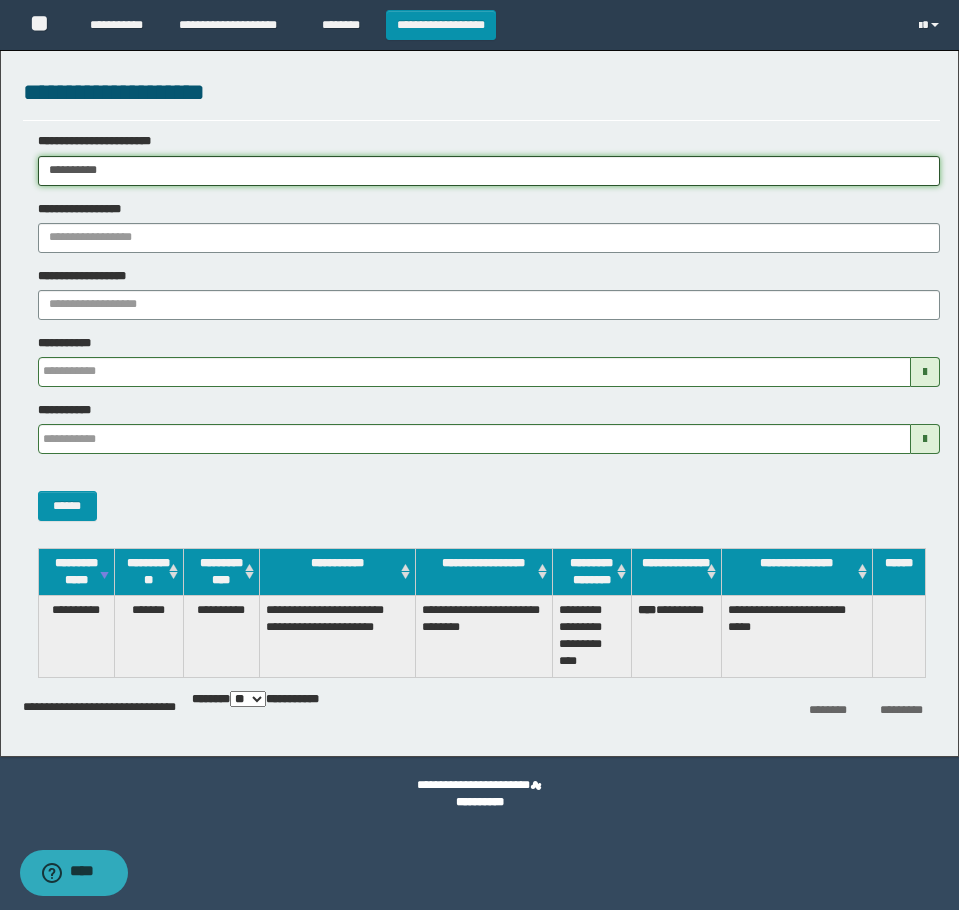 drag, startPoint x: 0, startPoint y: 0, endPoint x: -7, endPoint y: 193, distance: 193.1269 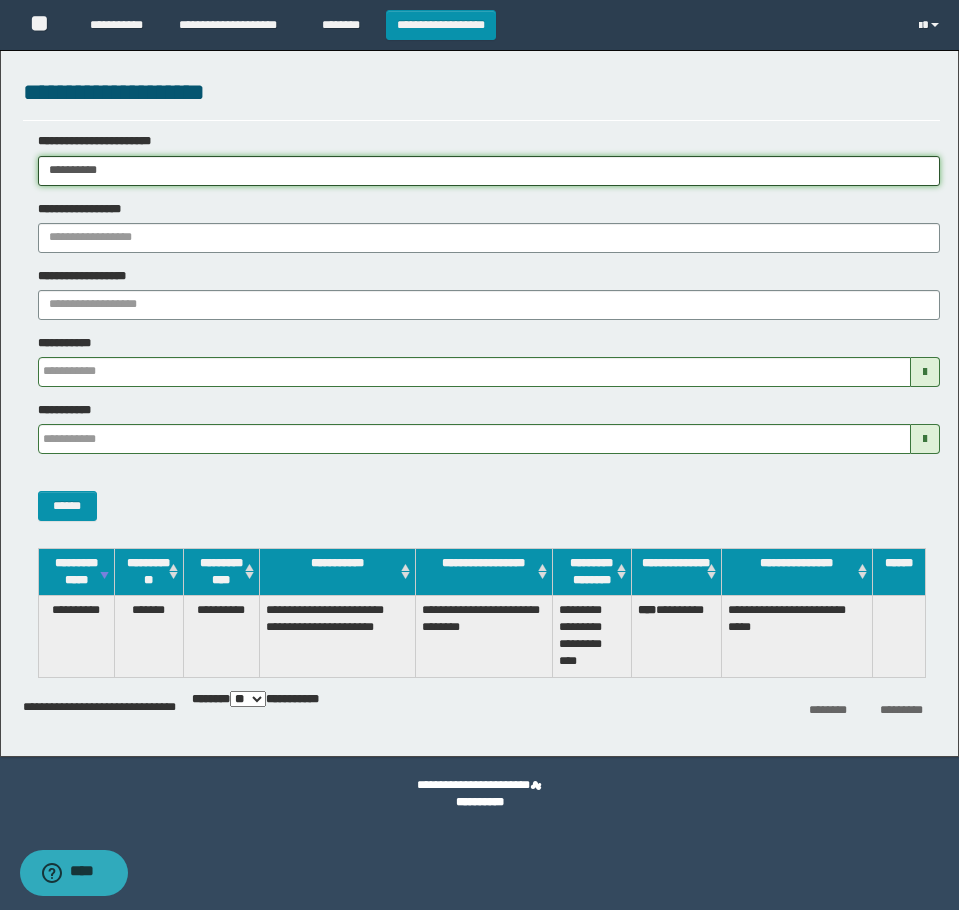 paste 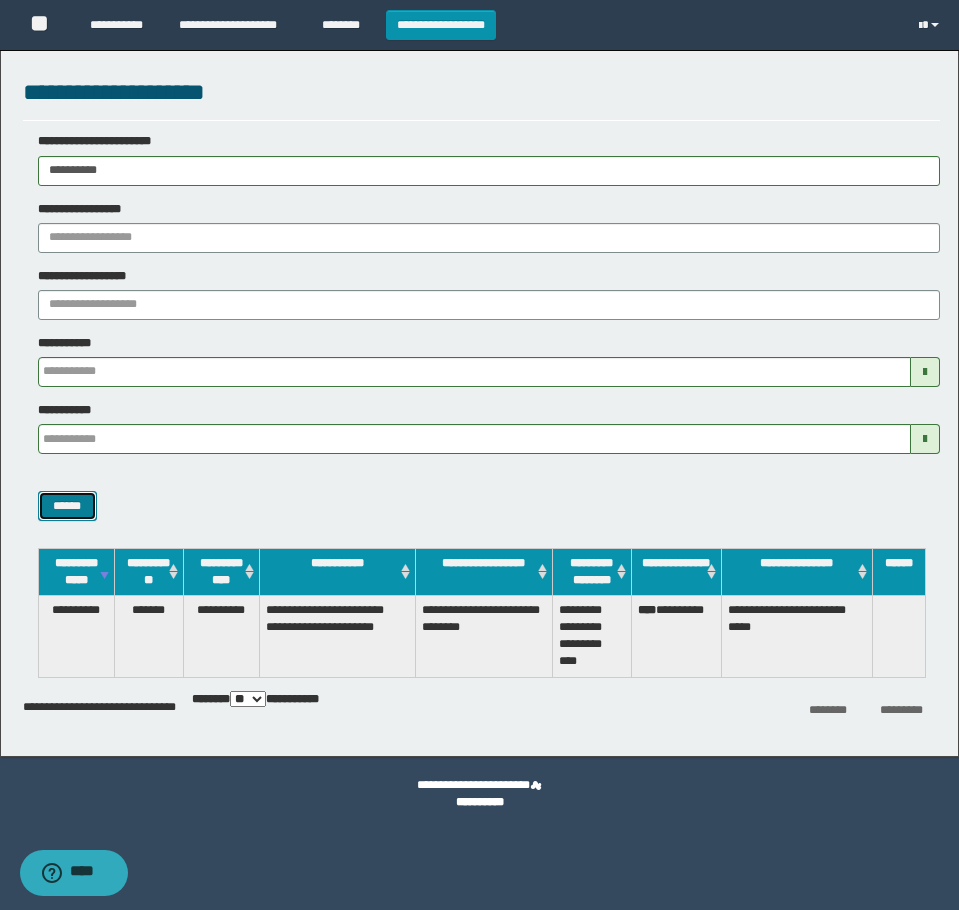 click on "******" at bounding box center [67, 506] 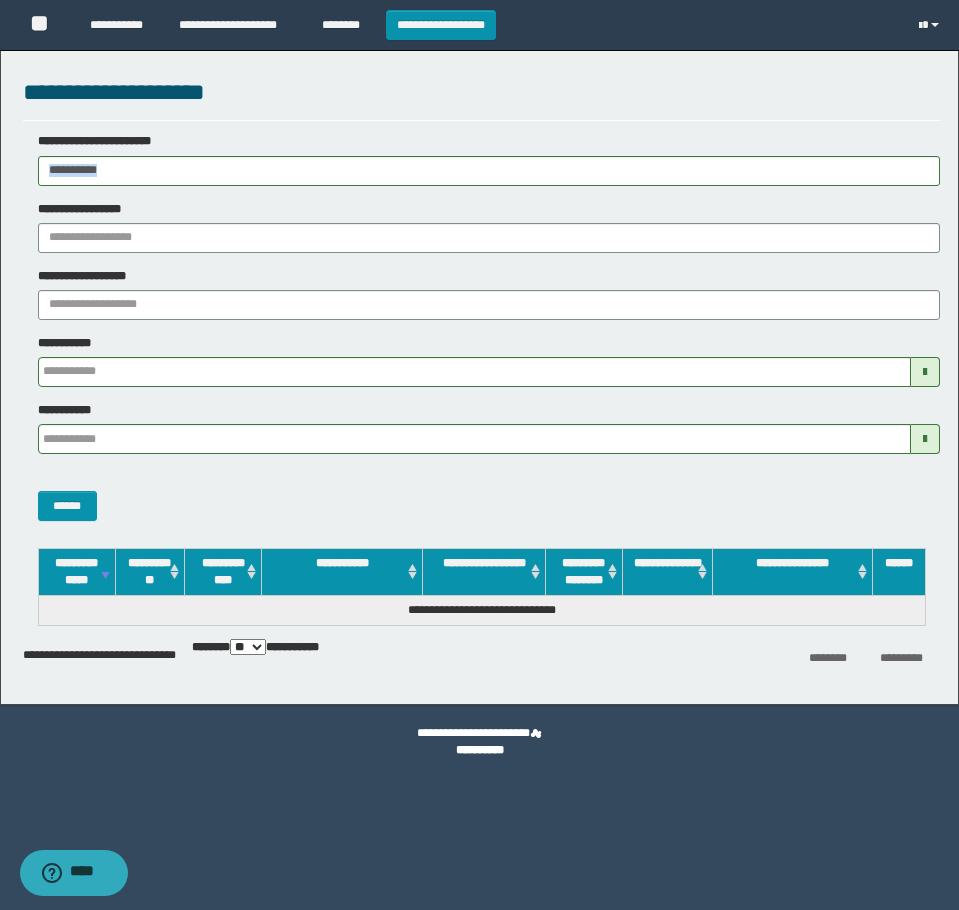 drag, startPoint x: 137, startPoint y: 186, endPoint x: 142, endPoint y: 176, distance: 11.18034 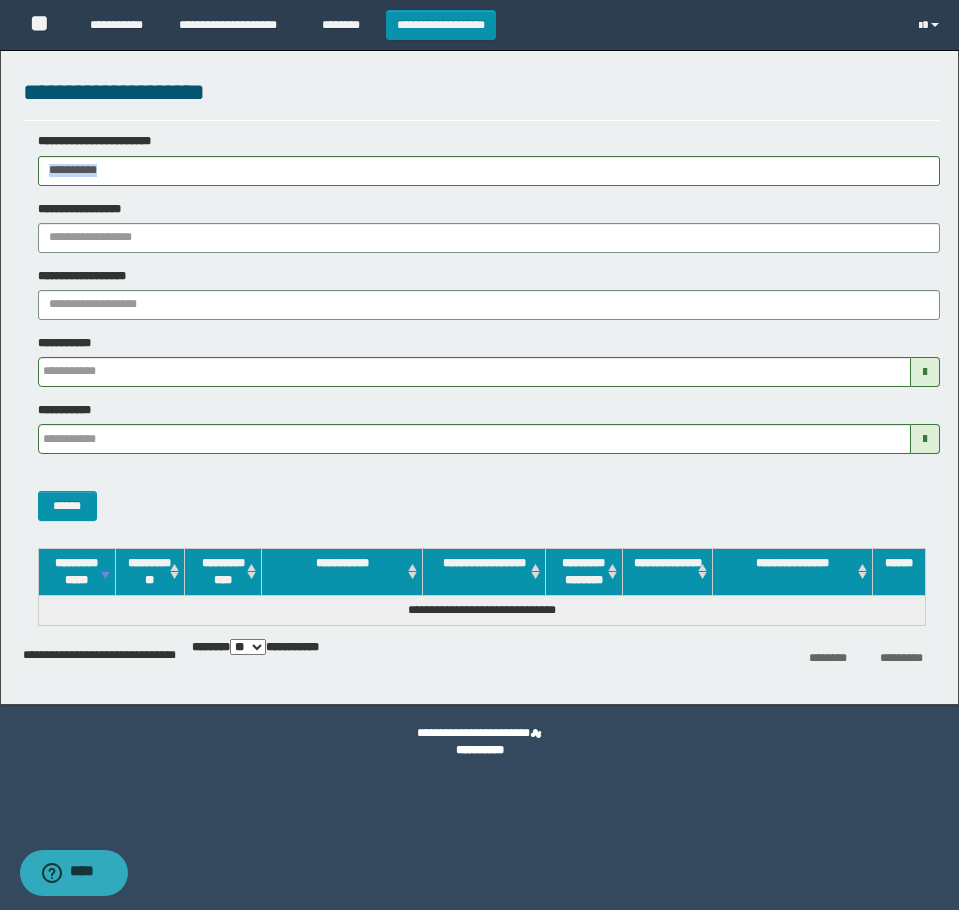 click on "**********" at bounding box center (481, 326) 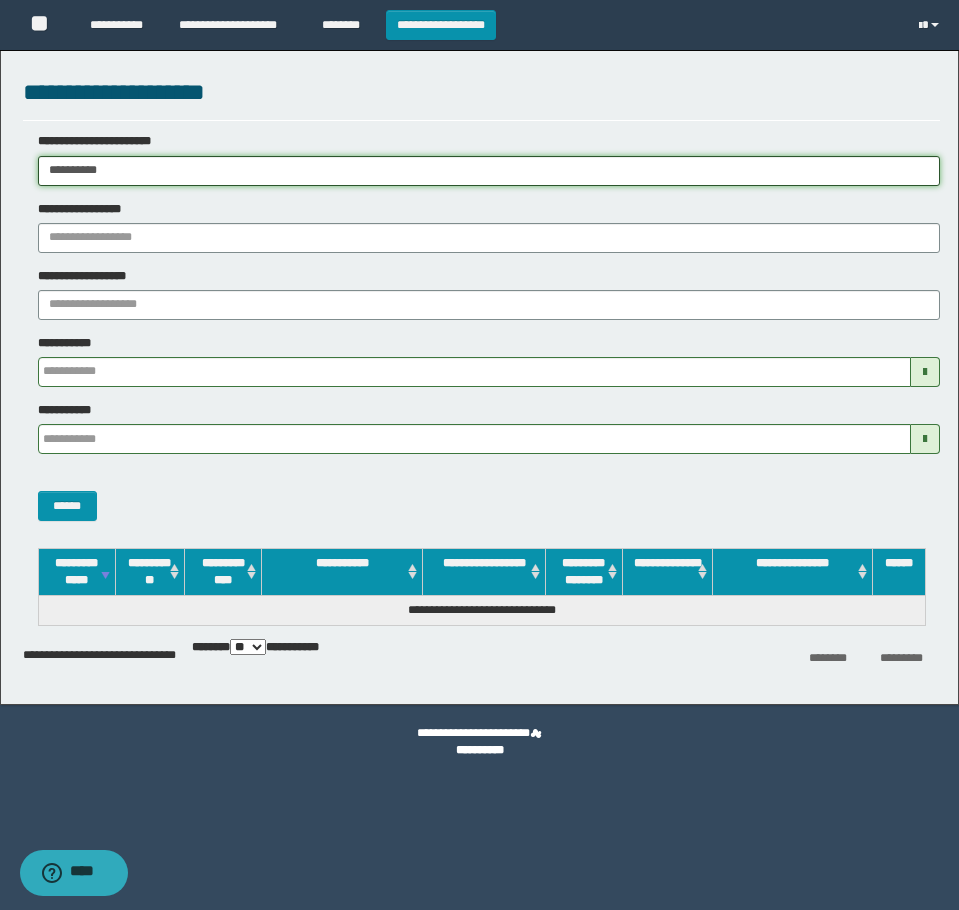 drag, startPoint x: 142, startPoint y: 176, endPoint x: -7, endPoint y: 213, distance: 153.52524 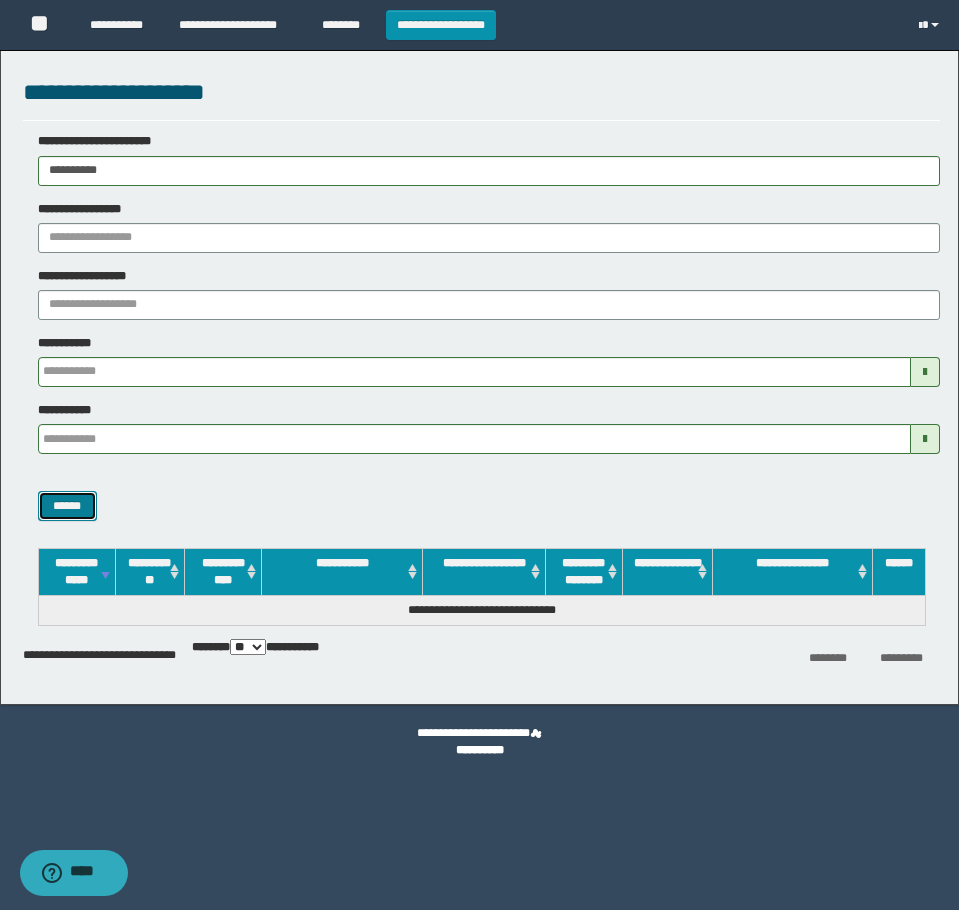 click on "******" at bounding box center (67, 506) 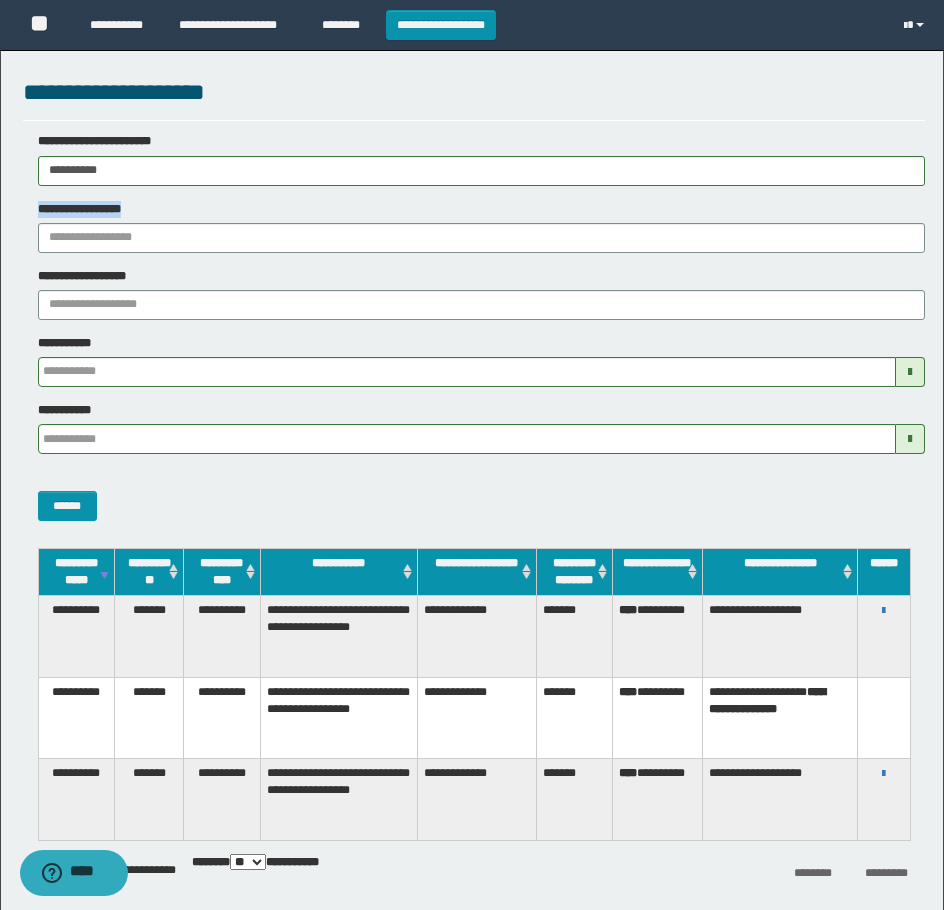 drag, startPoint x: 334, startPoint y: 186, endPoint x: 79, endPoint y: 186, distance: 255 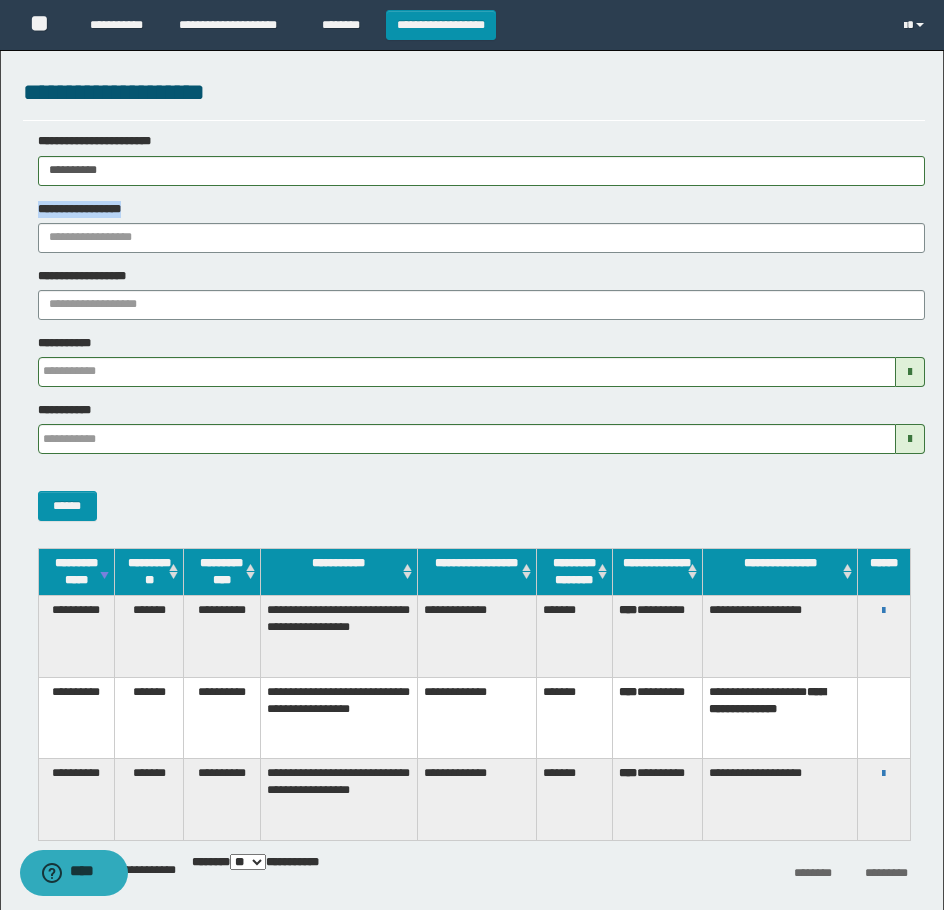 click on "**********" at bounding box center (474, 326) 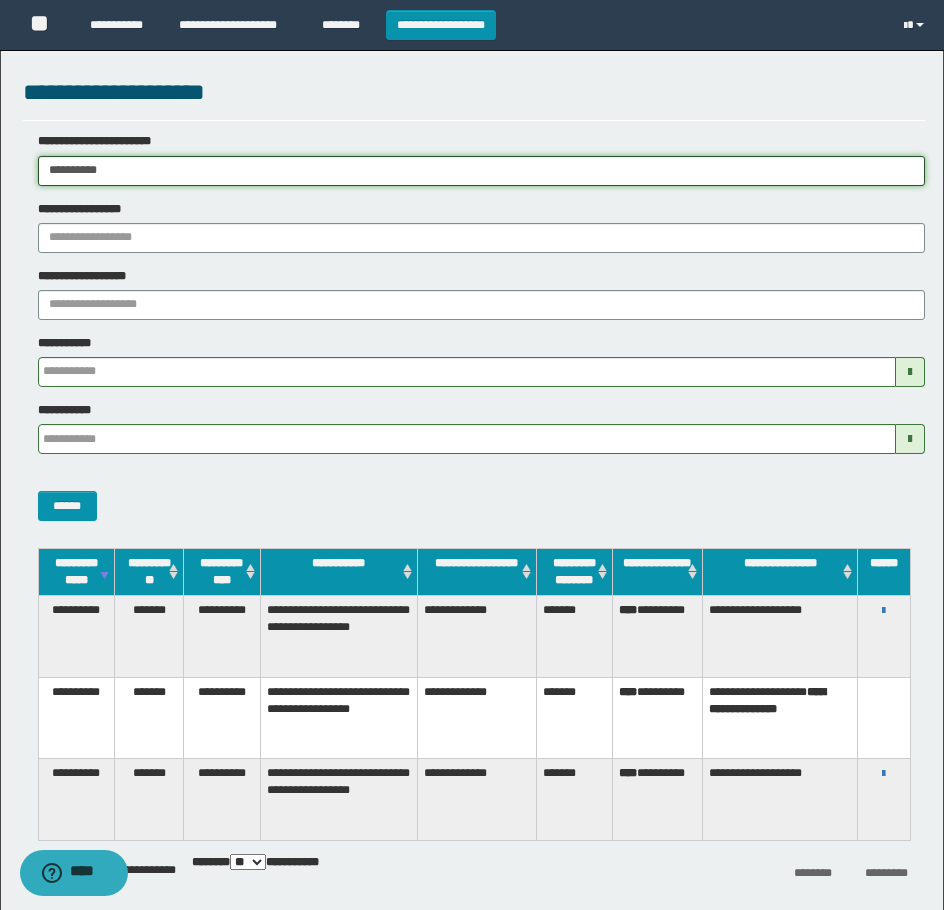 drag, startPoint x: 161, startPoint y: 169, endPoint x: -7, endPoint y: 228, distance: 178.05898 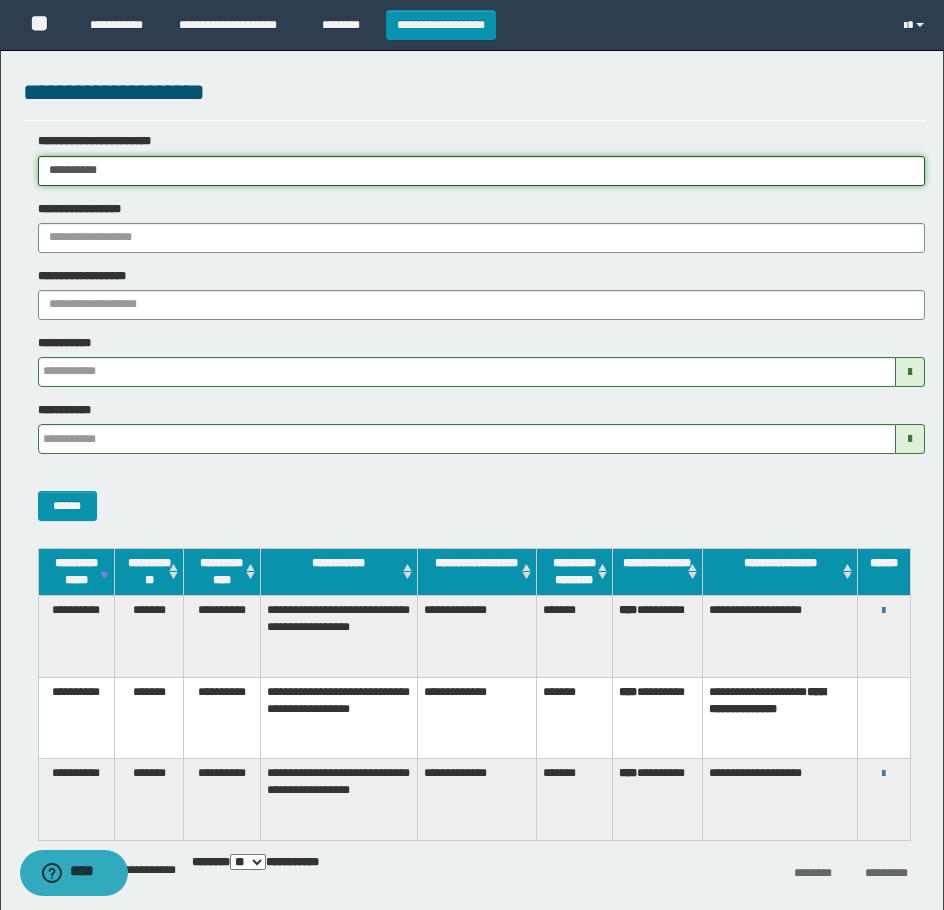 click on "**********" at bounding box center (472, 455) 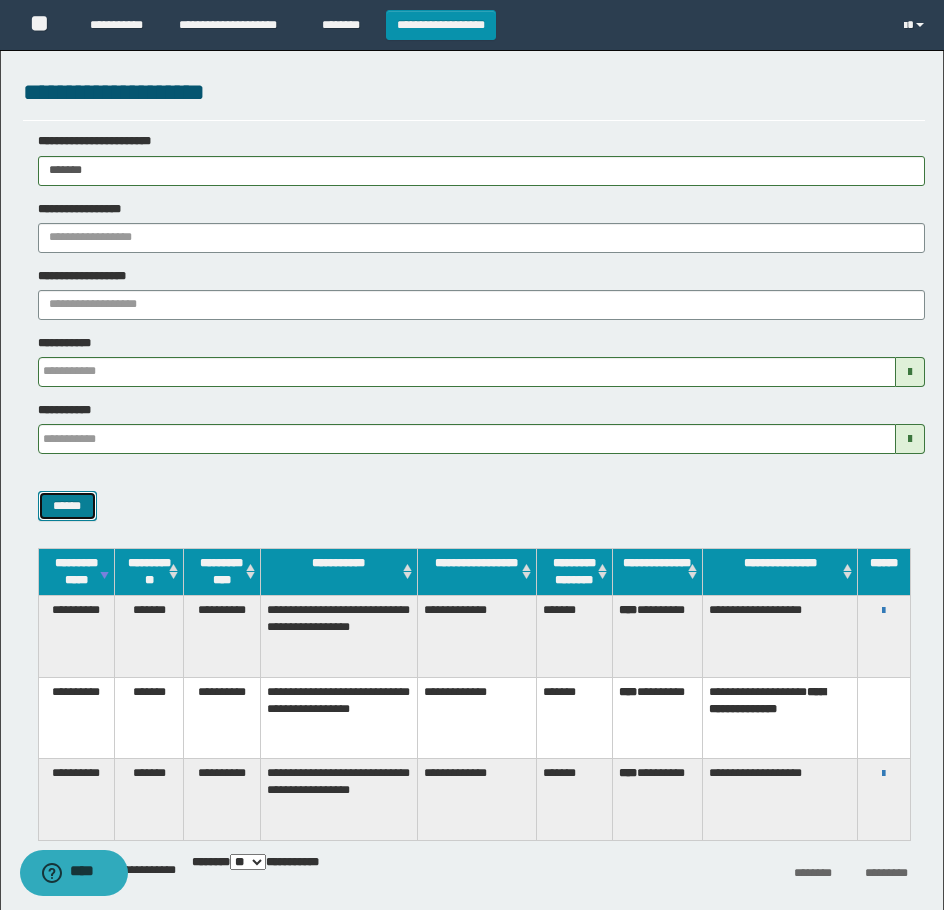 click on "******" at bounding box center [67, 506] 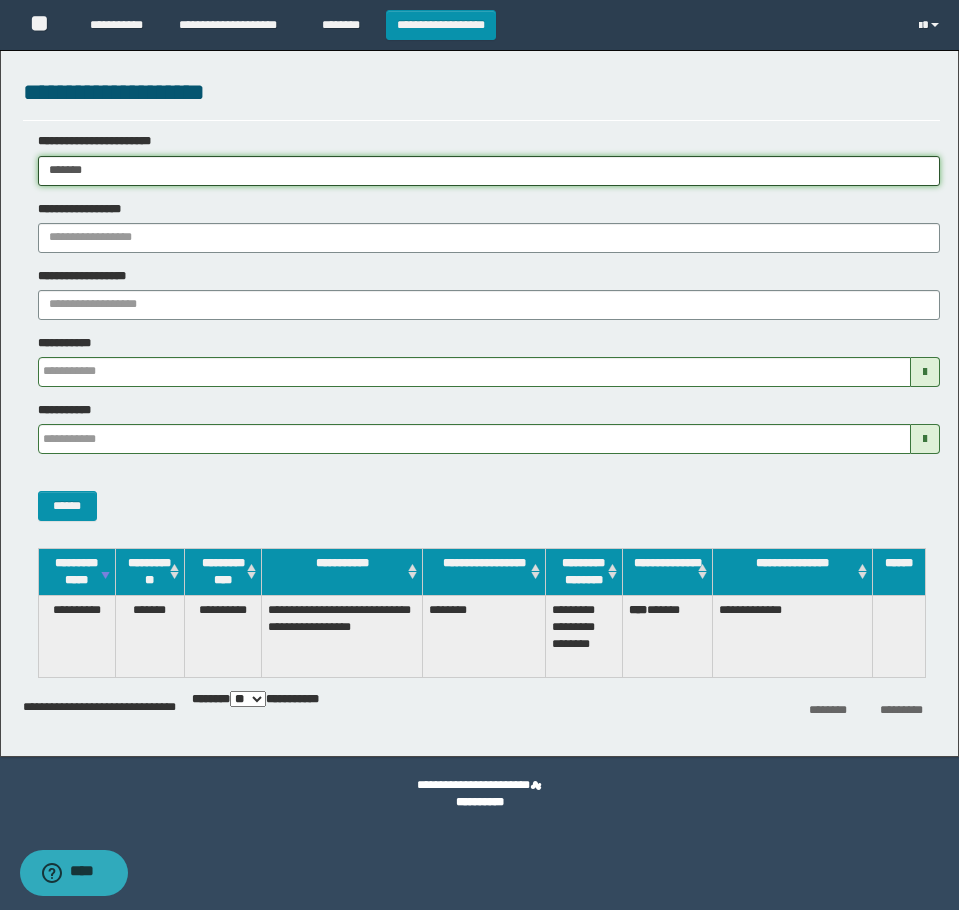 drag, startPoint x: 142, startPoint y: 171, endPoint x: -7, endPoint y: 199, distance: 151.60805 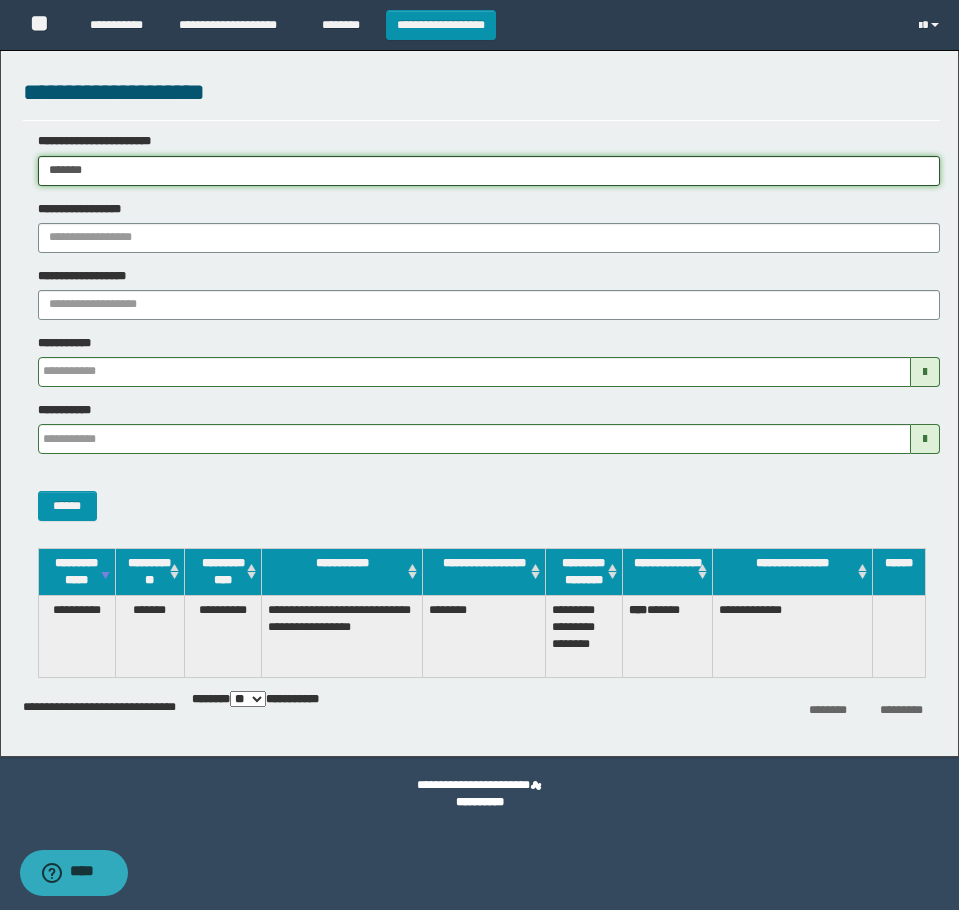 click on "**********" at bounding box center (479, 455) 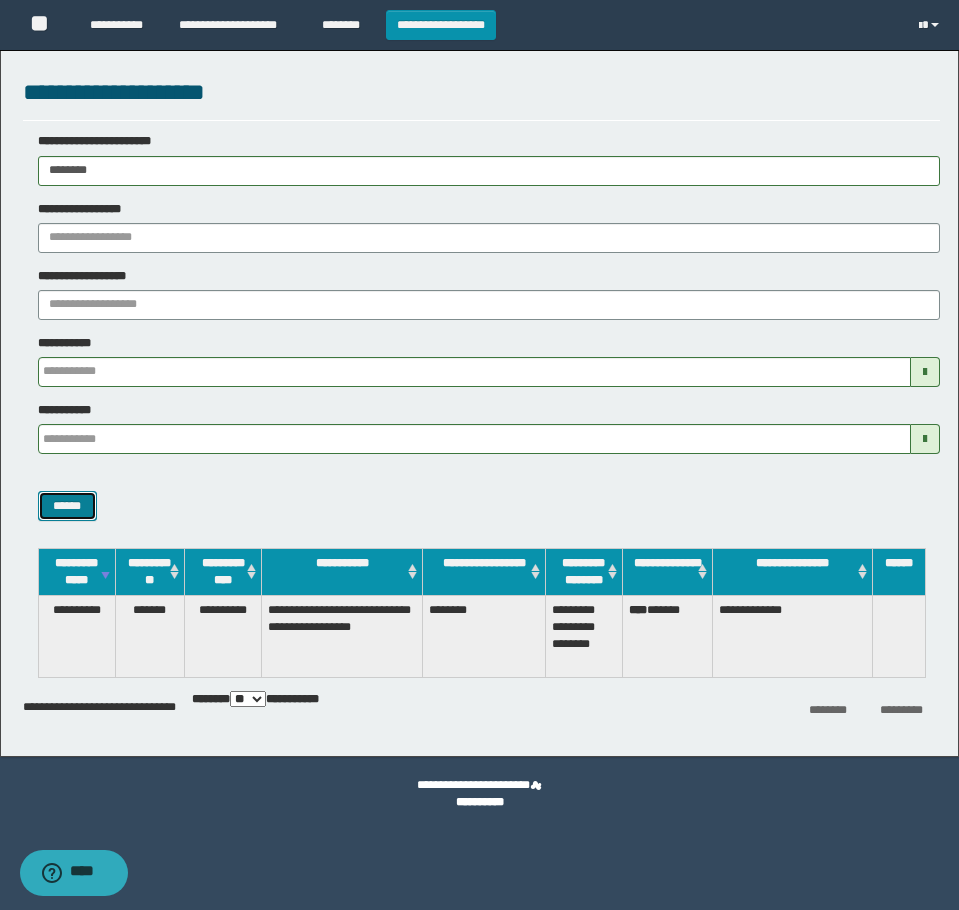 click on "******" at bounding box center [67, 506] 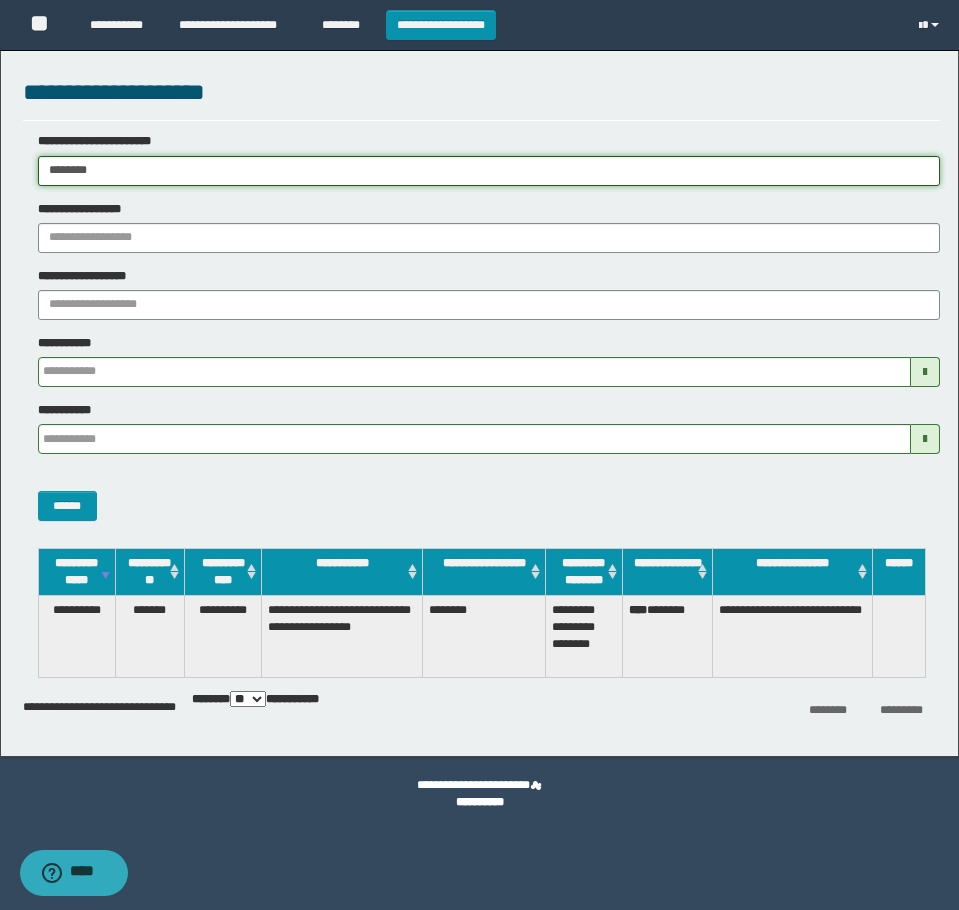 drag, startPoint x: 61, startPoint y: 171, endPoint x: -7, endPoint y: 171, distance: 68 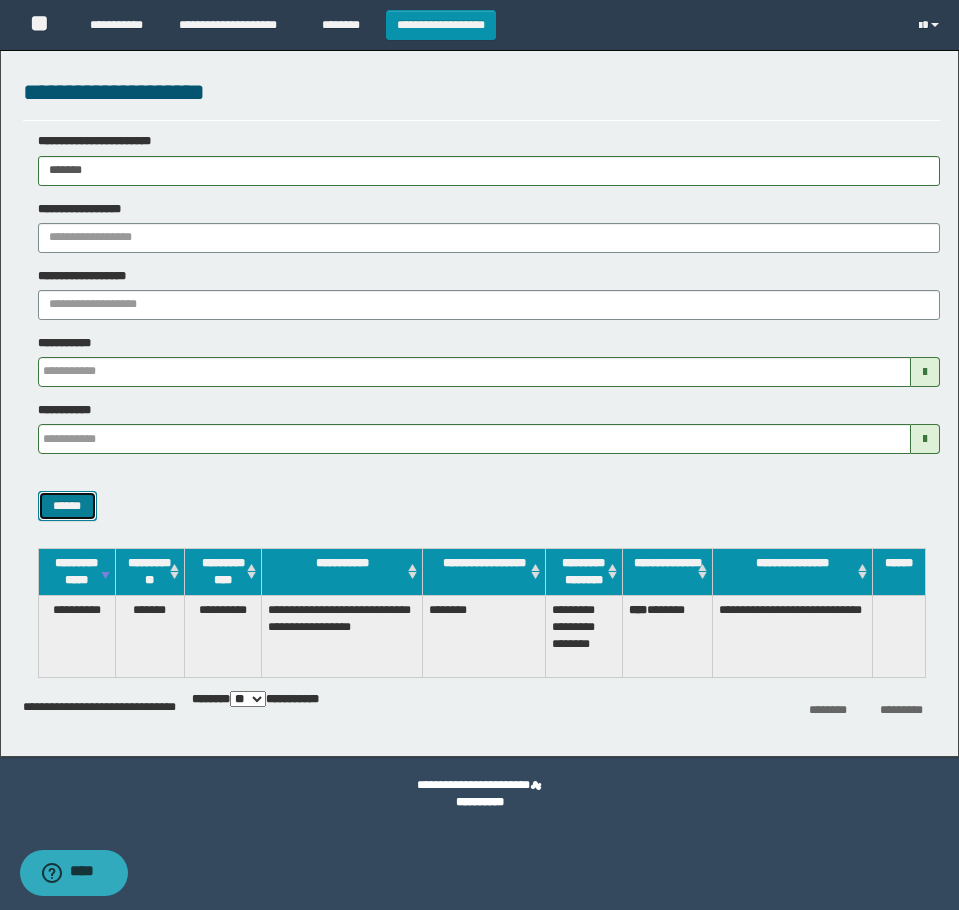 click on "******" at bounding box center [67, 506] 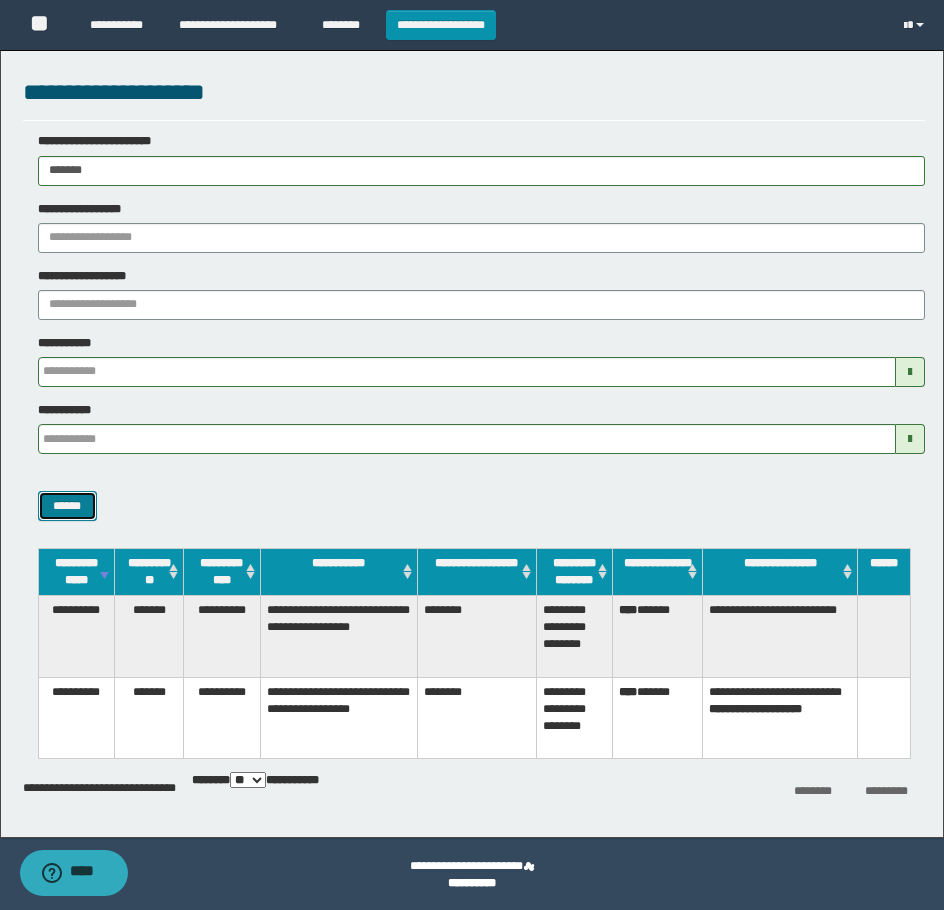 click on "******" at bounding box center [67, 506] 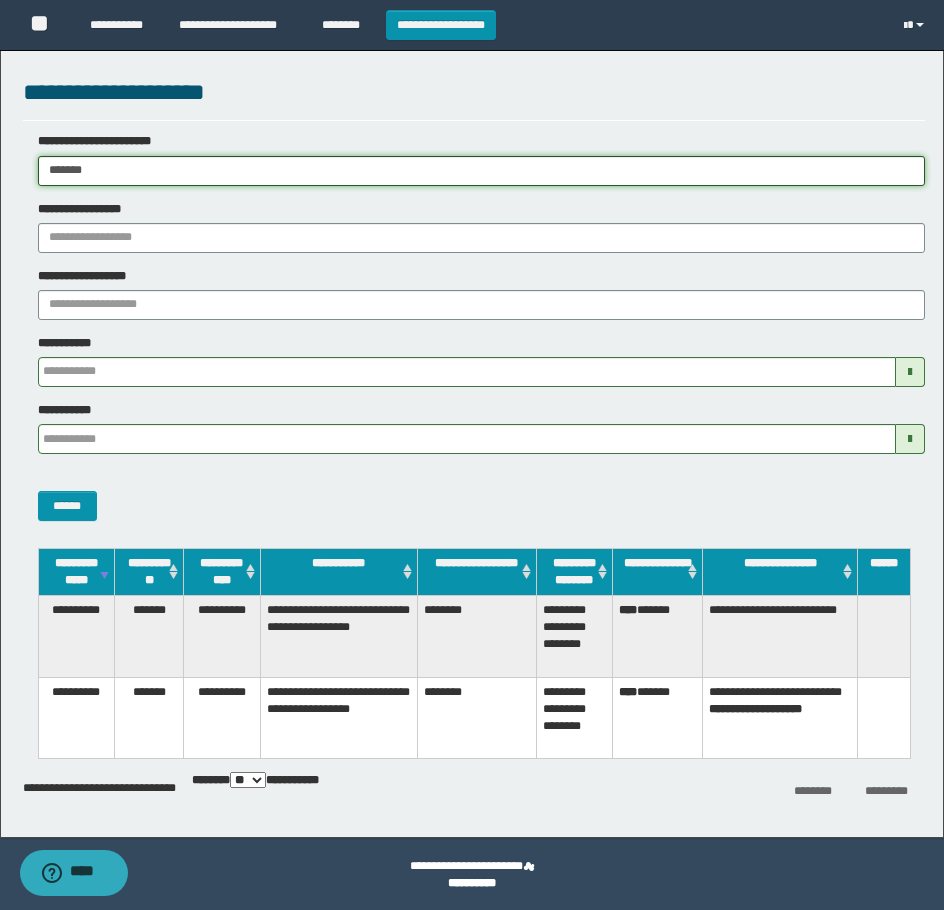 drag, startPoint x: 119, startPoint y: 182, endPoint x: -7, endPoint y: 195, distance: 126.66886 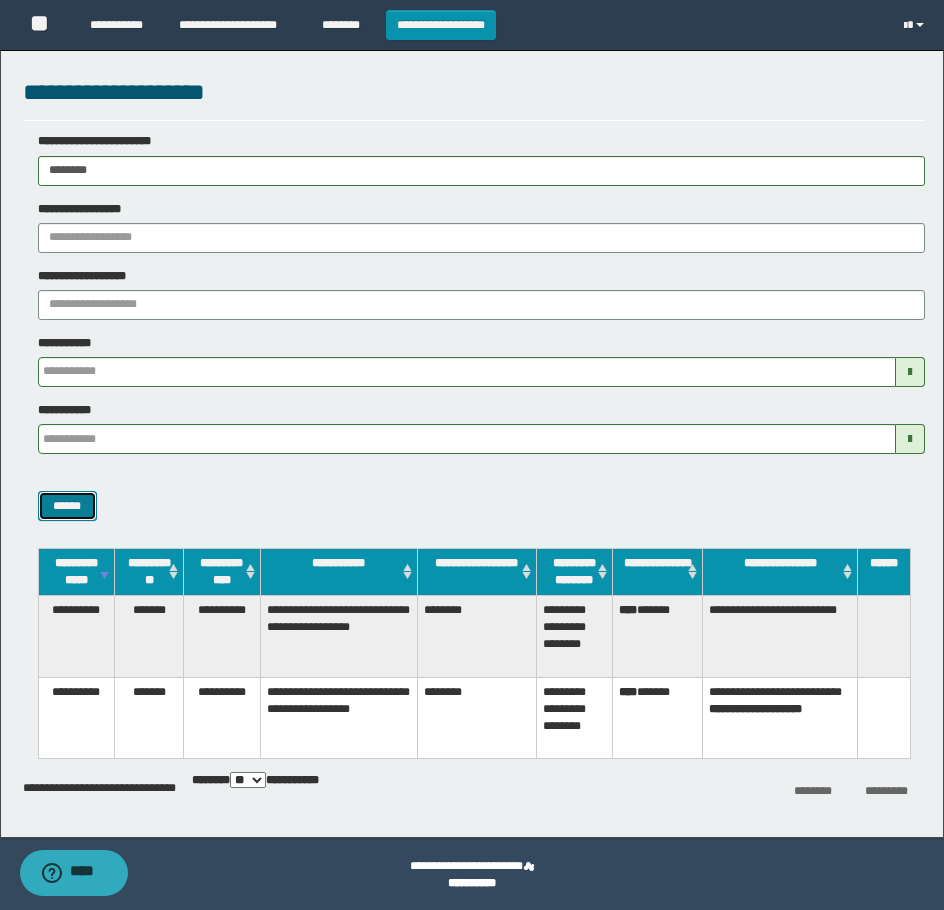 click on "******" at bounding box center (67, 506) 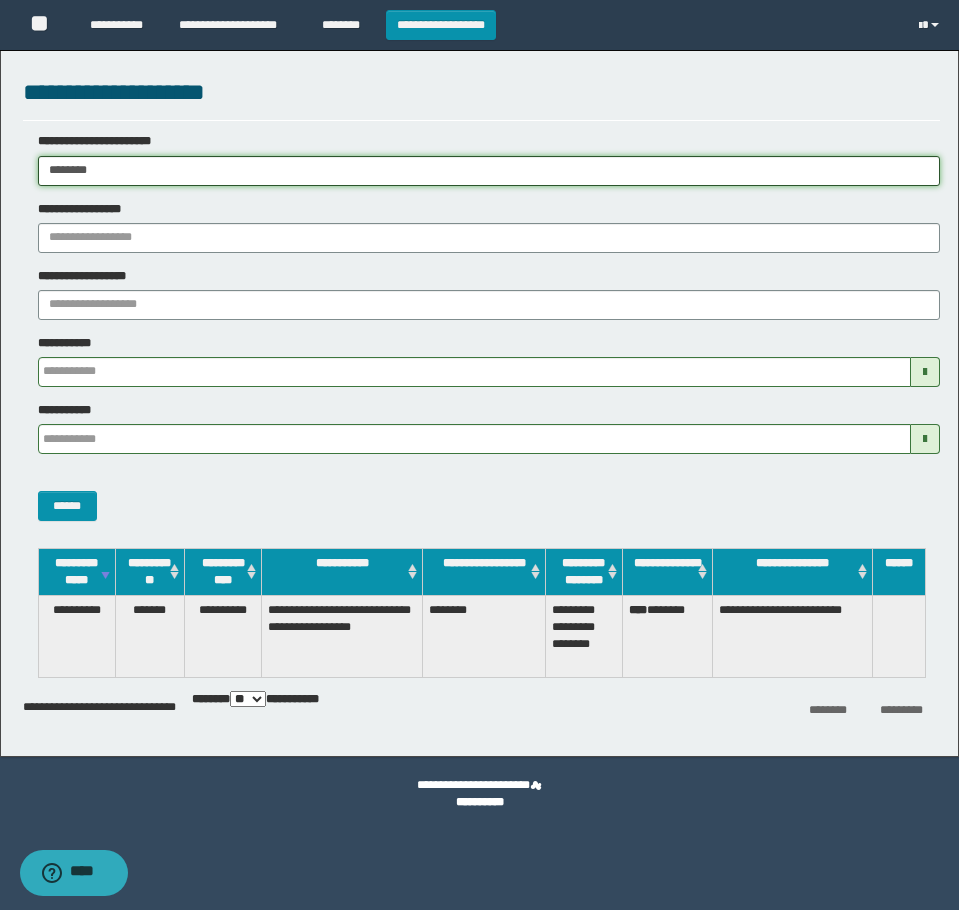 drag, startPoint x: 152, startPoint y: 180, endPoint x: -7, endPoint y: 206, distance: 161.11176 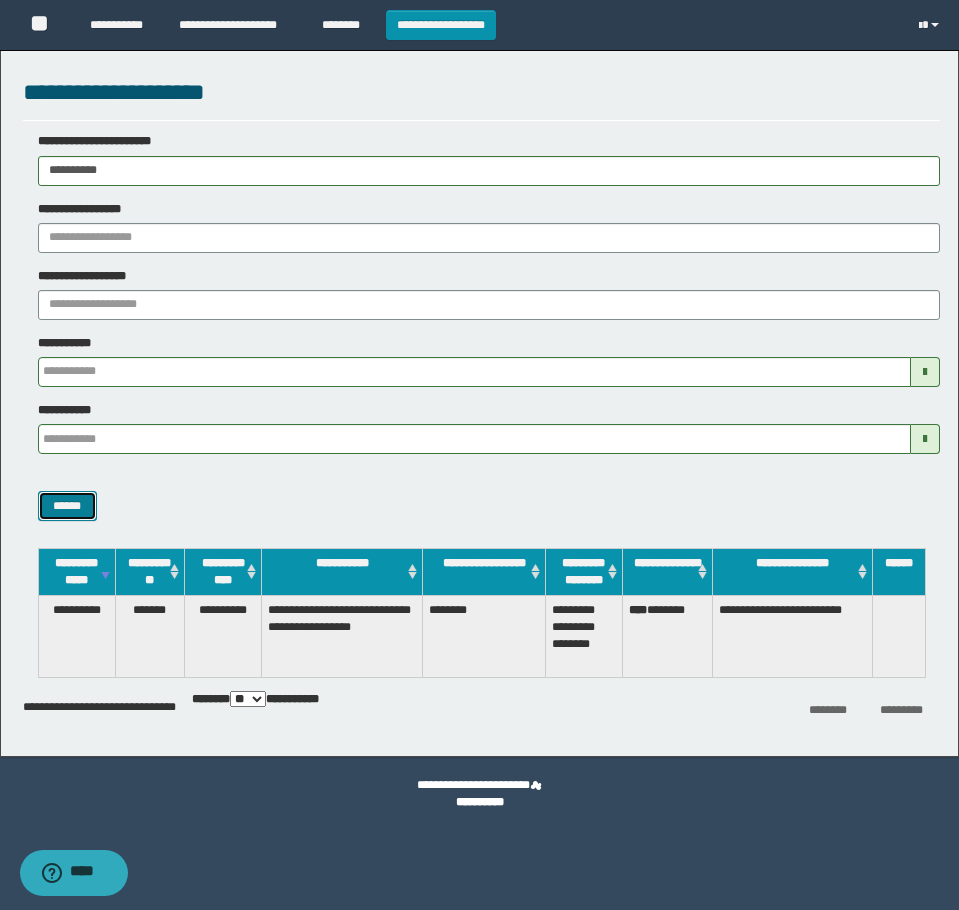 click on "******" at bounding box center [67, 506] 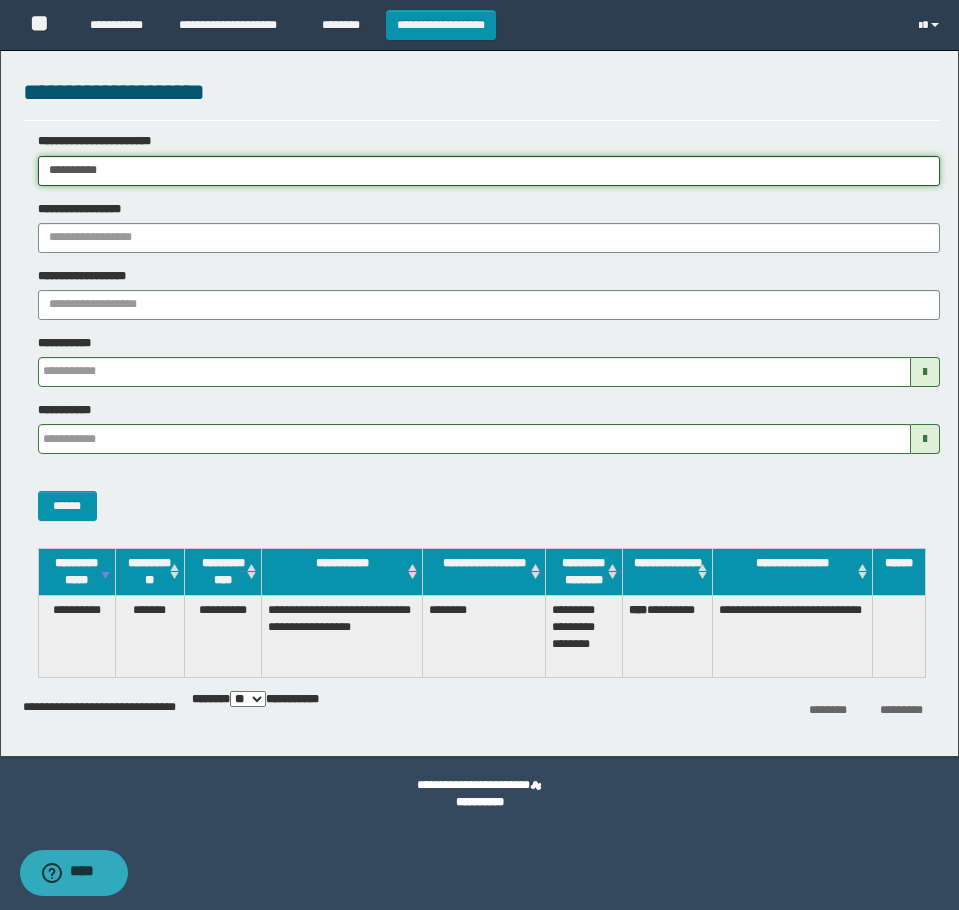 drag, startPoint x: 92, startPoint y: 175, endPoint x: -7, endPoint y: 213, distance: 106.04244 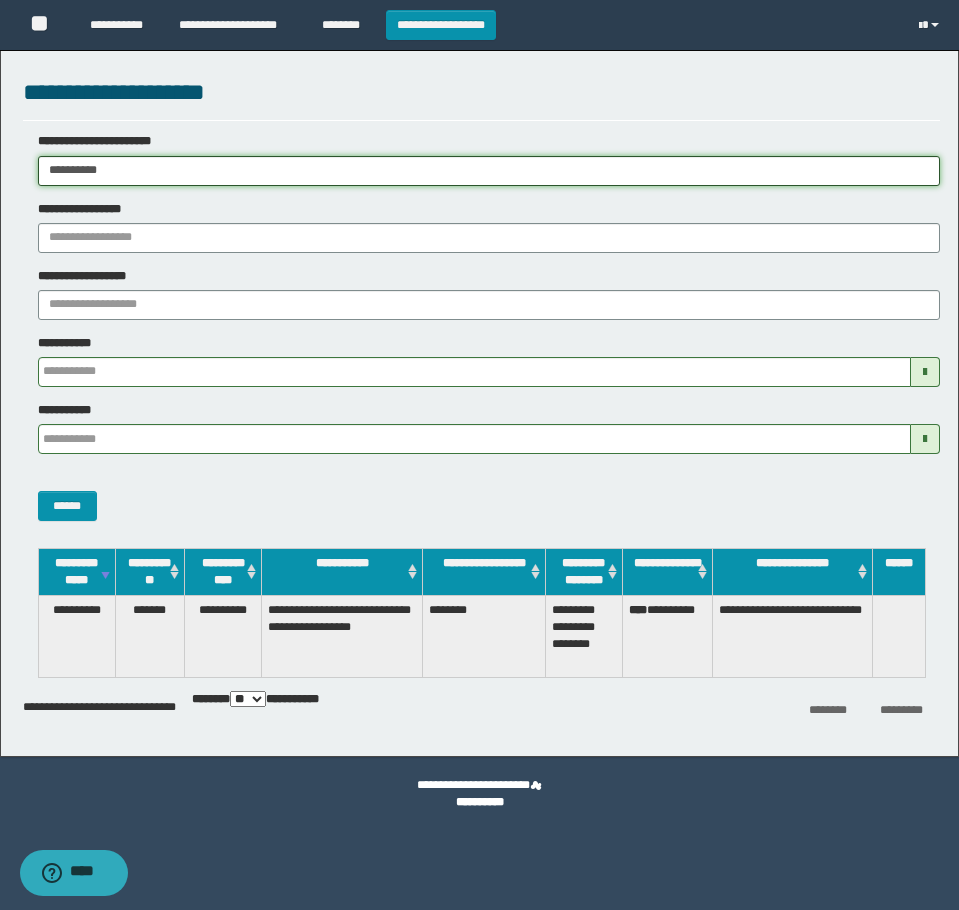 click on "**********" at bounding box center [479, 455] 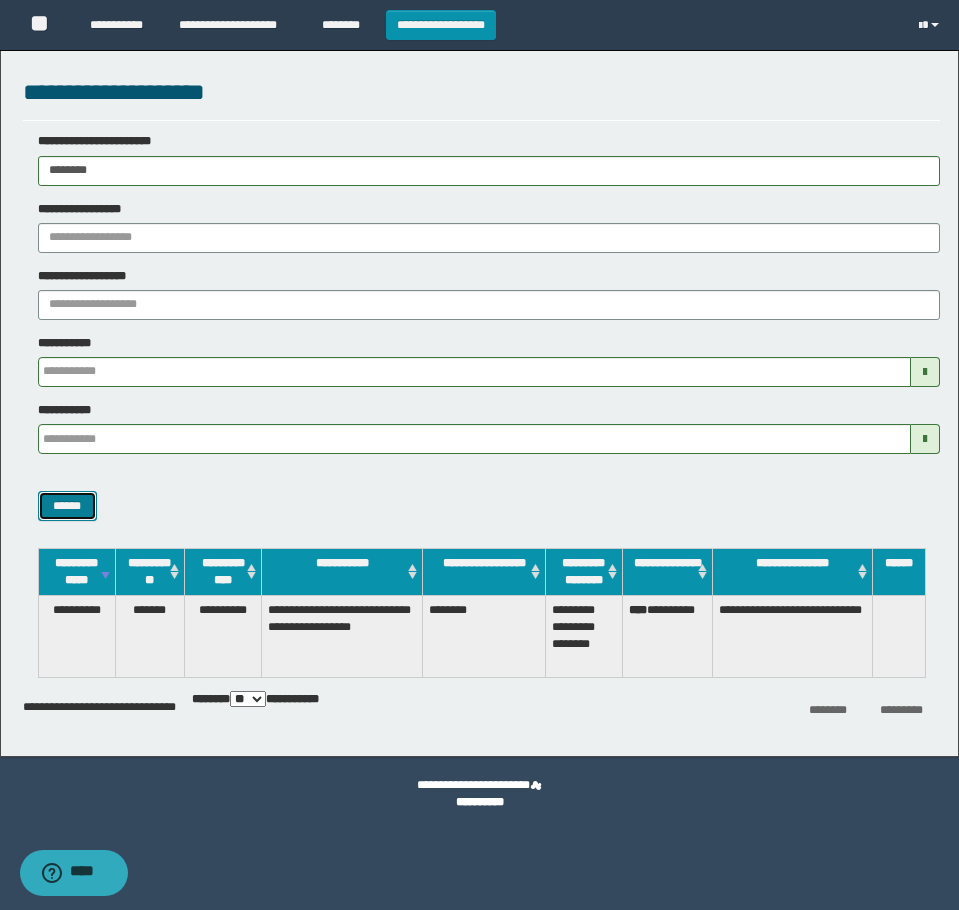 click on "******" at bounding box center (67, 506) 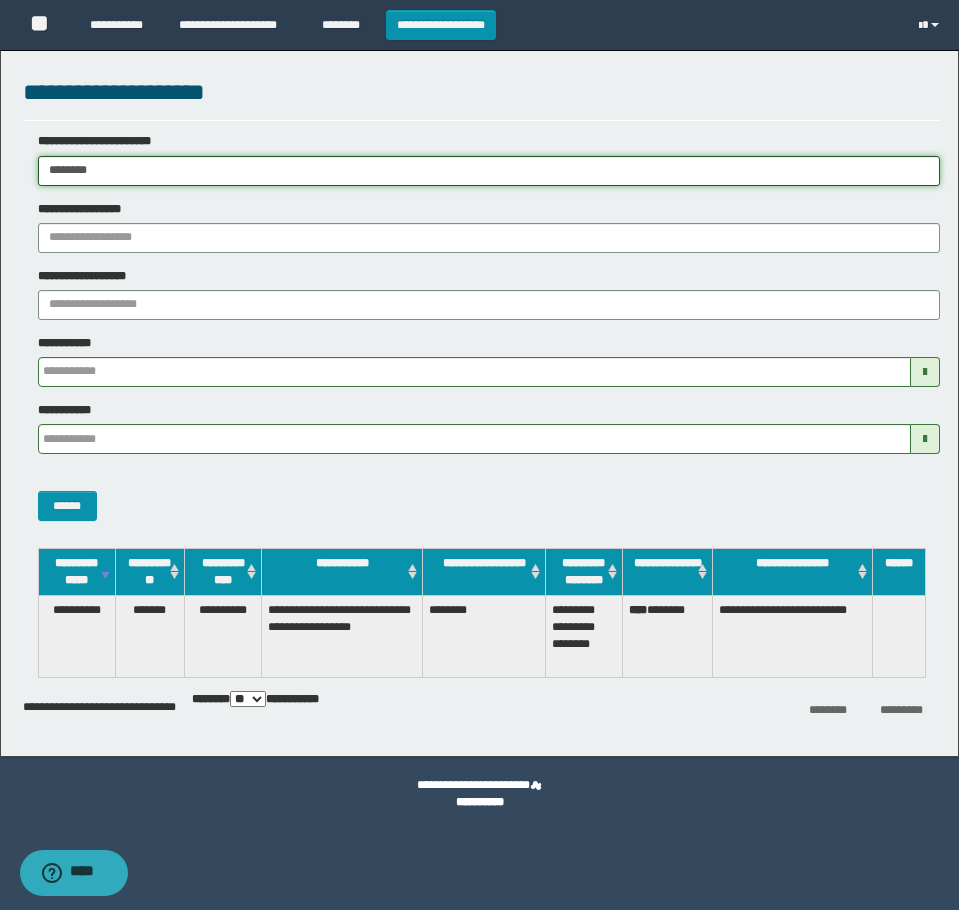 drag, startPoint x: 240, startPoint y: 159, endPoint x: -7, endPoint y: 192, distance: 249.1947 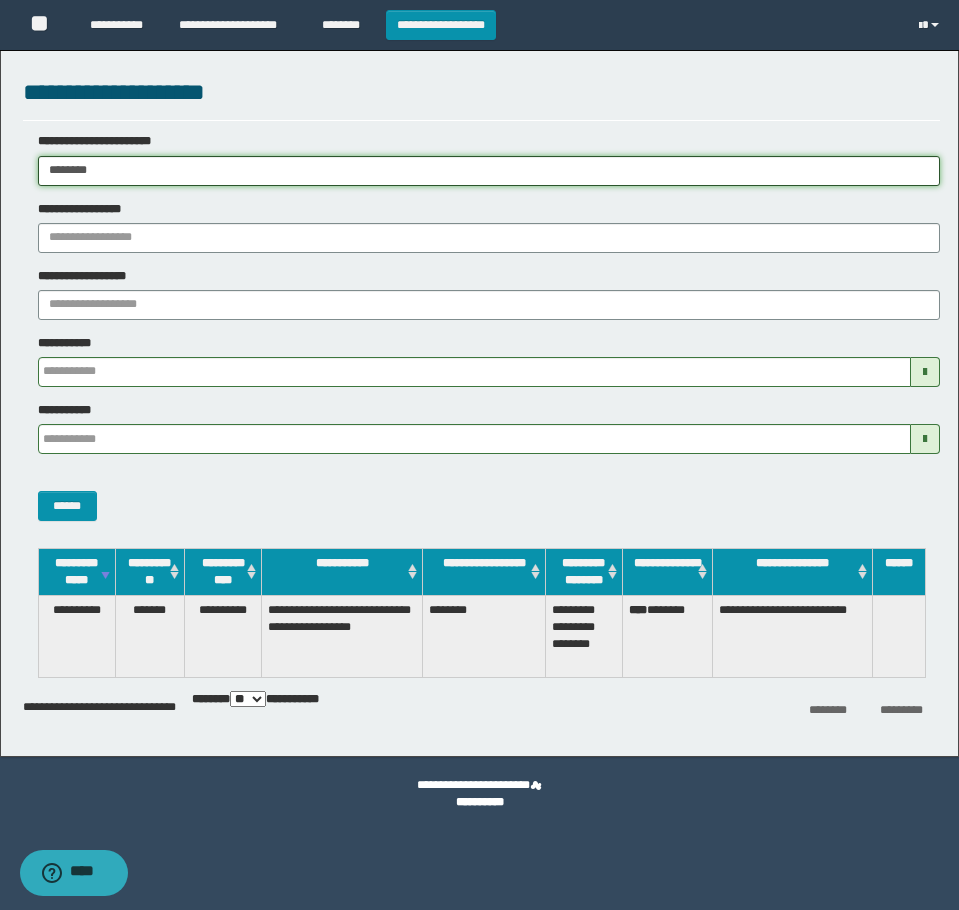 click on "**********" at bounding box center (479, 455) 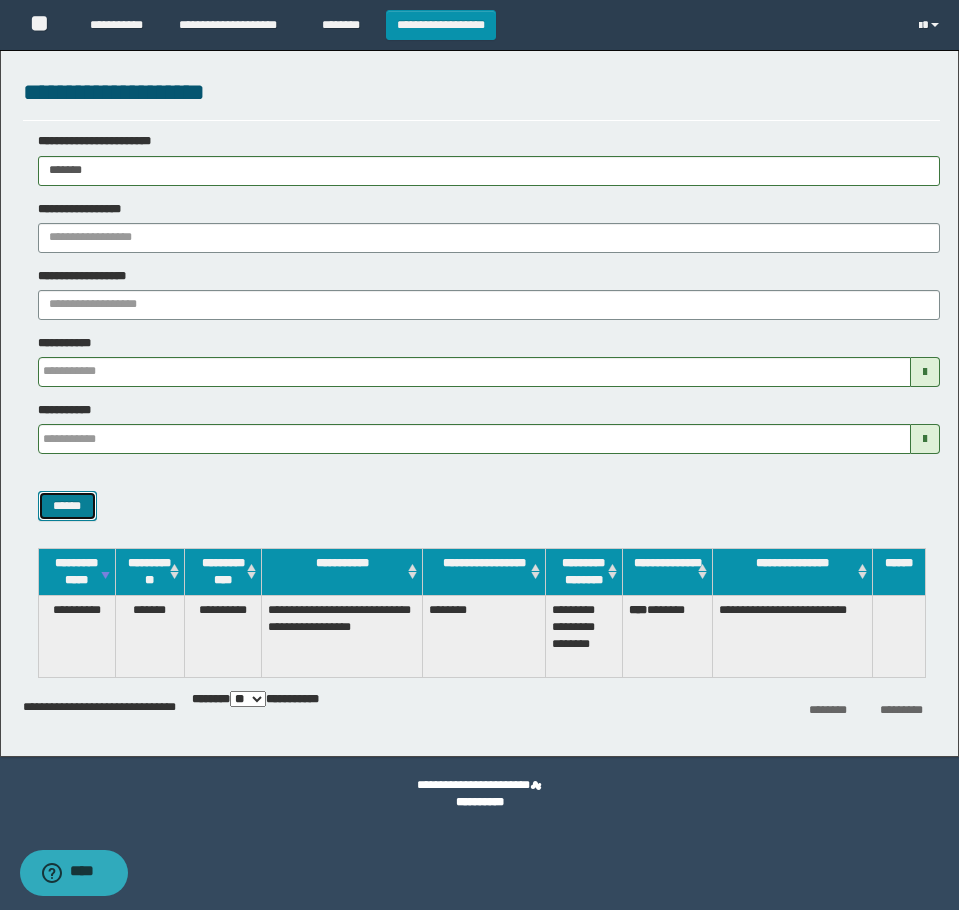 click on "******" at bounding box center (67, 506) 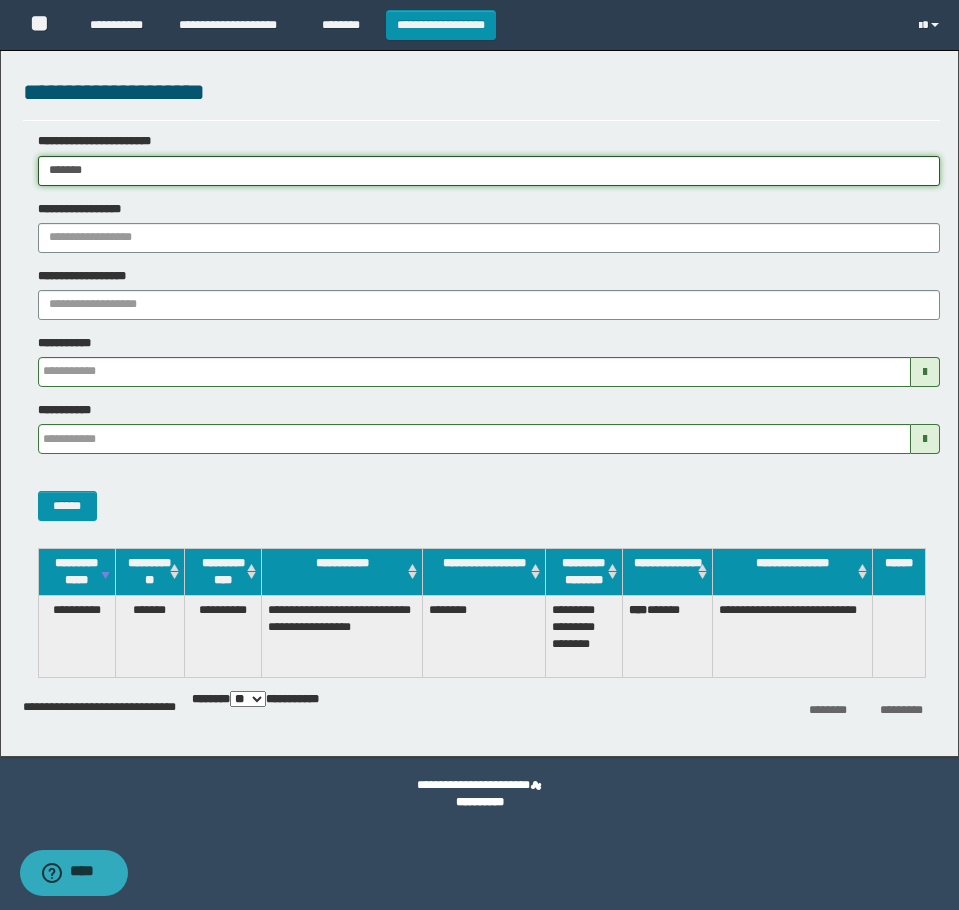 drag, startPoint x: 123, startPoint y: 170, endPoint x: -7, endPoint y: 168, distance: 130.01538 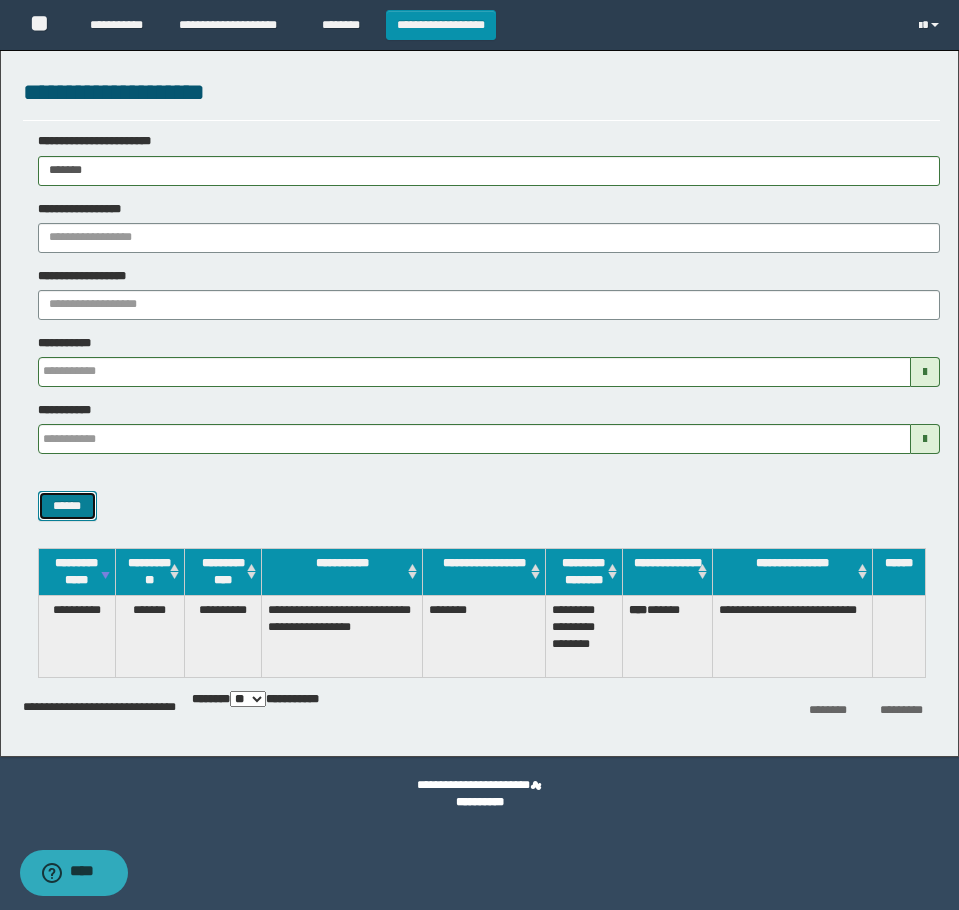 click on "******" at bounding box center (67, 506) 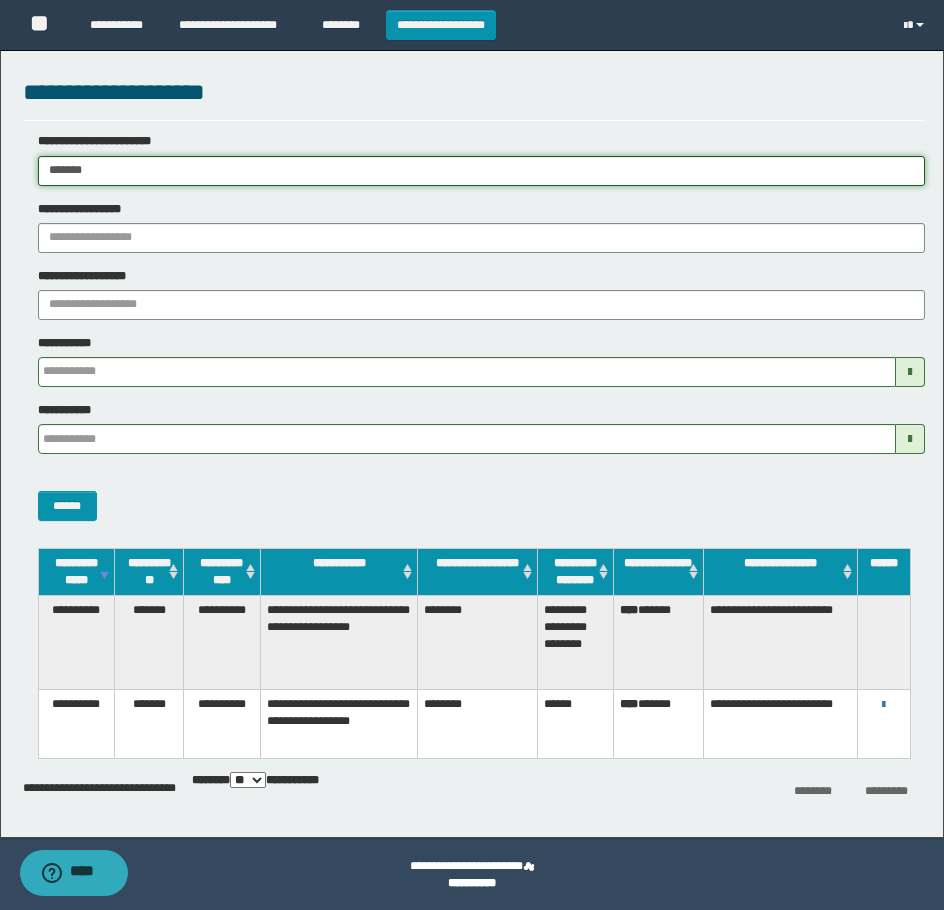 drag, startPoint x: 141, startPoint y: 173, endPoint x: -7, endPoint y: 168, distance: 148.08444 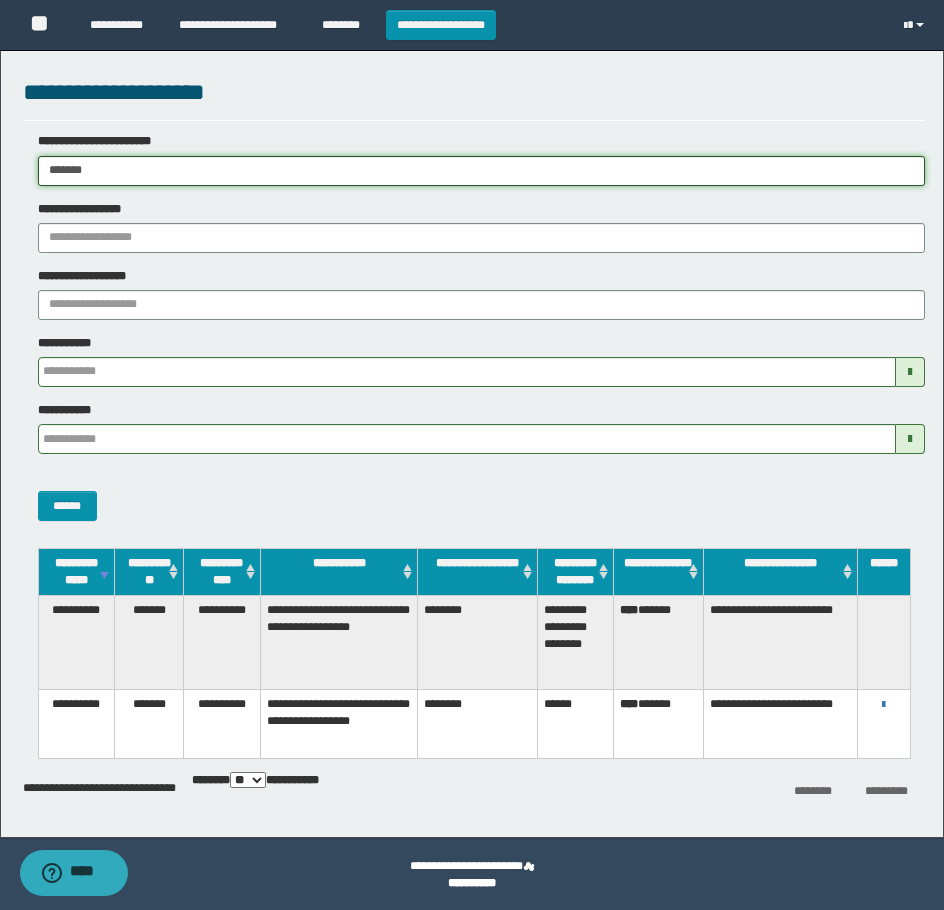 click on "**********" at bounding box center (472, 455) 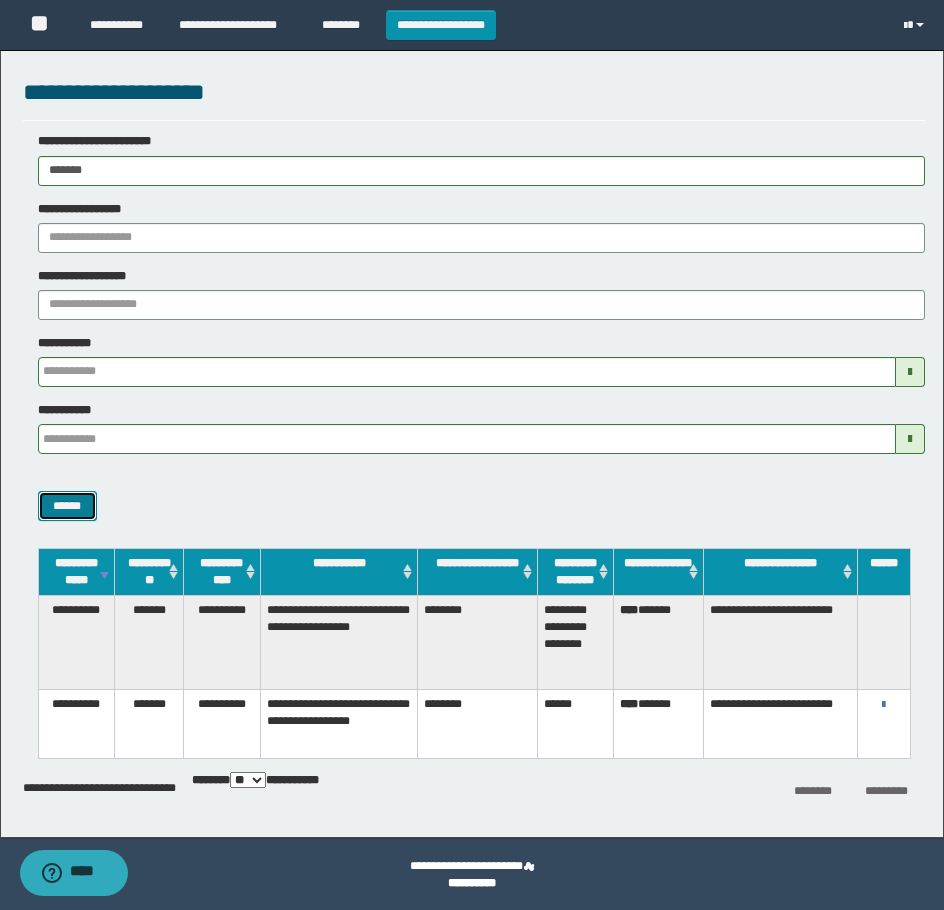 click on "******" at bounding box center (67, 506) 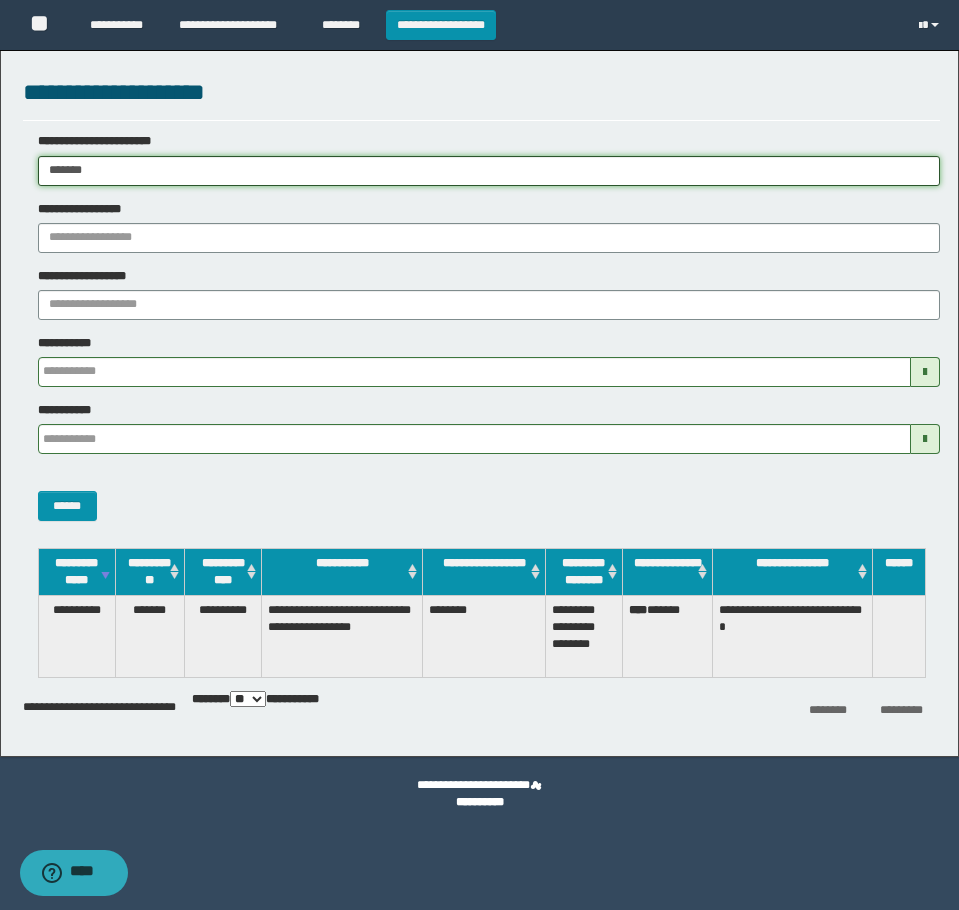 drag, startPoint x: 131, startPoint y: 164, endPoint x: 47, endPoint y: 206, distance: 93.914856 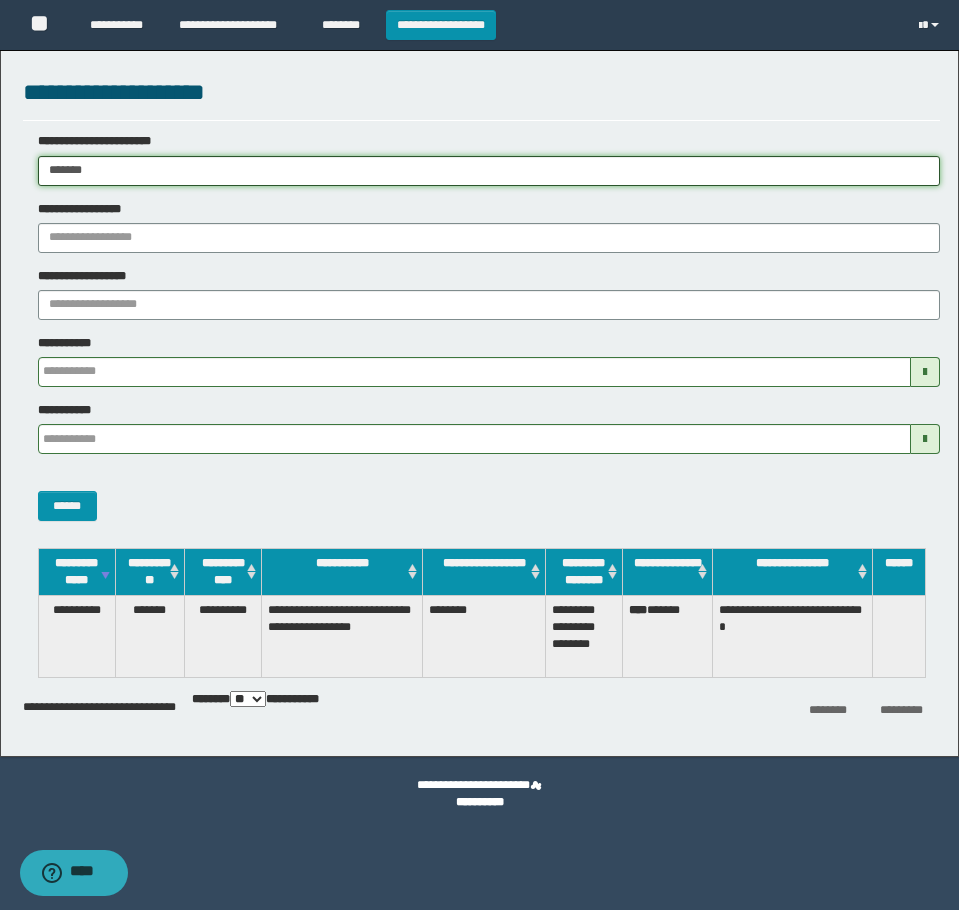 click on "**********" at bounding box center (479, 455) 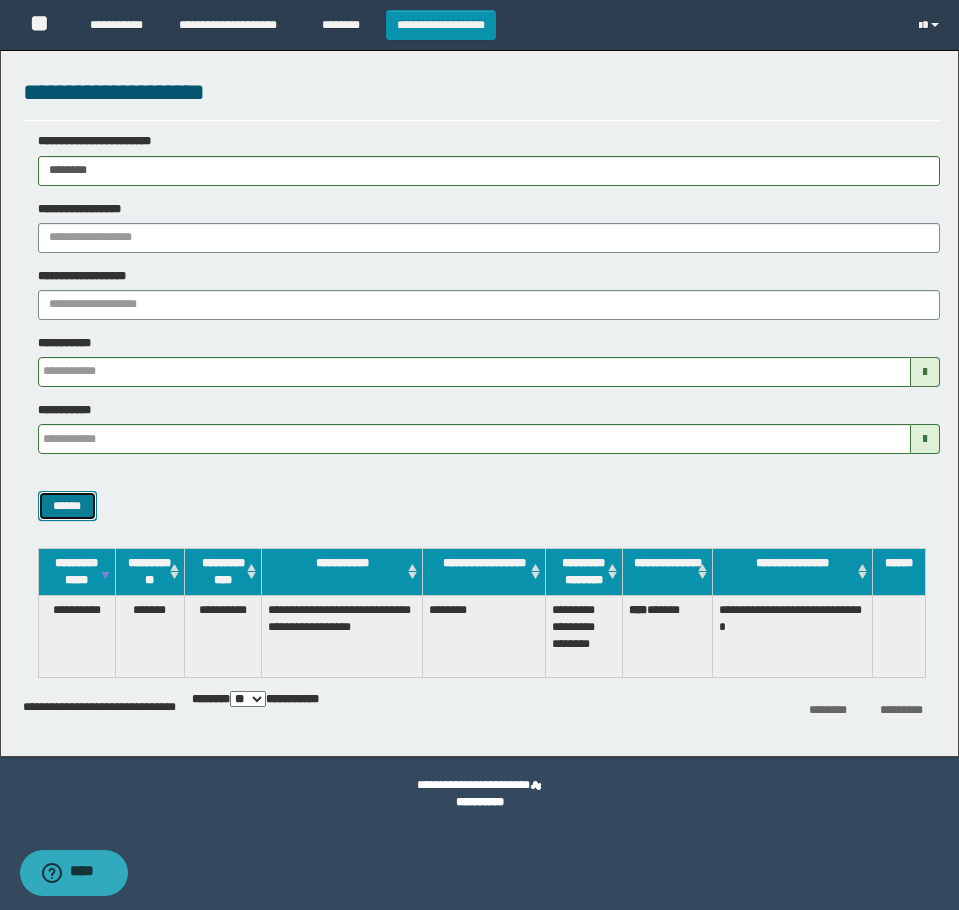 click on "******" at bounding box center [67, 506] 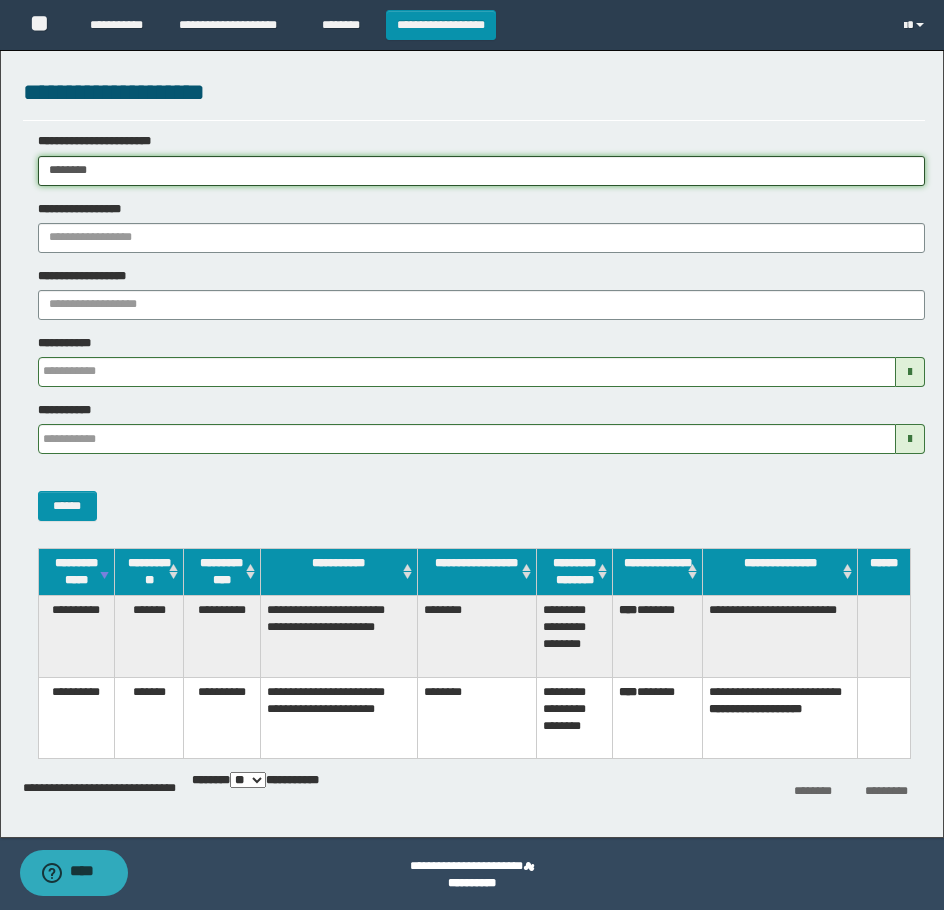 drag, startPoint x: 118, startPoint y: 176, endPoint x: -7, endPoint y: 176, distance: 125 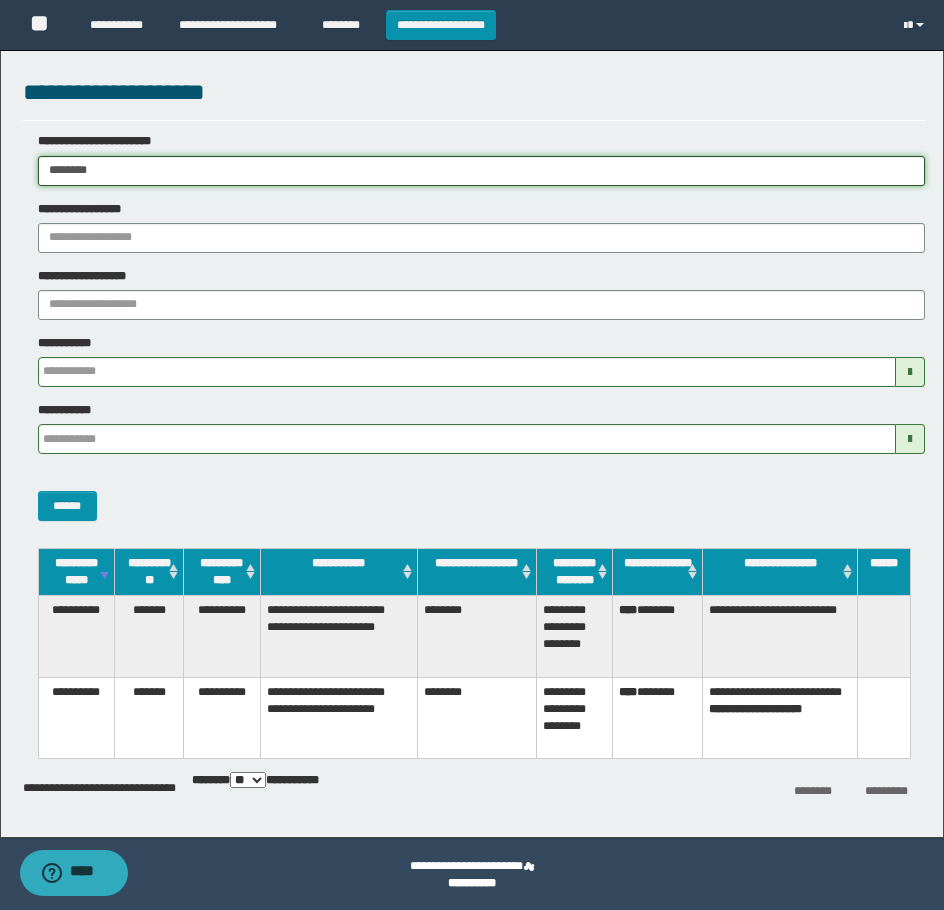 click on "**********" at bounding box center (472, 455) 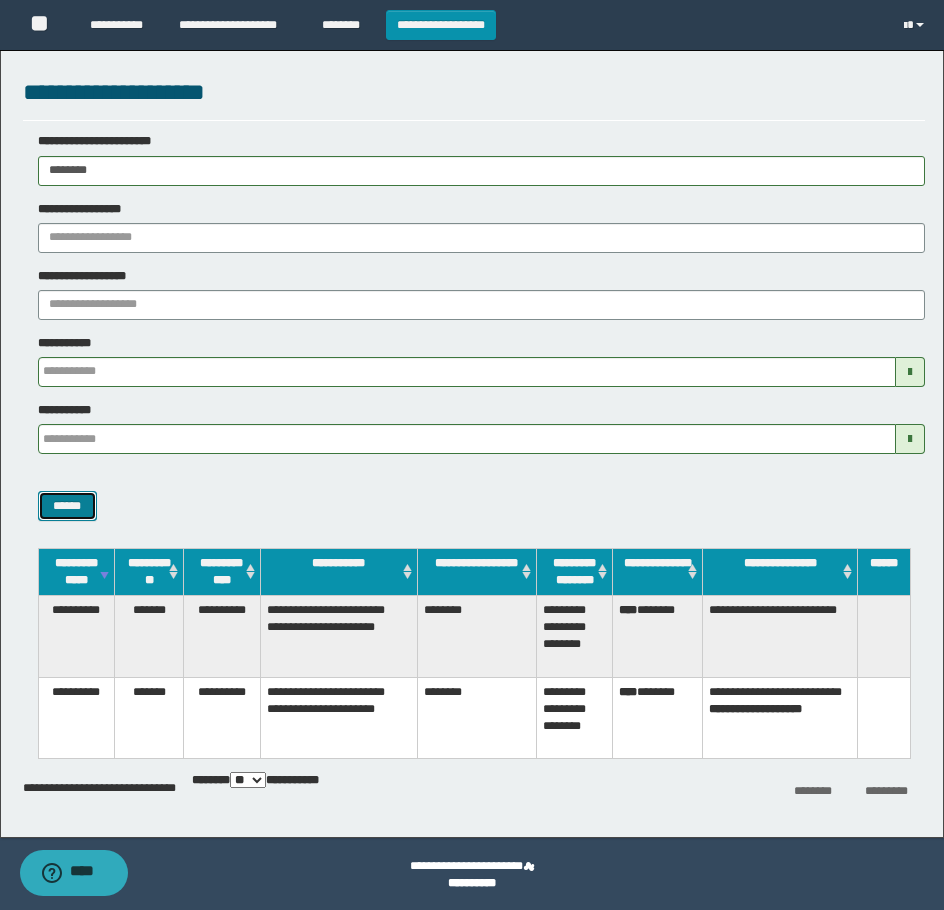click on "******" at bounding box center [67, 506] 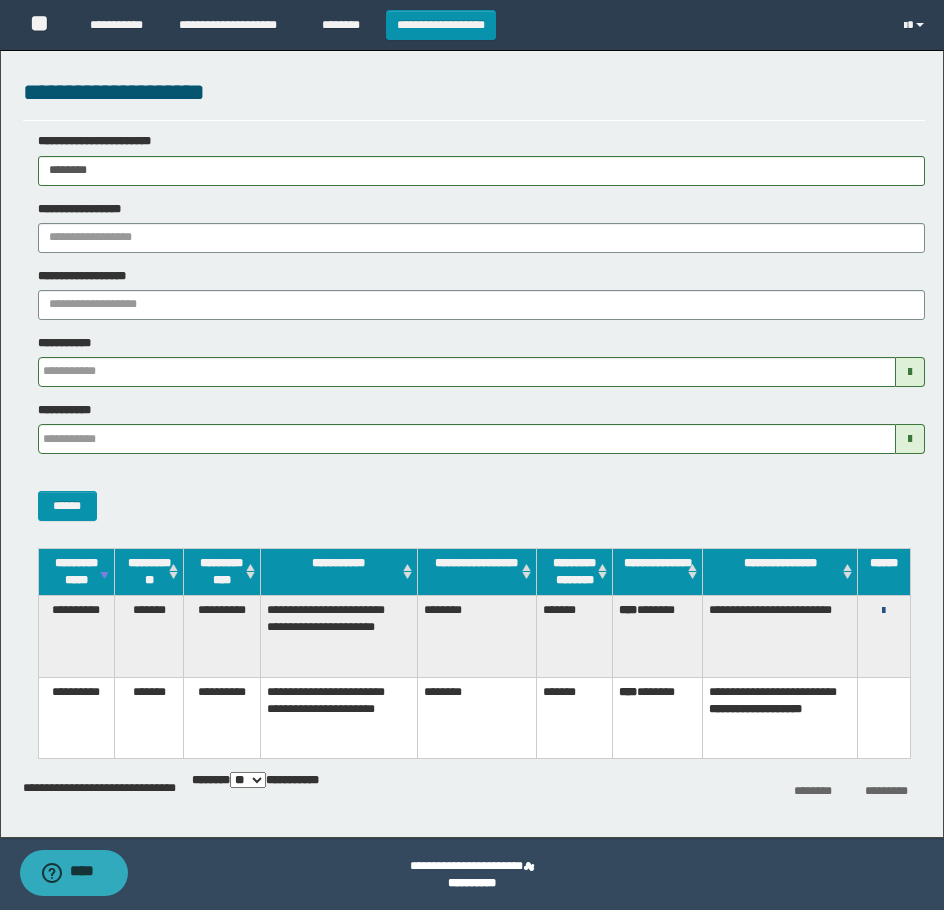 click at bounding box center [883, 611] 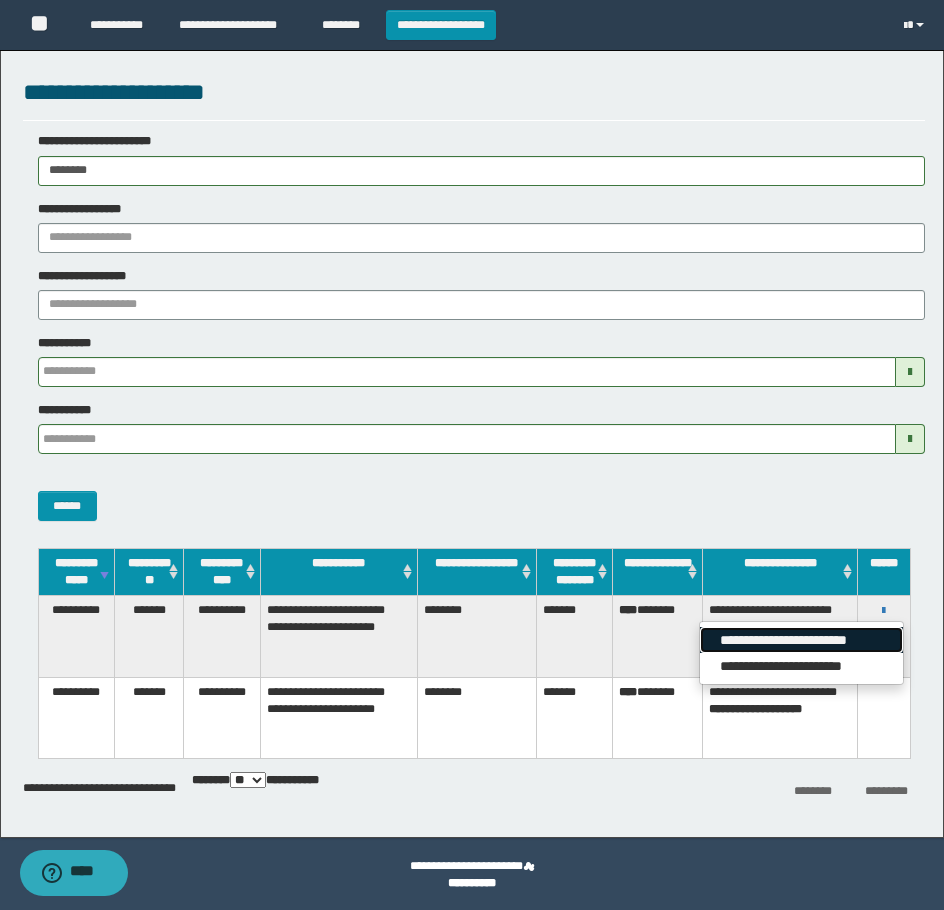click on "**********" at bounding box center [801, 640] 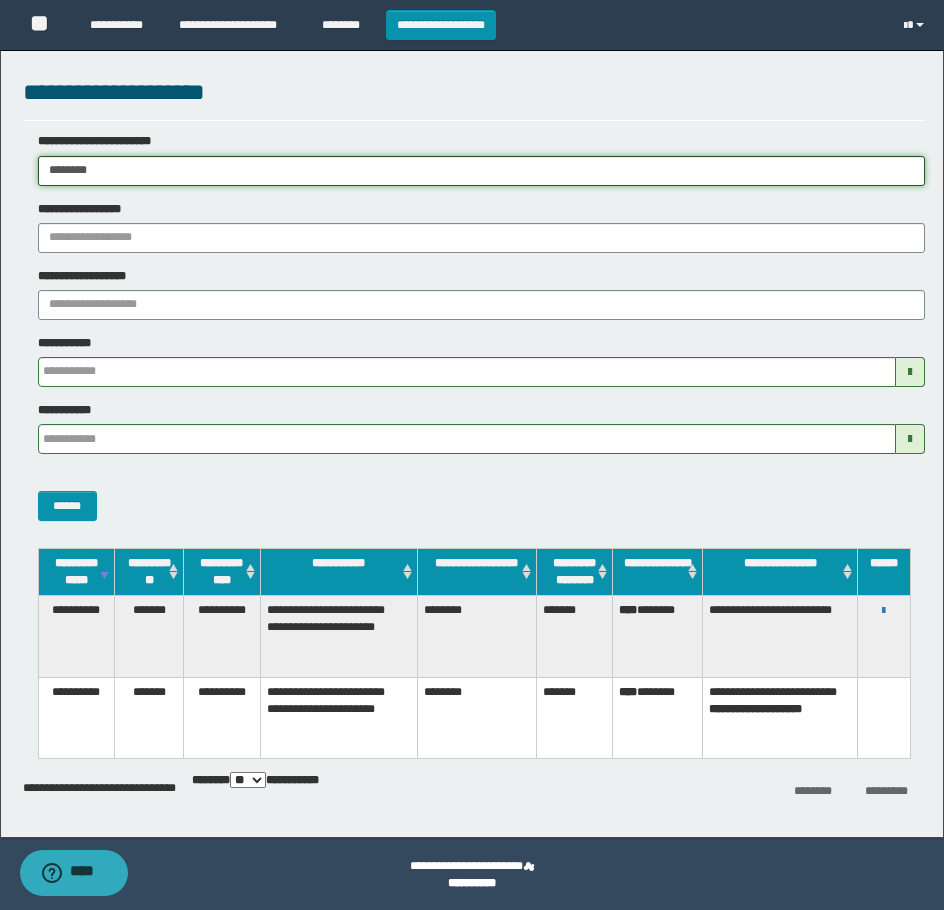 click on "********" at bounding box center [481, 171] 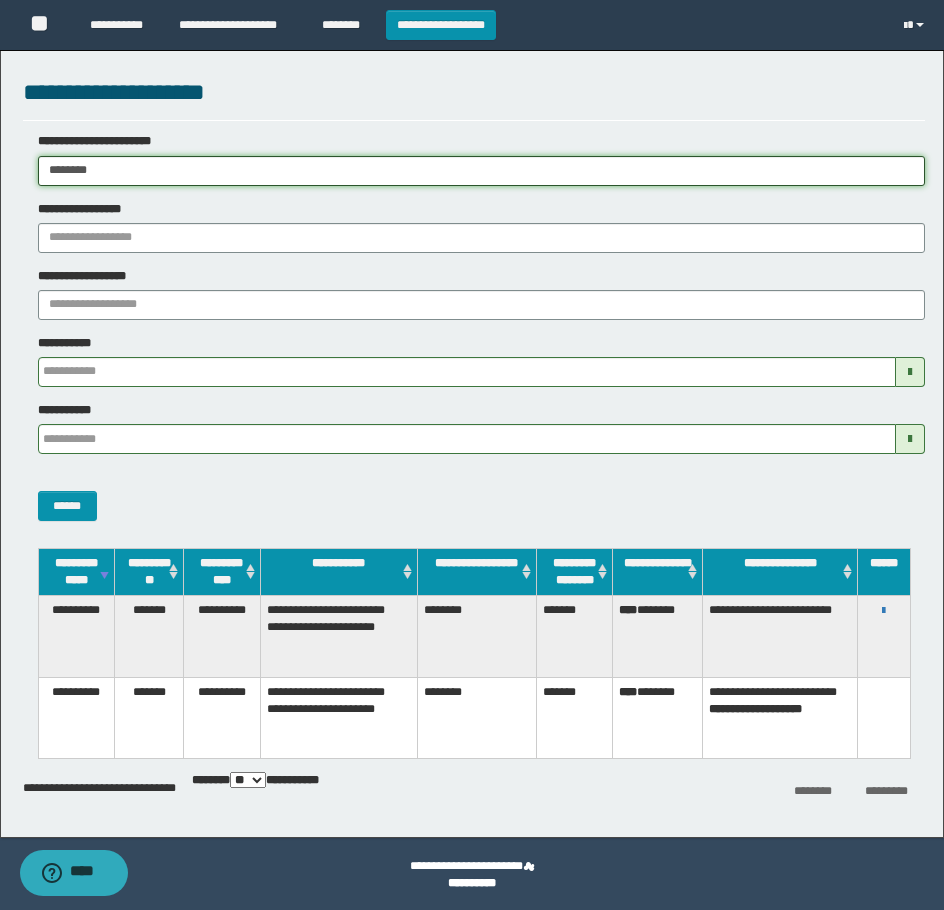 drag, startPoint x: 120, startPoint y: 167, endPoint x: -7, endPoint y: 210, distance: 134.08206 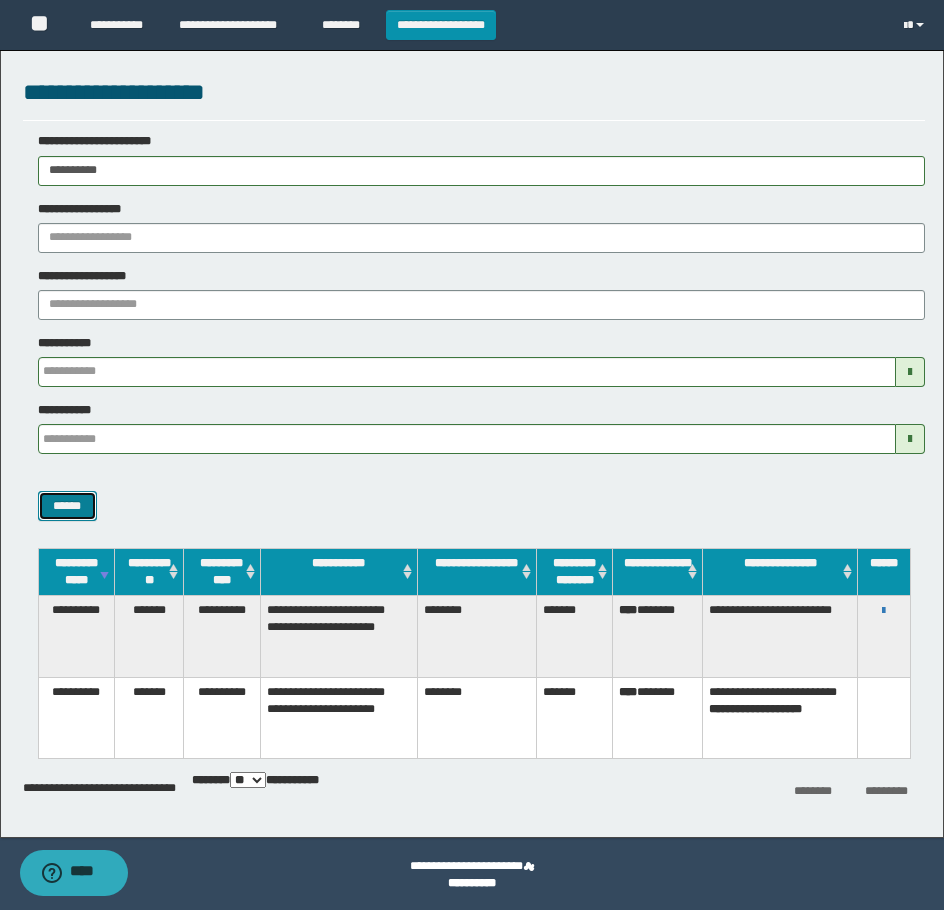 click on "******" at bounding box center (67, 506) 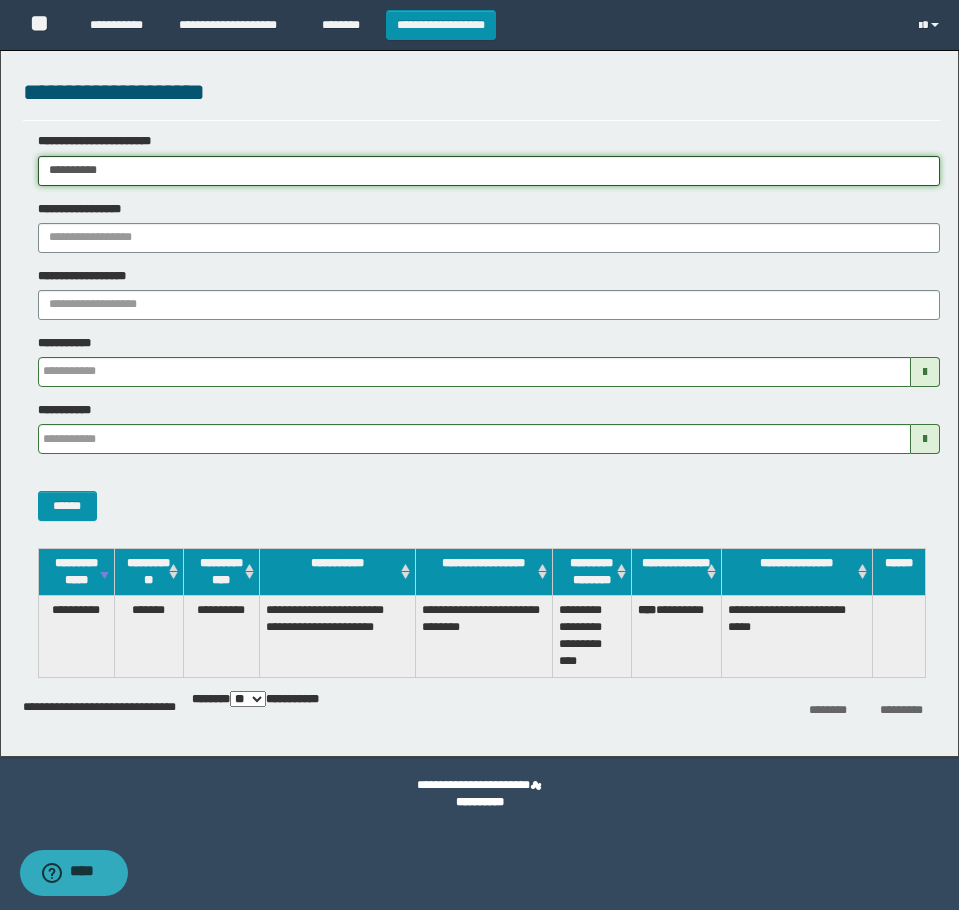 drag, startPoint x: 172, startPoint y: 172, endPoint x: -7, endPoint y: 179, distance: 179.13683 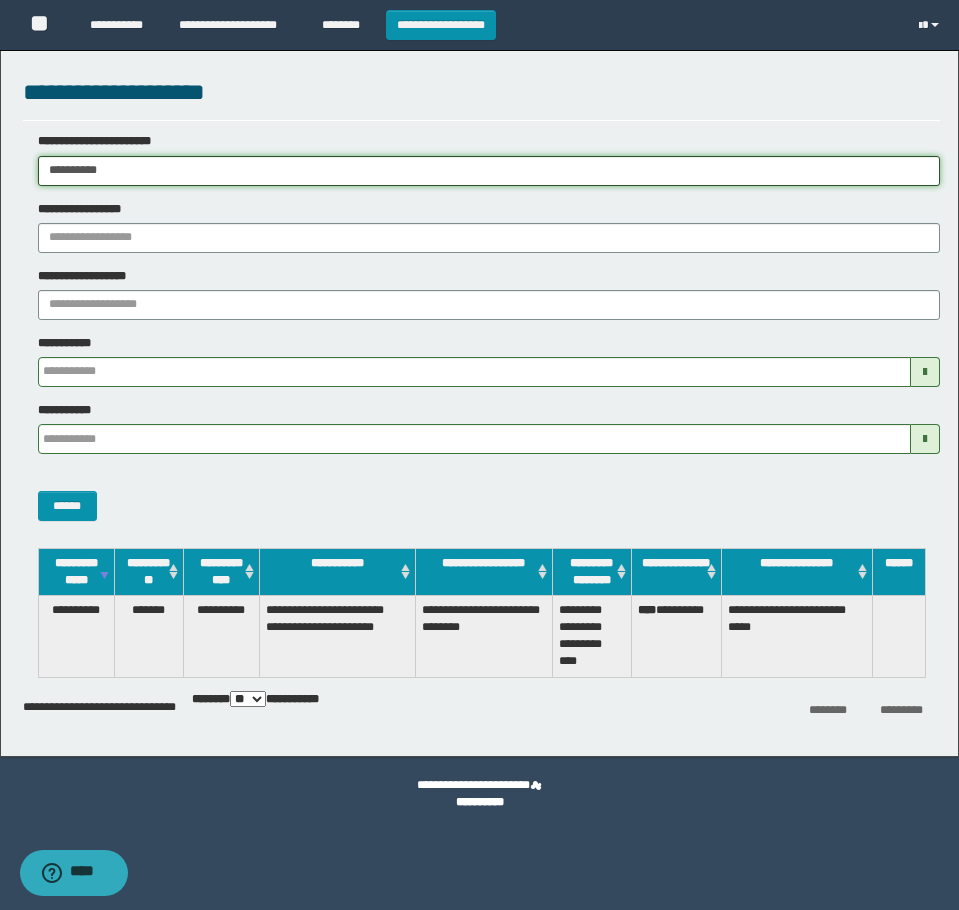 click on "**********" at bounding box center [479, 455] 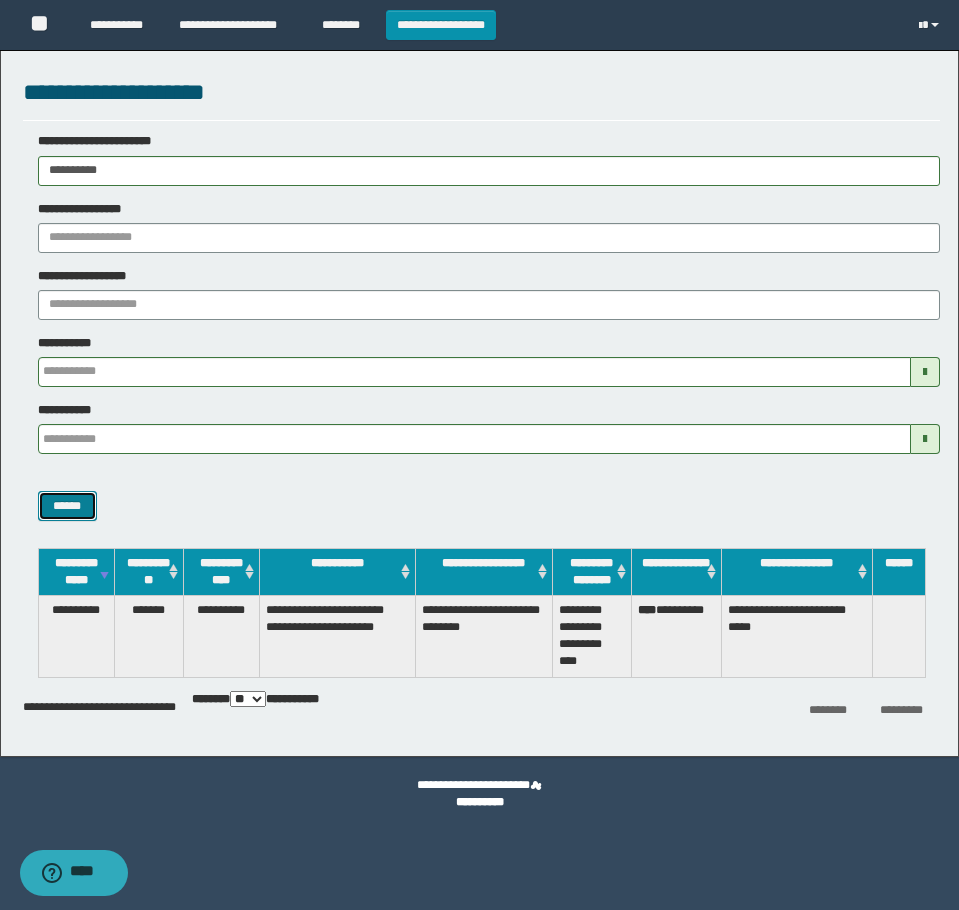 click on "******" at bounding box center (67, 506) 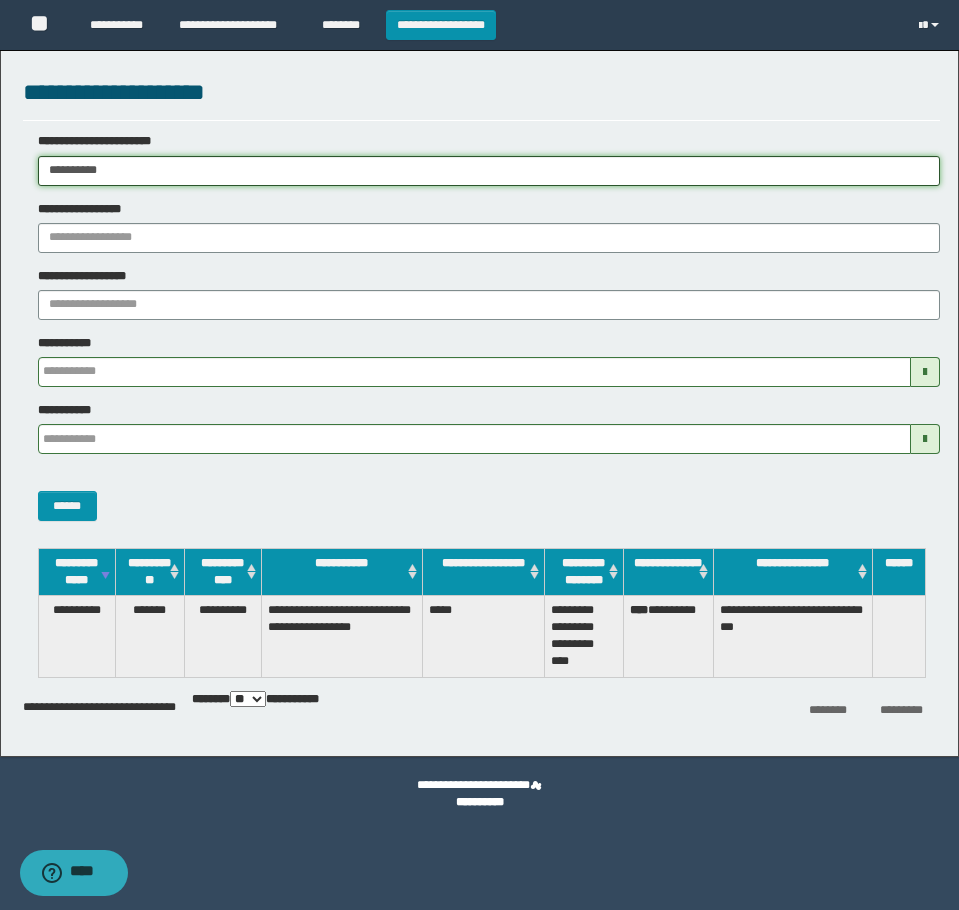 drag, startPoint x: 208, startPoint y: 160, endPoint x: -7, endPoint y: 200, distance: 218.68927 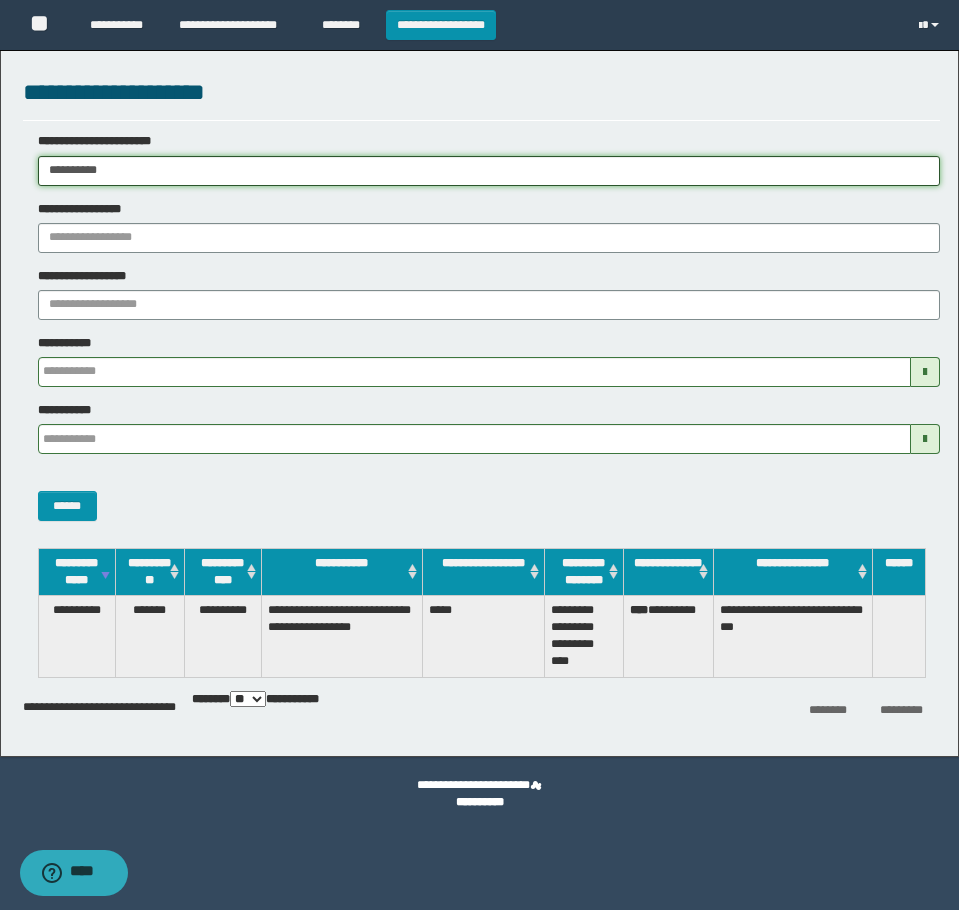 click on "**********" at bounding box center (479, 455) 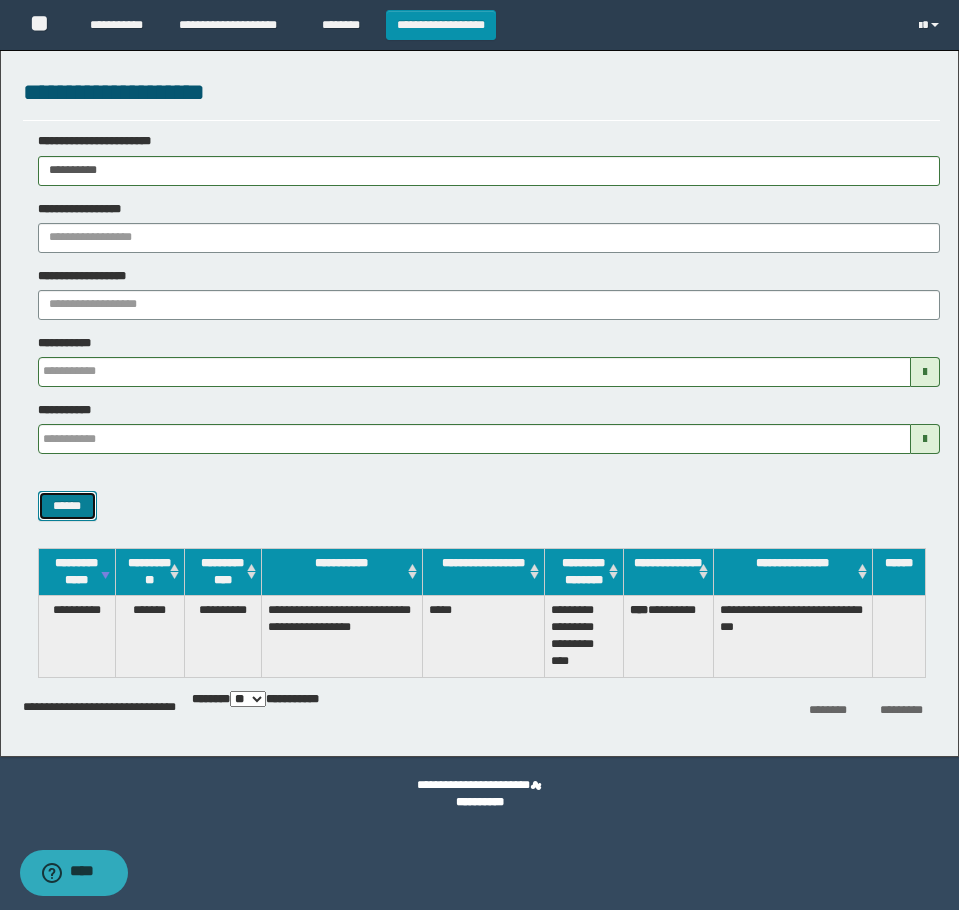 click on "******" at bounding box center (67, 506) 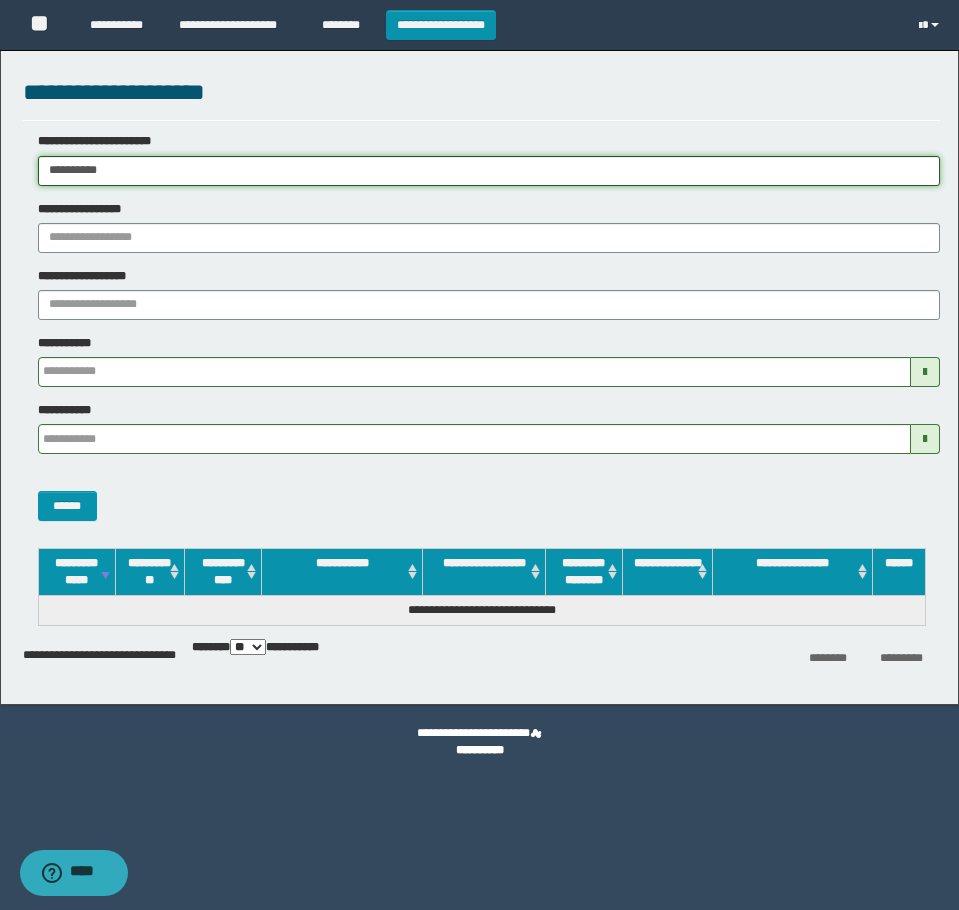 drag, startPoint x: 171, startPoint y: 174, endPoint x: -7, endPoint y: 203, distance: 180.3469 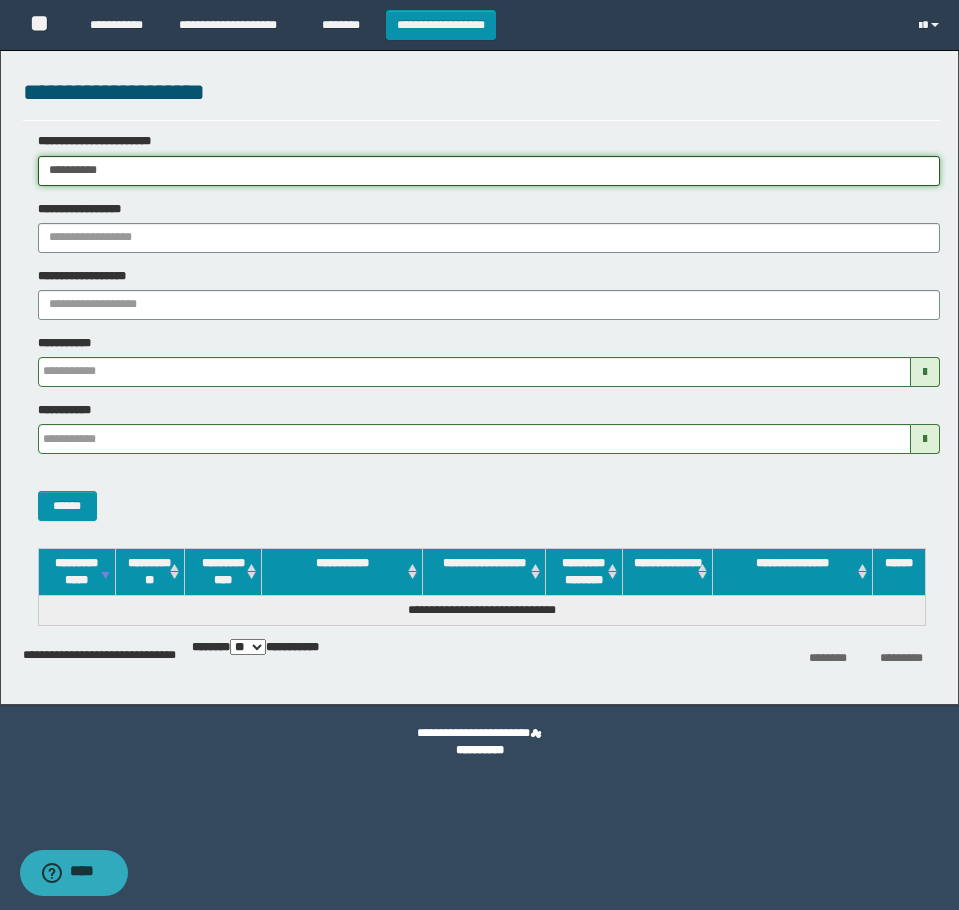 click on "**********" at bounding box center [479, 455] 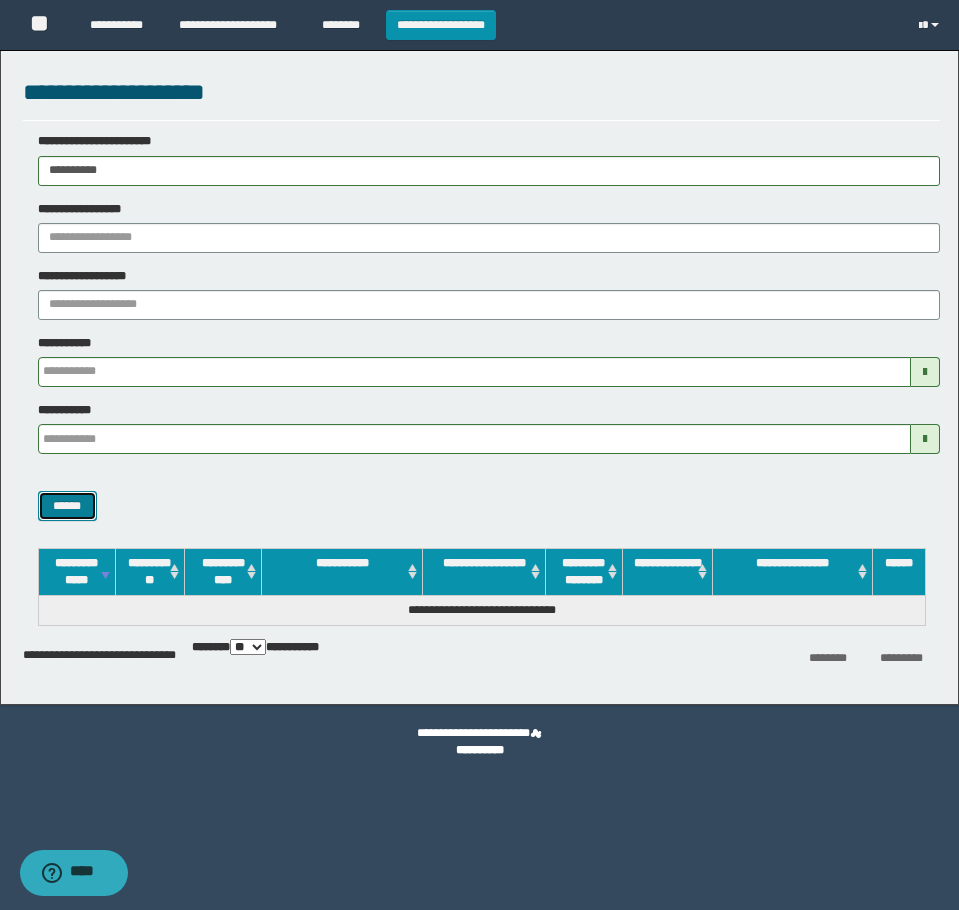 click on "******" at bounding box center [67, 506] 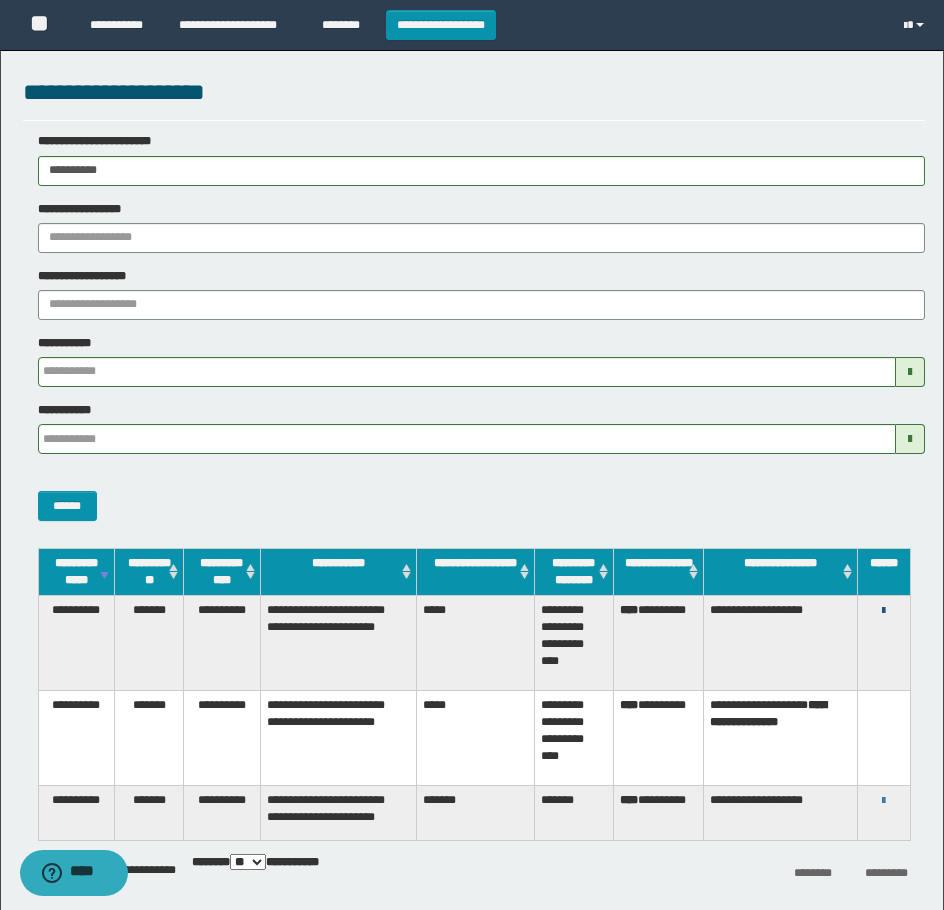 click at bounding box center (883, 611) 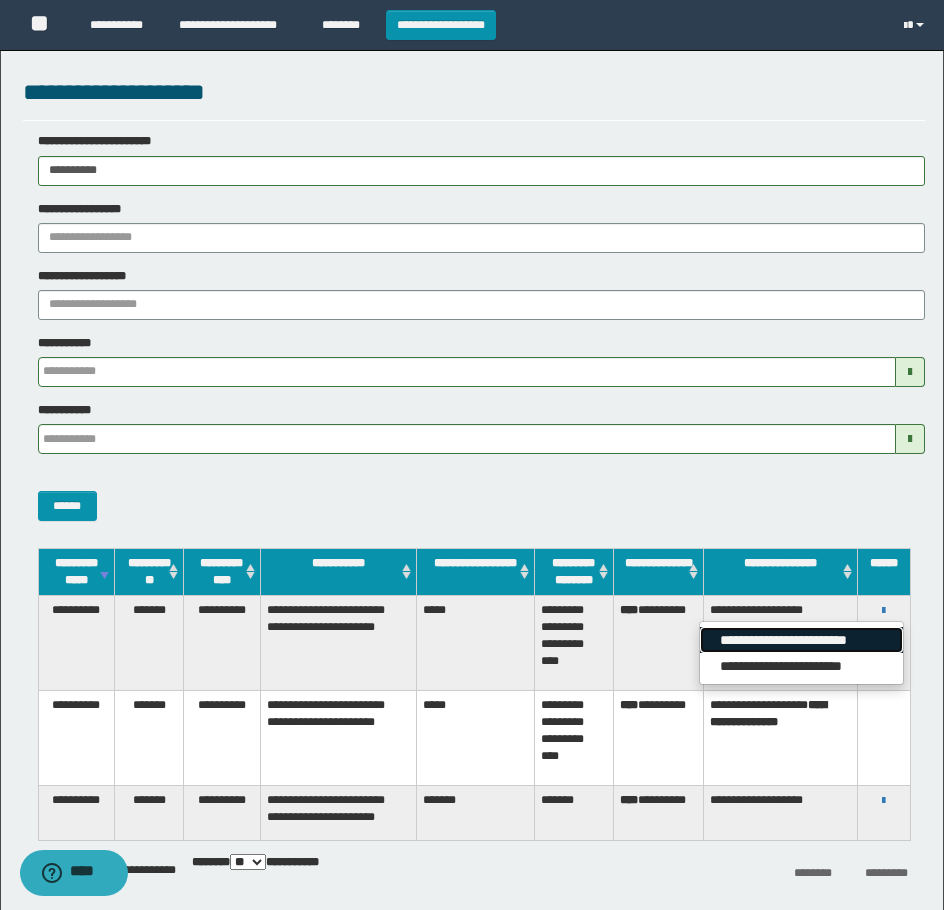 click on "**********" at bounding box center (801, 640) 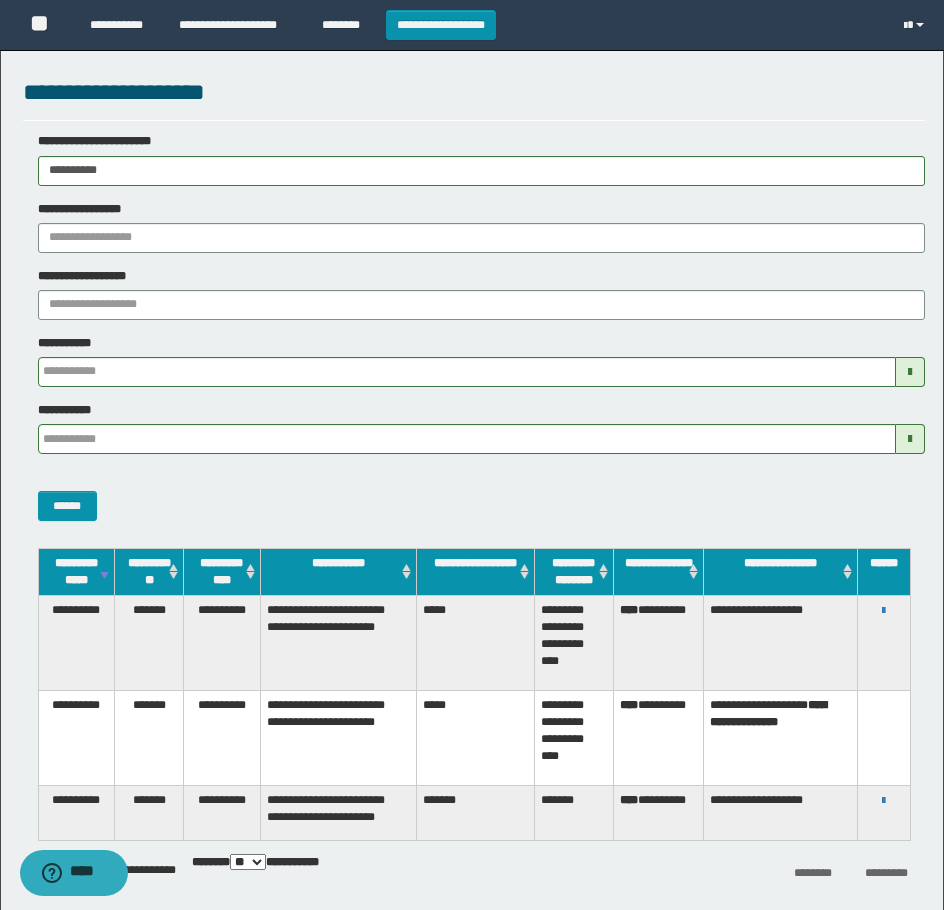 drag, startPoint x: 175, startPoint y: 168, endPoint x: 7, endPoint y: 192, distance: 169.70563 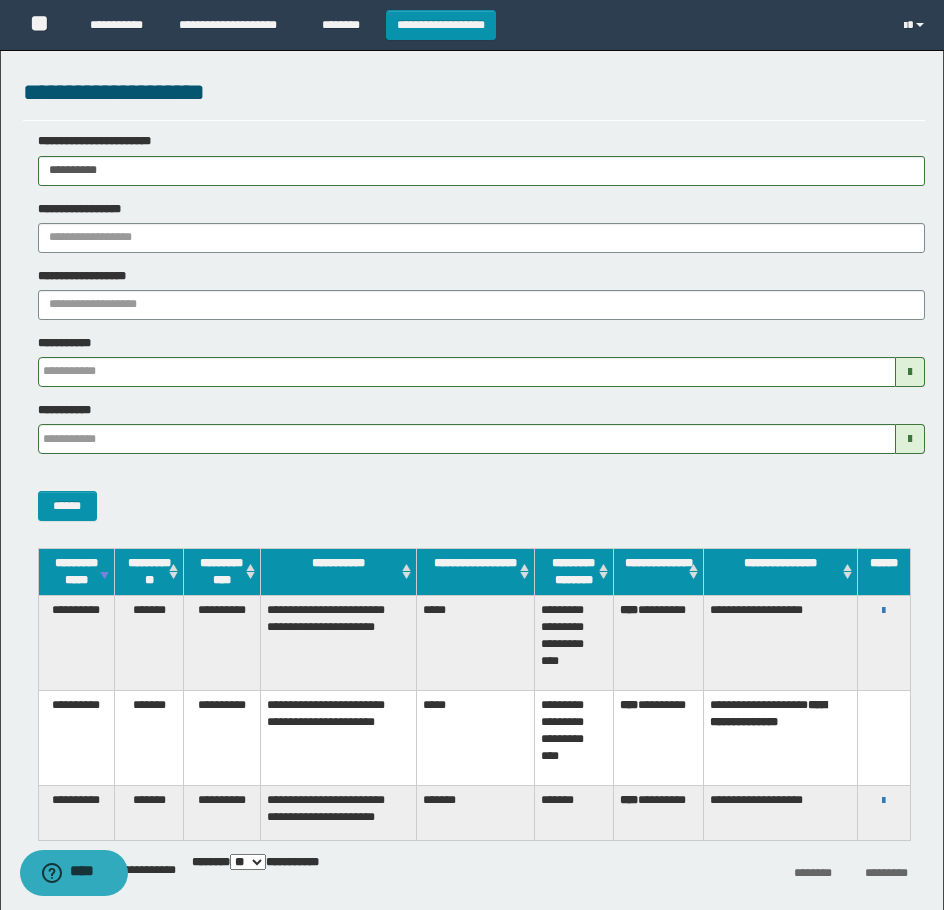 click on "**********" at bounding box center (472, 455) 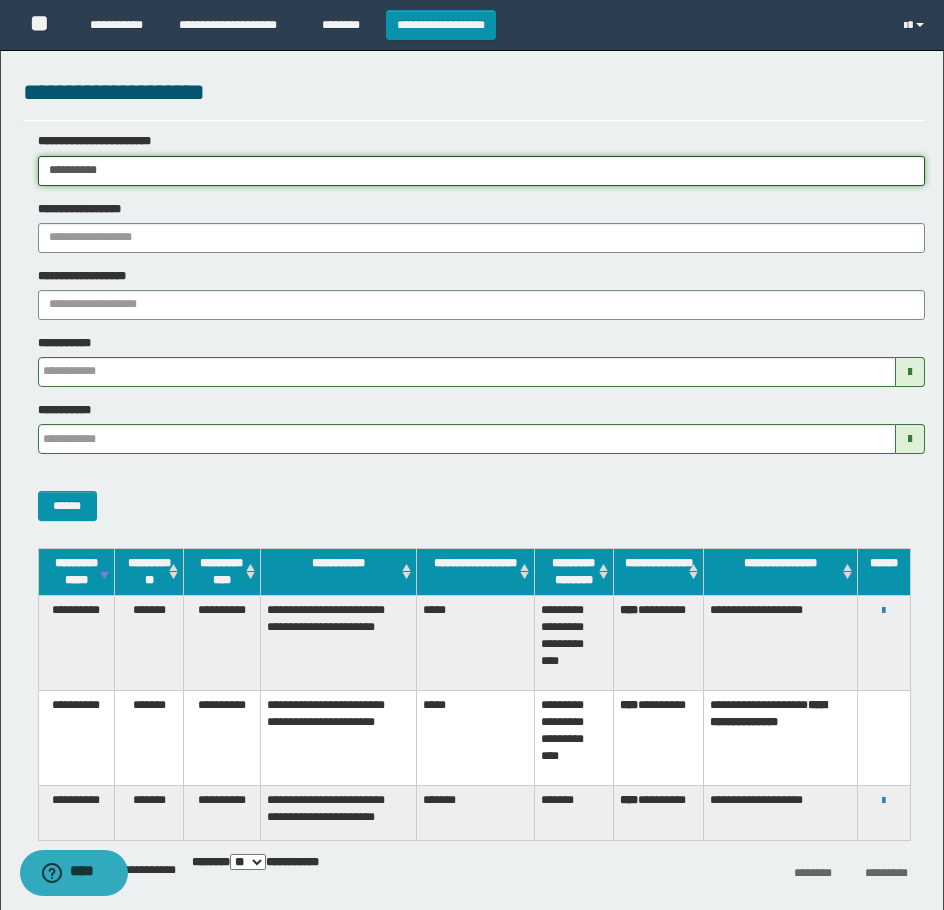 paste 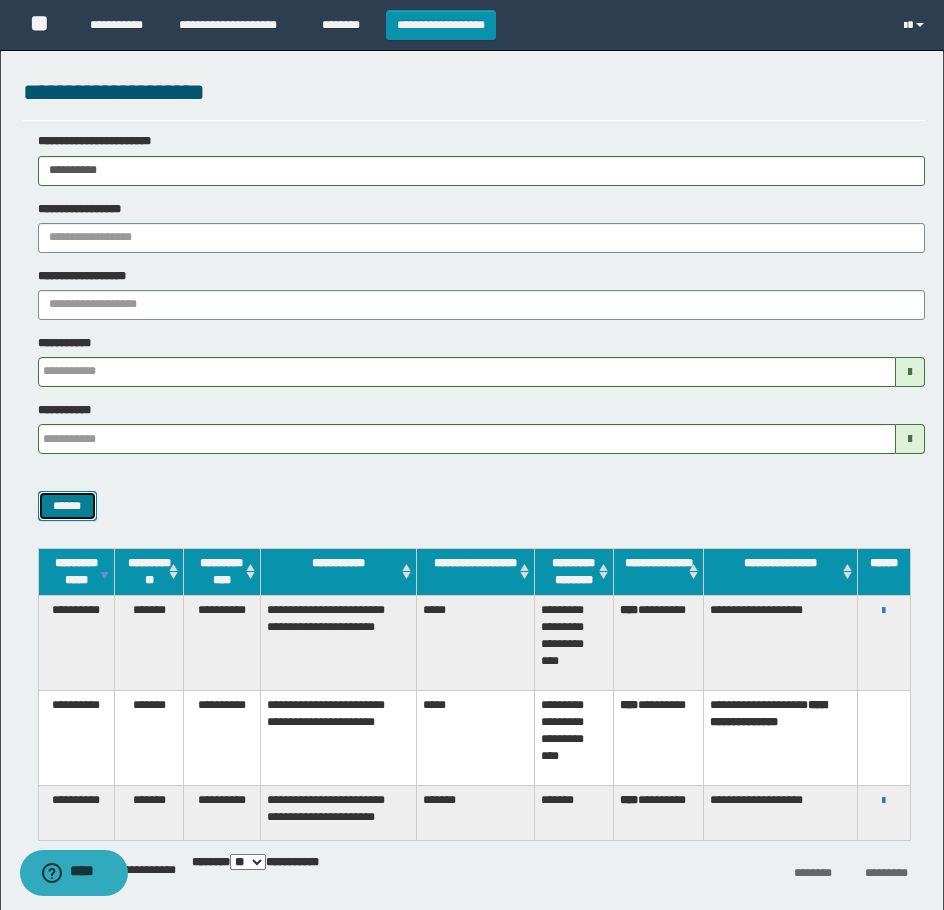 click on "******" at bounding box center (67, 506) 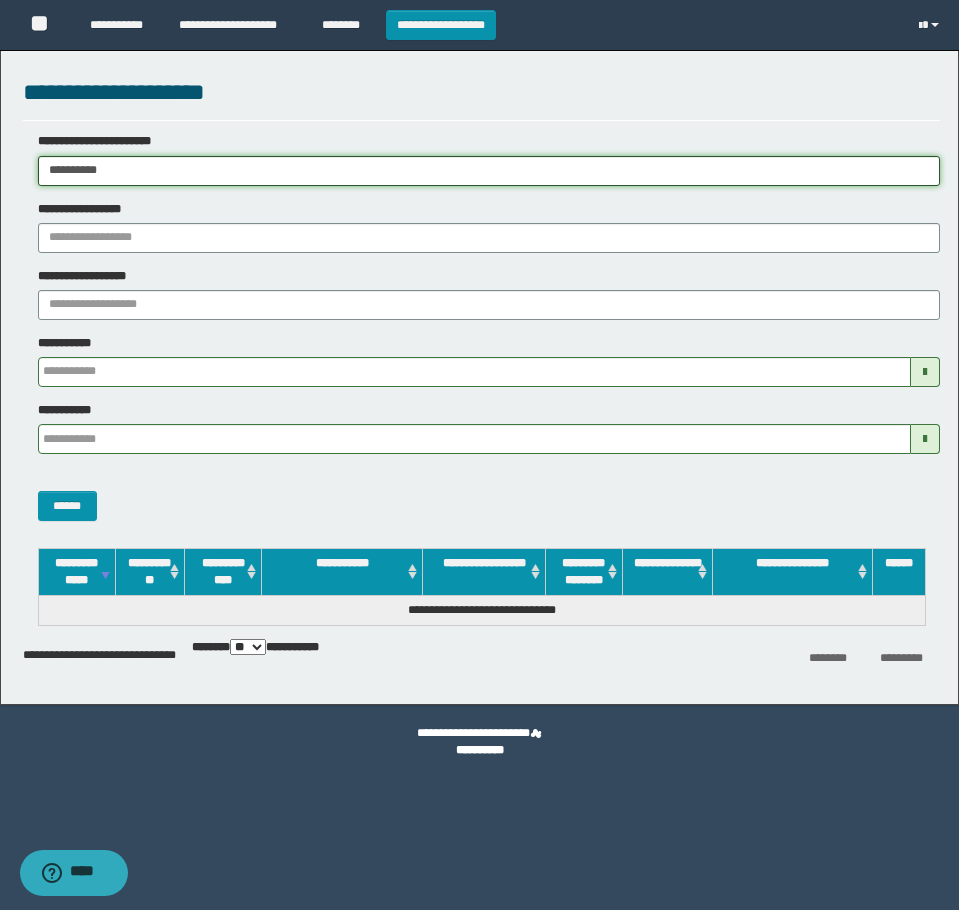 drag, startPoint x: 146, startPoint y: 171, endPoint x: 20, endPoint y: 247, distance: 147.14618 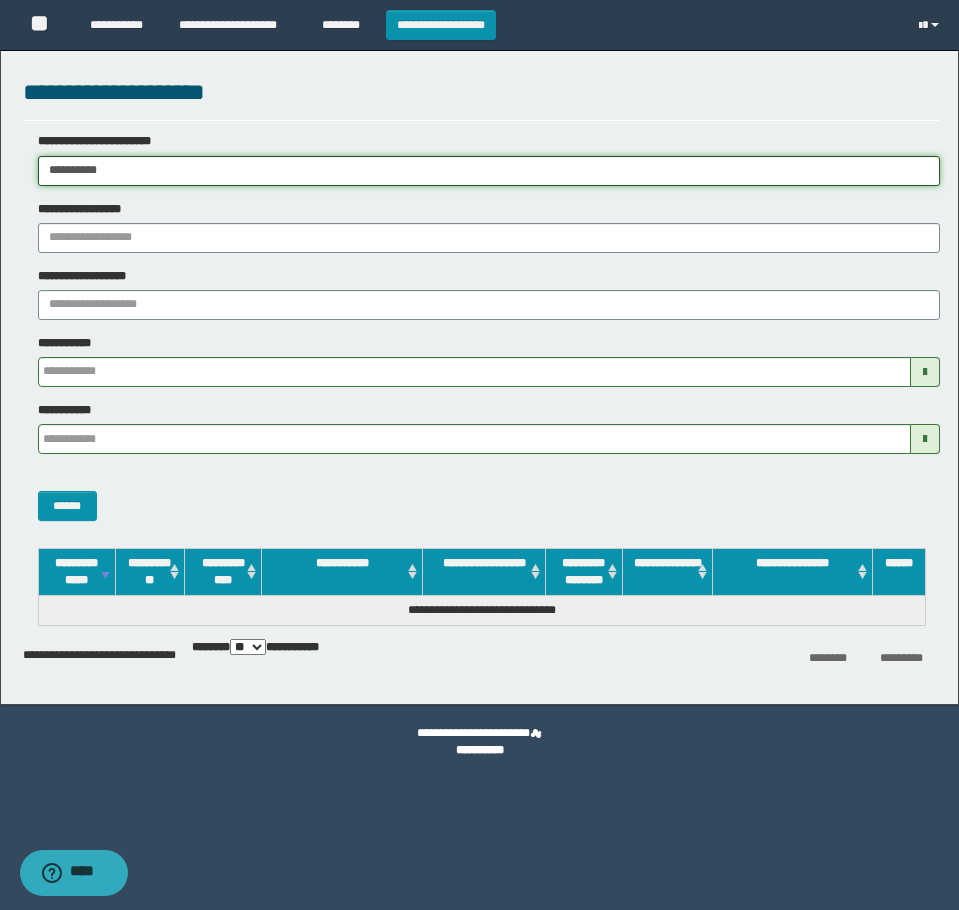 click on "**********" at bounding box center (479, 455) 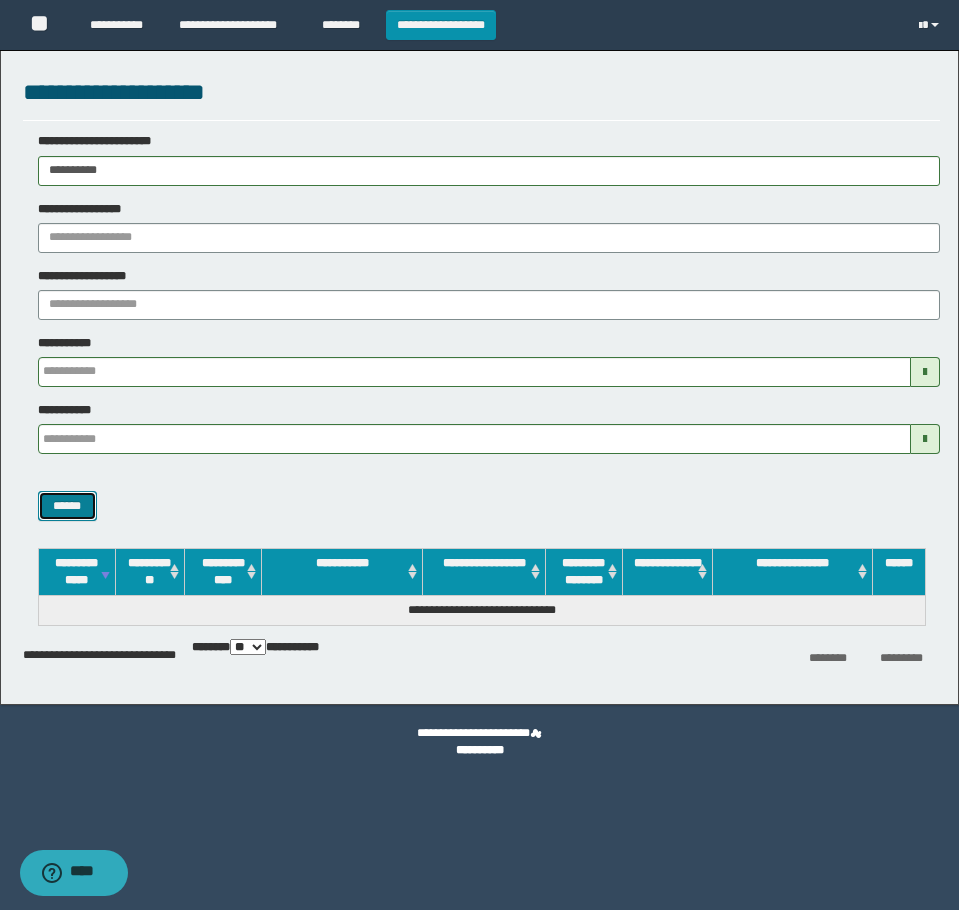 click on "******" at bounding box center [67, 506] 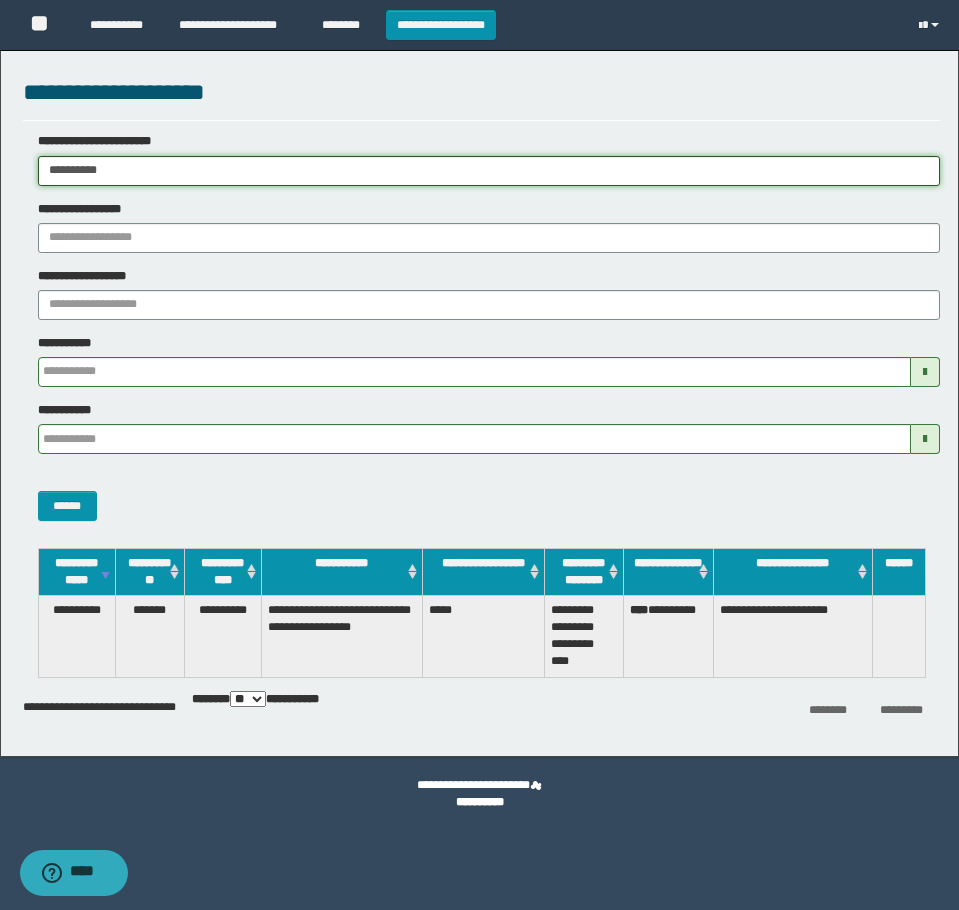 drag, startPoint x: 203, startPoint y: 185, endPoint x: -7, endPoint y: 229, distance: 214.56001 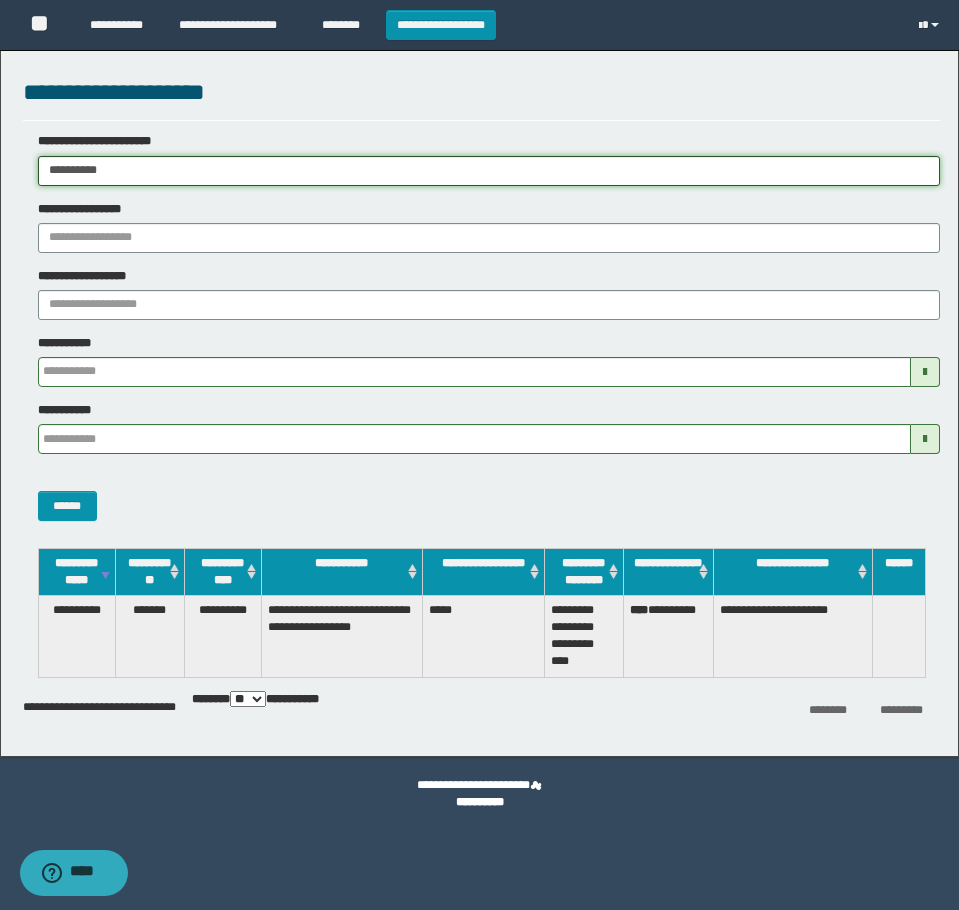 click on "**********" at bounding box center [479, 455] 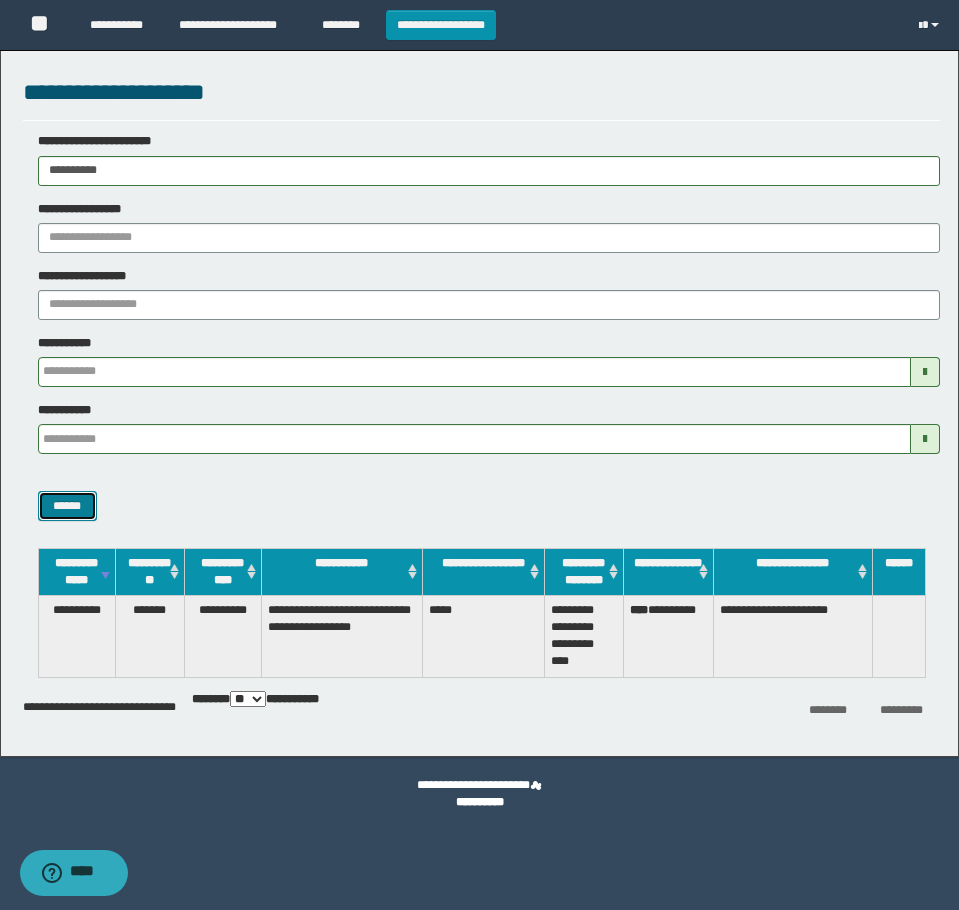click on "******" at bounding box center (67, 506) 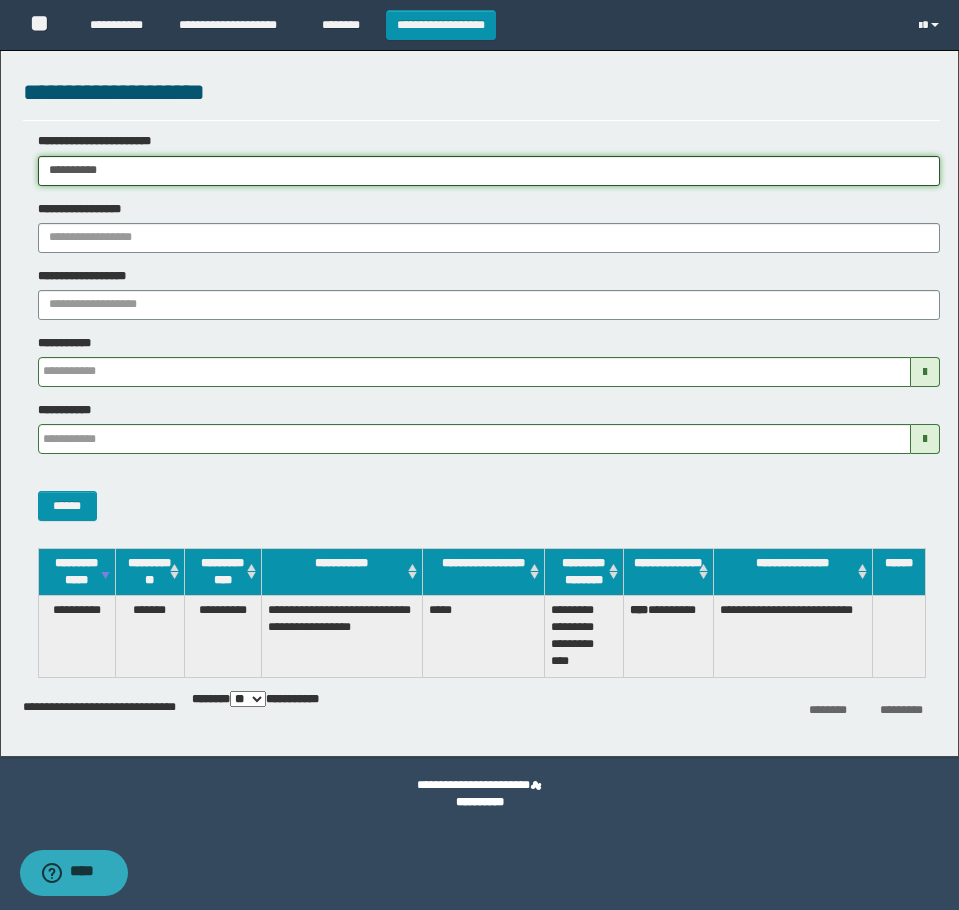 drag, startPoint x: 167, startPoint y: 159, endPoint x: 21, endPoint y: 206, distance: 153.37862 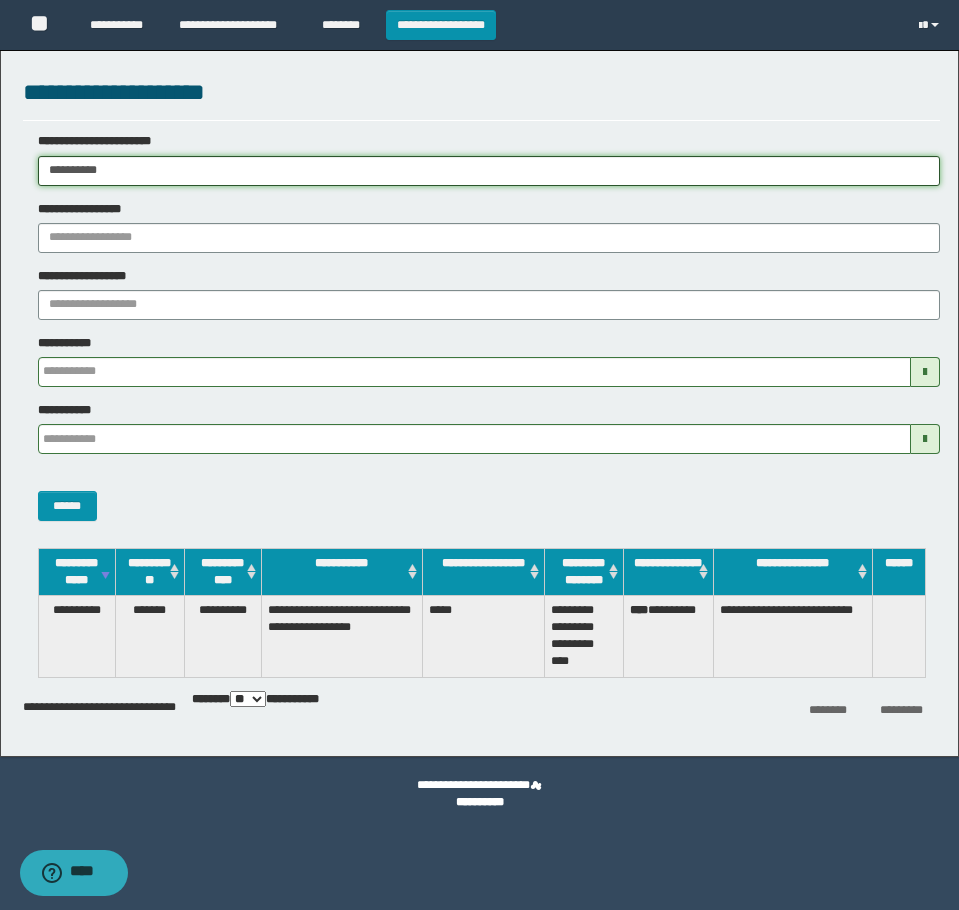 click on "**********" at bounding box center [479, 455] 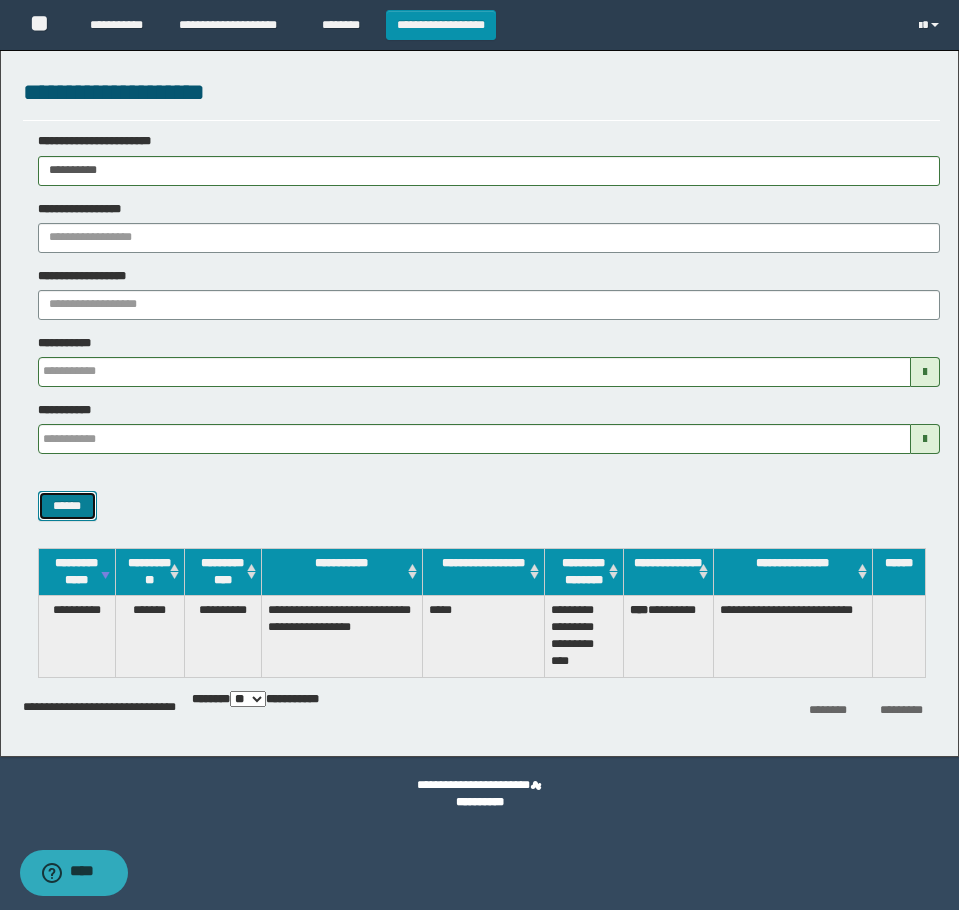 click on "******" at bounding box center [67, 506] 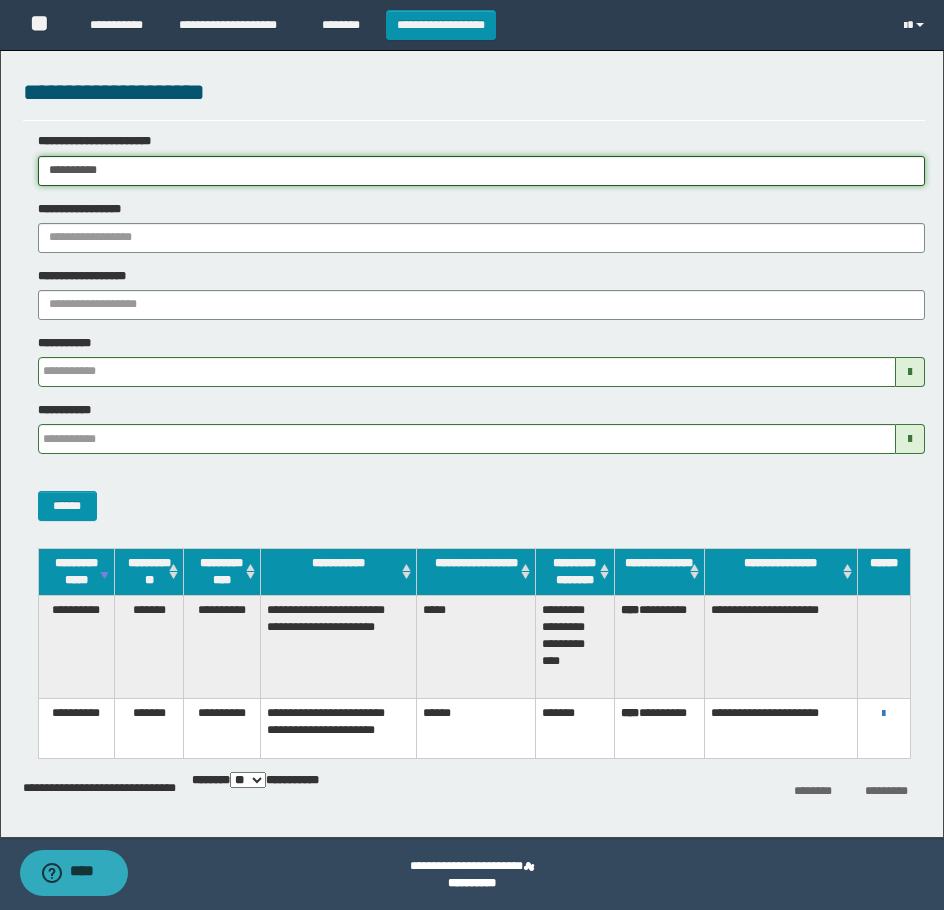 drag, startPoint x: 142, startPoint y: 159, endPoint x: -7, endPoint y: 176, distance: 149.96666 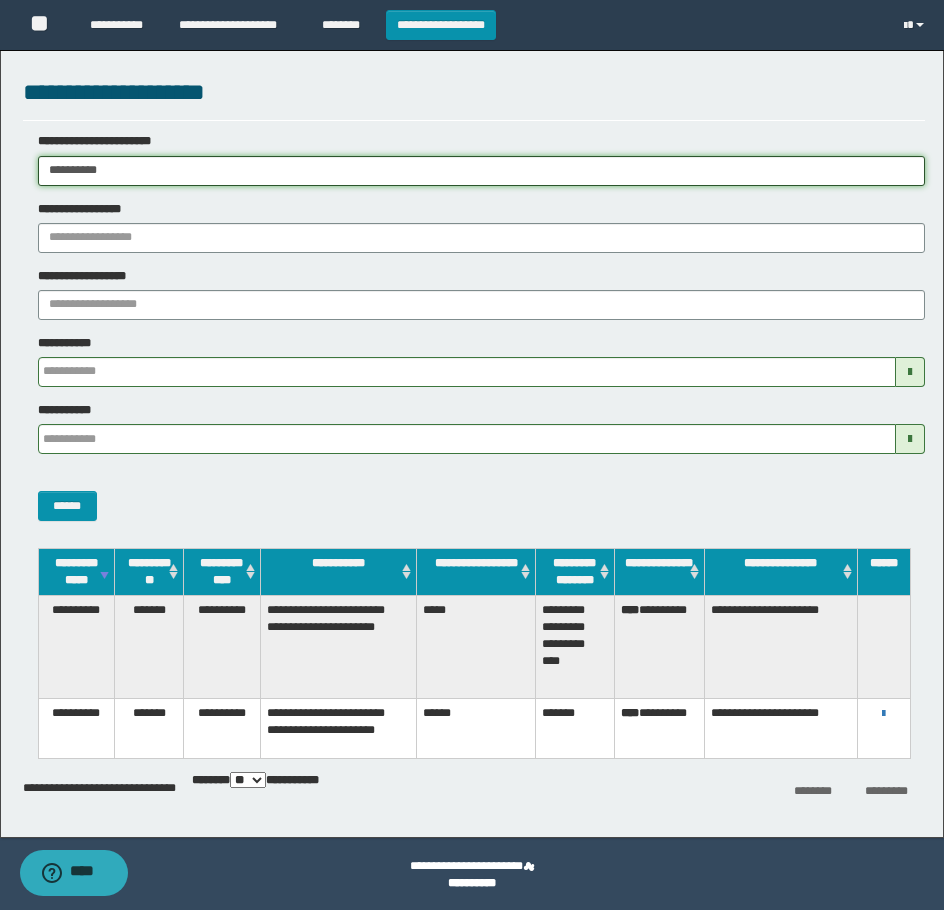 click on "**********" at bounding box center (472, 455) 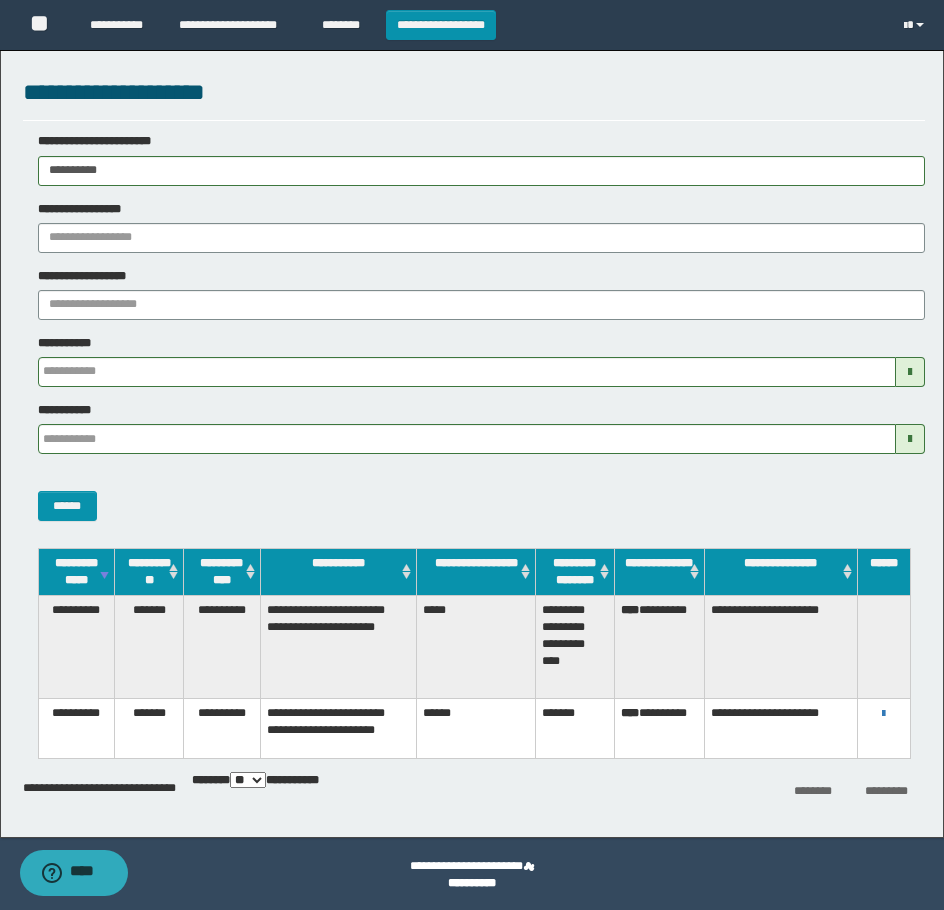 click on "******" at bounding box center [474, 495] 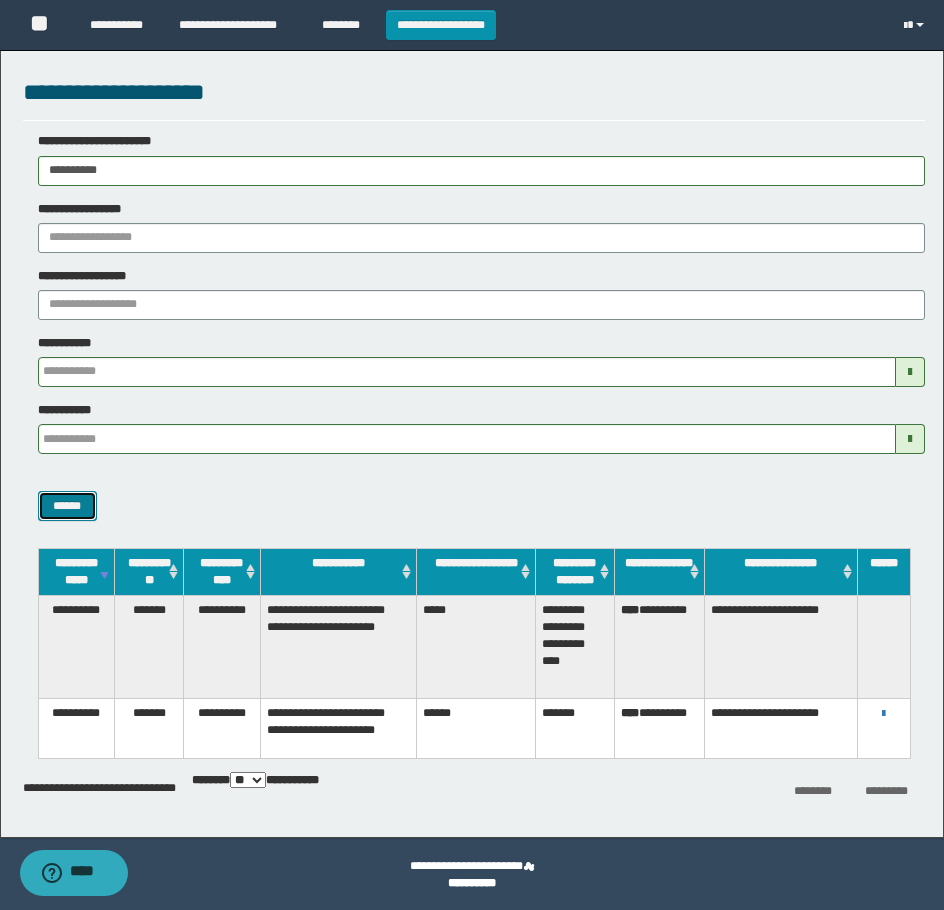 click on "******" at bounding box center [67, 506] 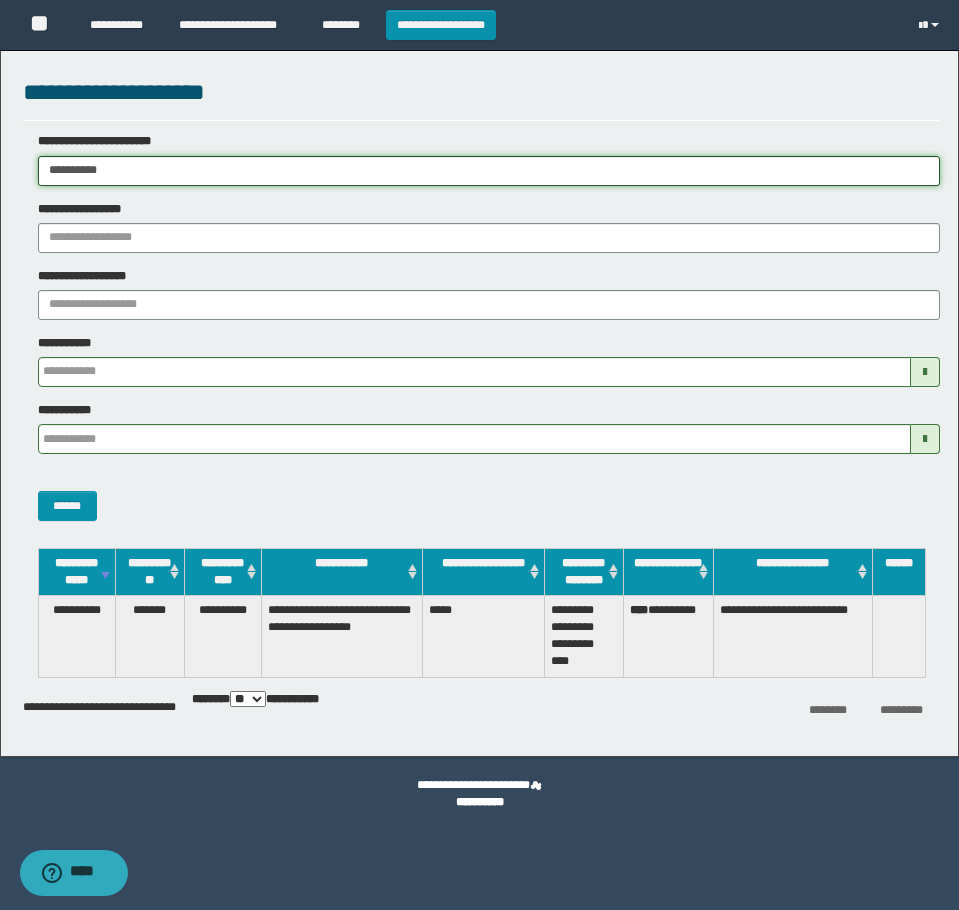 drag, startPoint x: 262, startPoint y: 173, endPoint x: 13, endPoint y: 291, distance: 275.54492 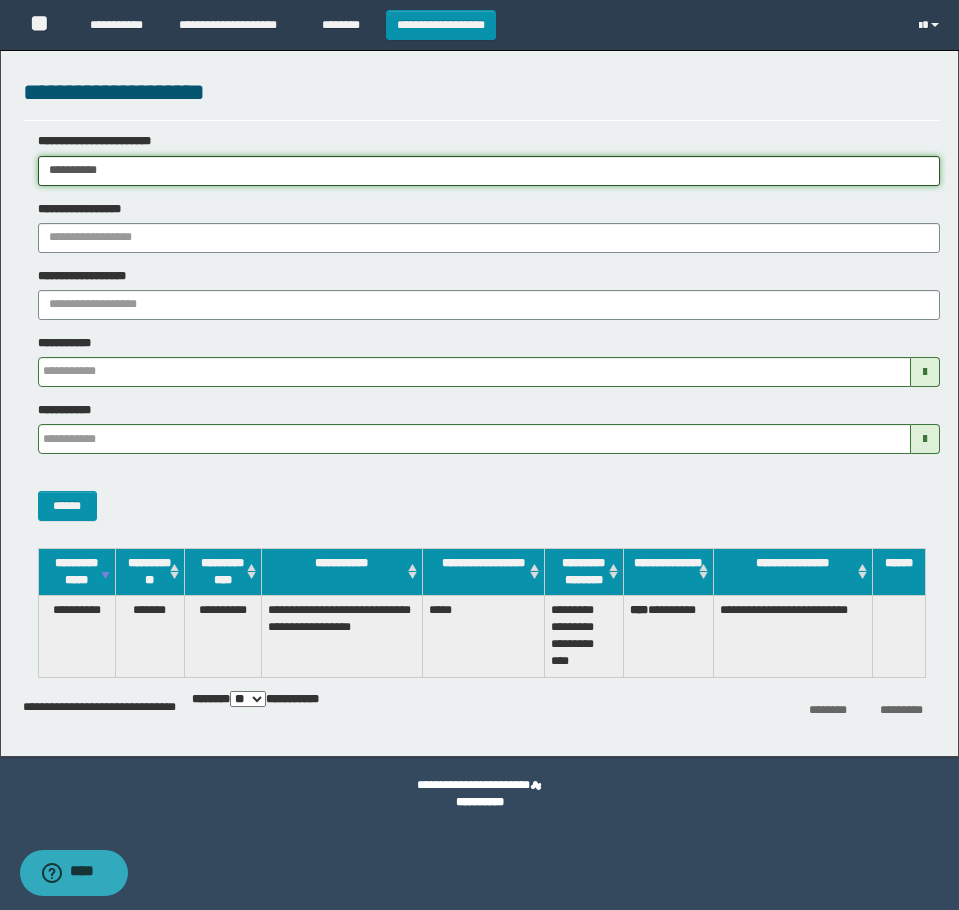click on "**********" at bounding box center [479, 455] 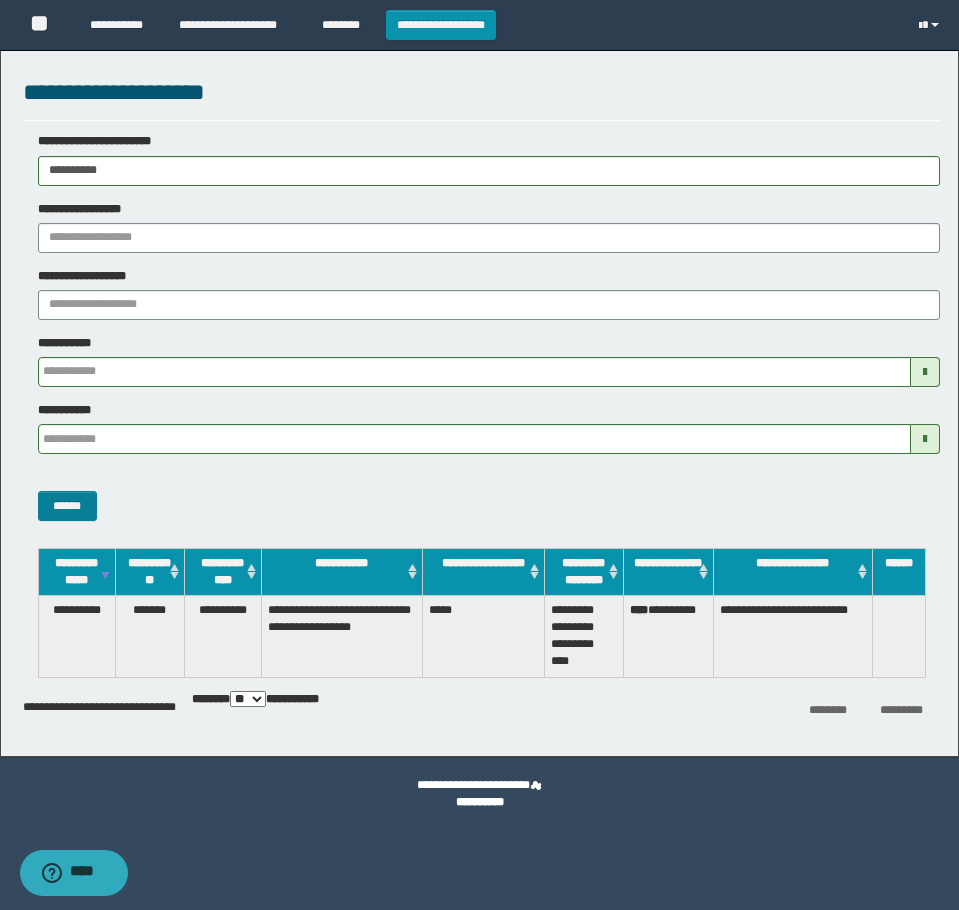 click on "******" at bounding box center (481, 495) 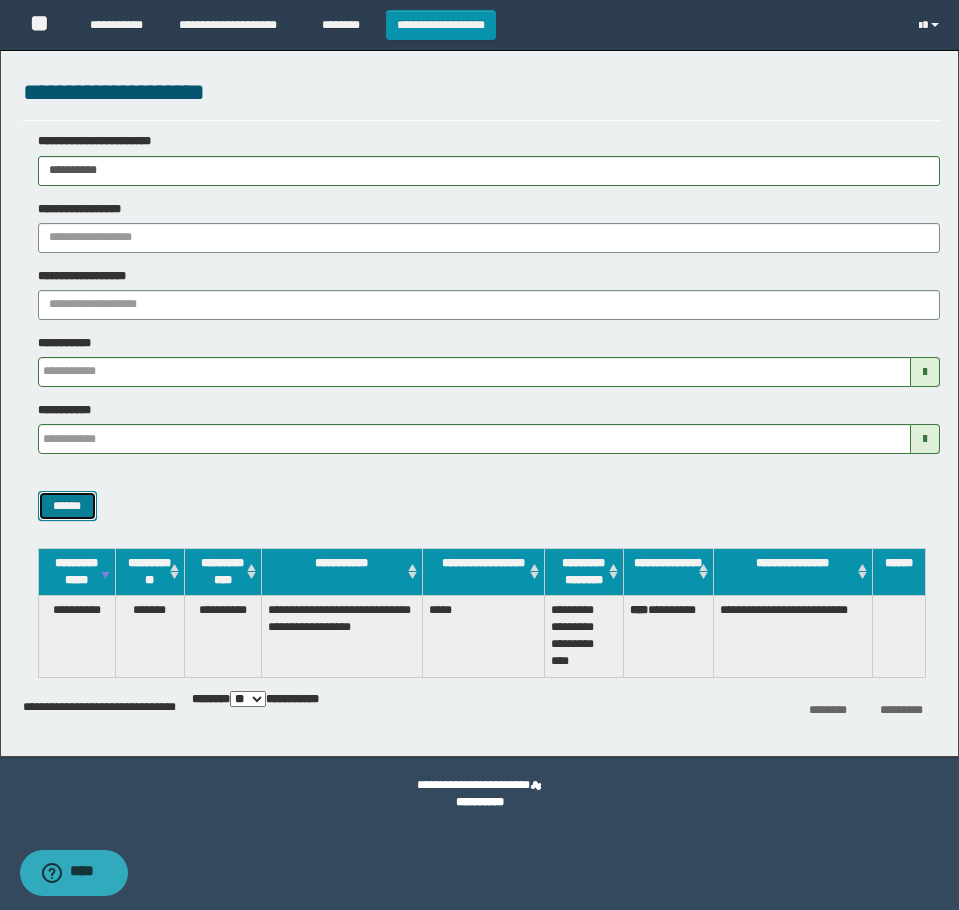 click on "******" at bounding box center [67, 506] 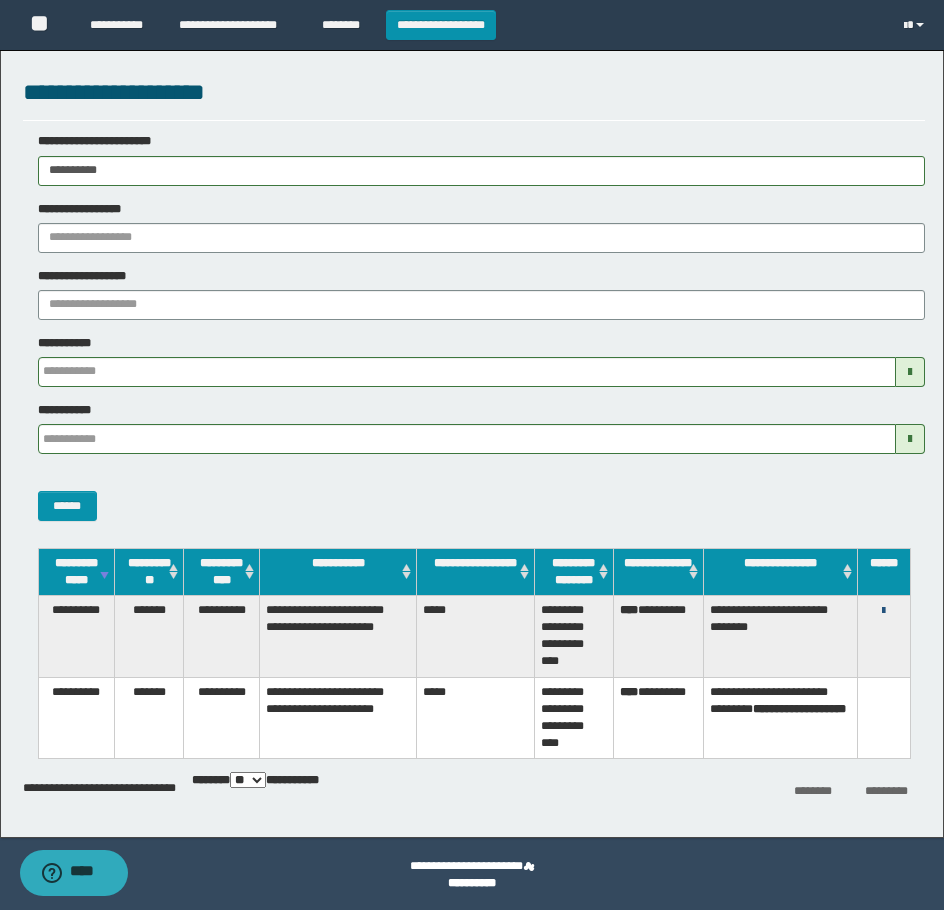click at bounding box center [883, 611] 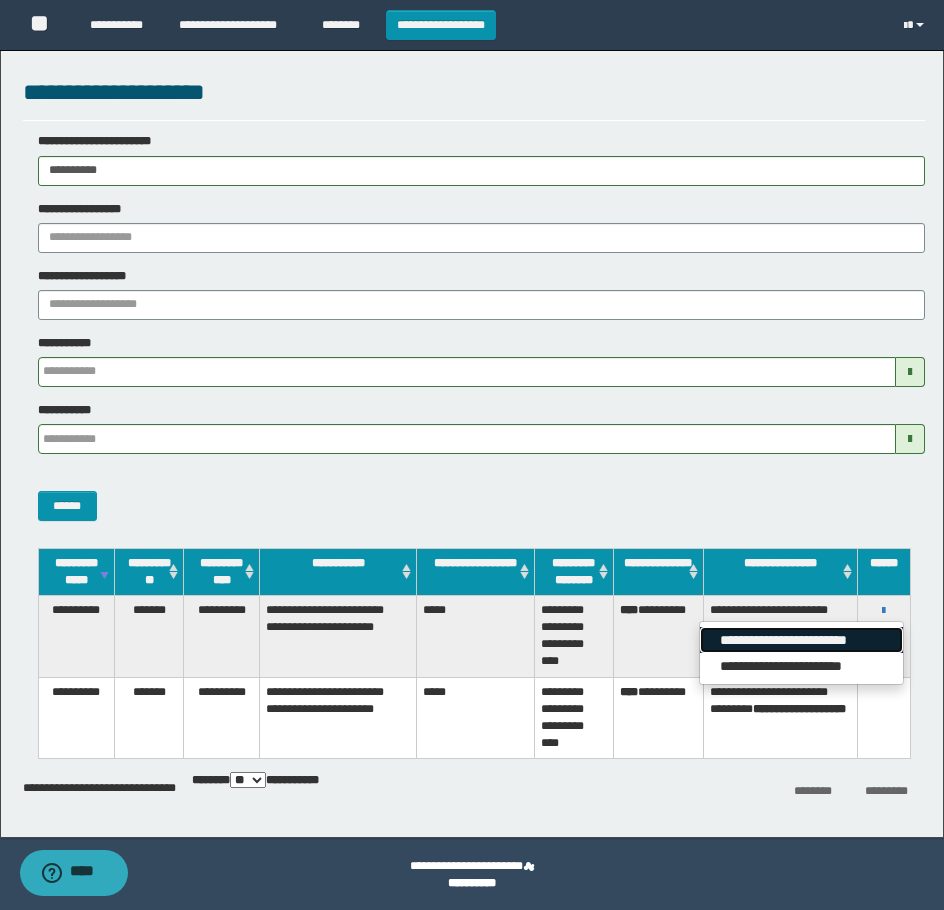 click on "**********" at bounding box center (801, 640) 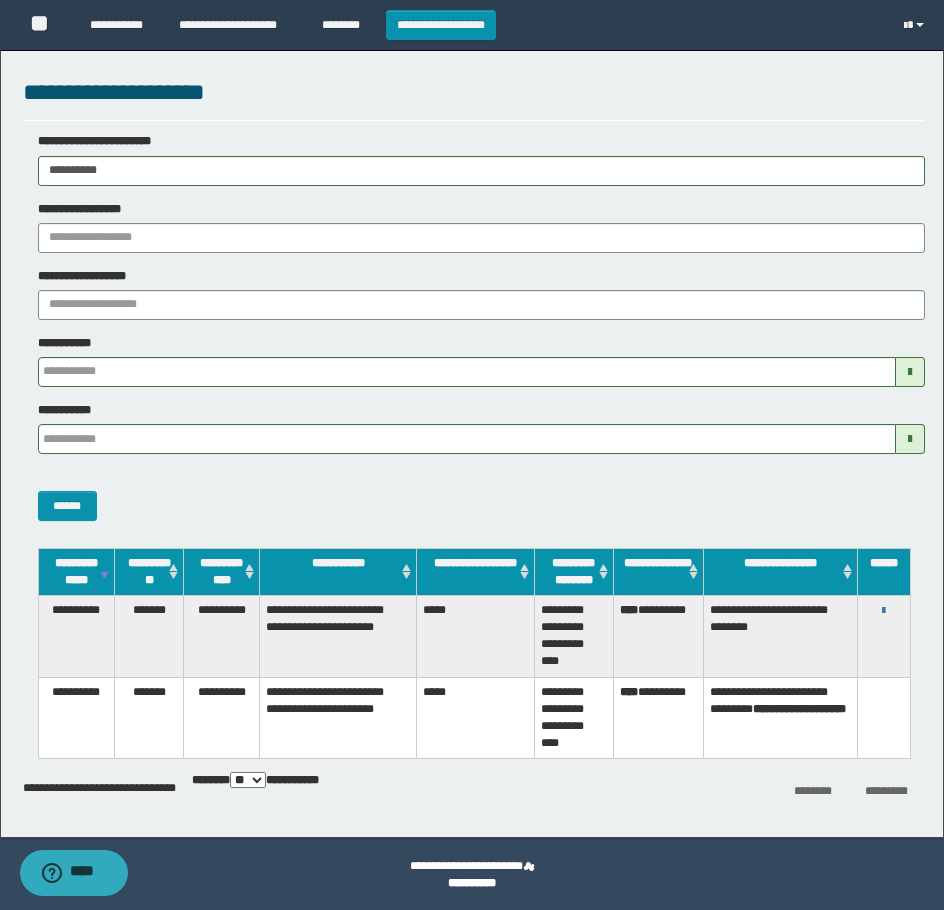 drag, startPoint x: 166, startPoint y: 185, endPoint x: 142, endPoint y: 181, distance: 24.33105 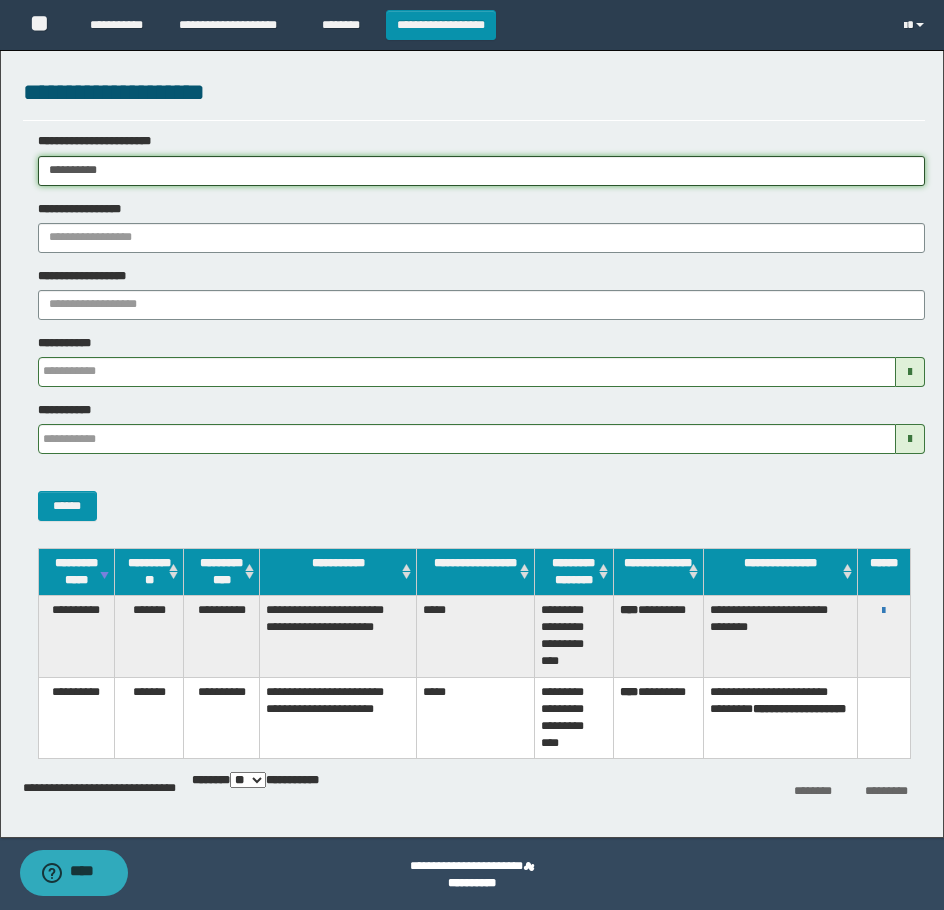 drag, startPoint x: 178, startPoint y: 171, endPoint x: -7, endPoint y: 160, distance: 185.32674 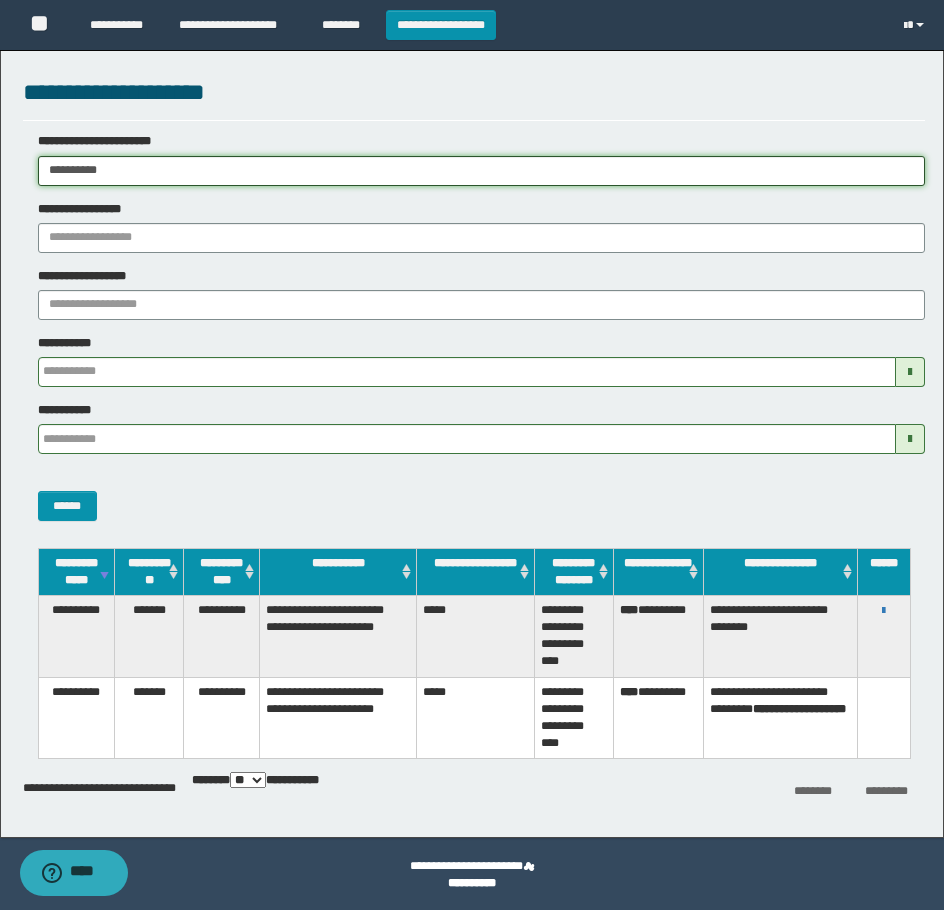 click on "**********" at bounding box center [472, 455] 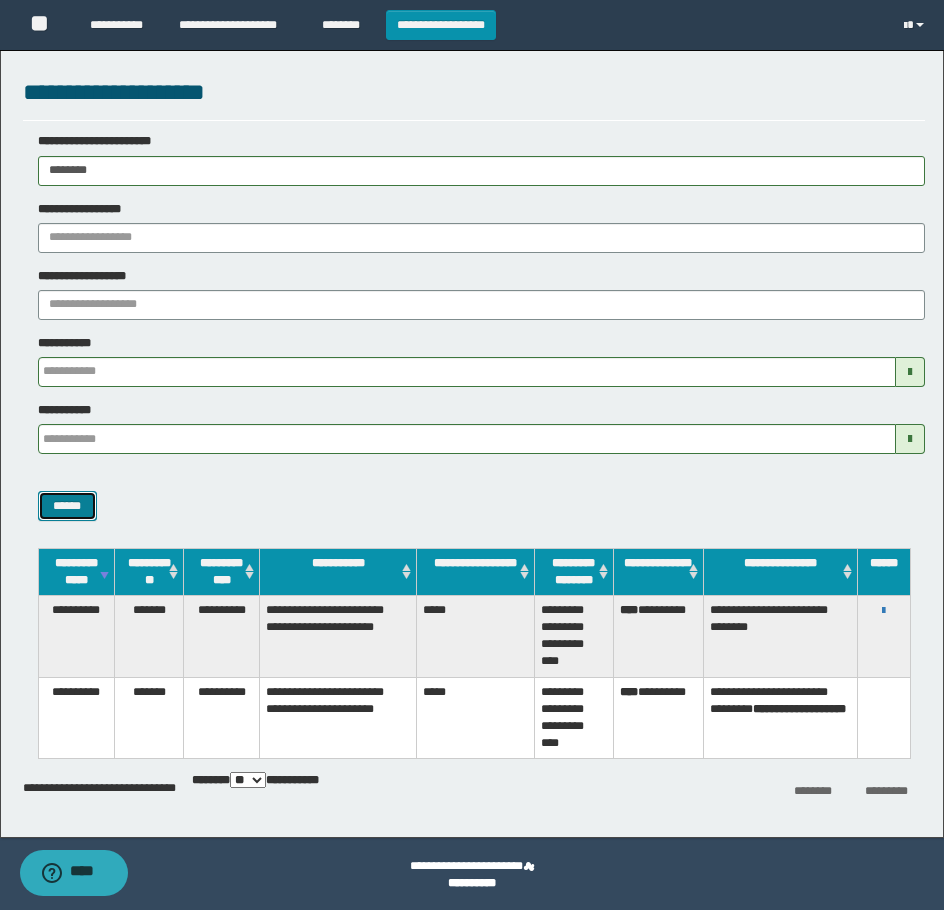 click on "******" at bounding box center [67, 506] 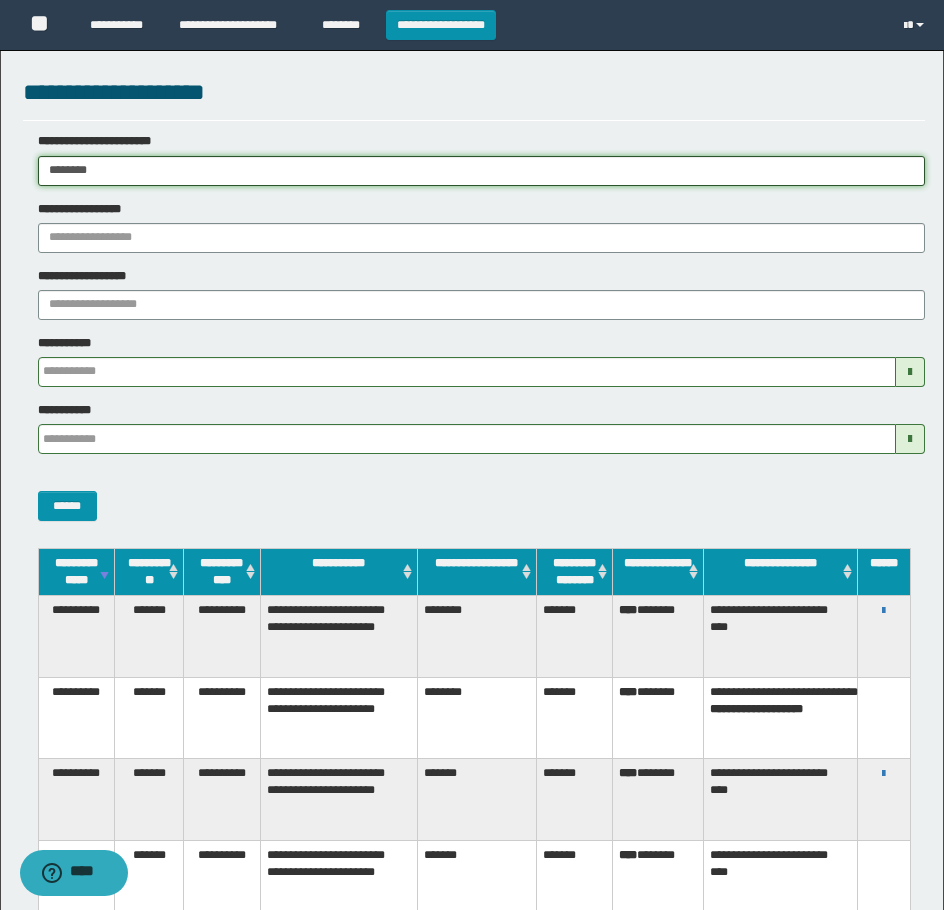 drag, startPoint x: 154, startPoint y: 171, endPoint x: -7, endPoint y: 171, distance: 161 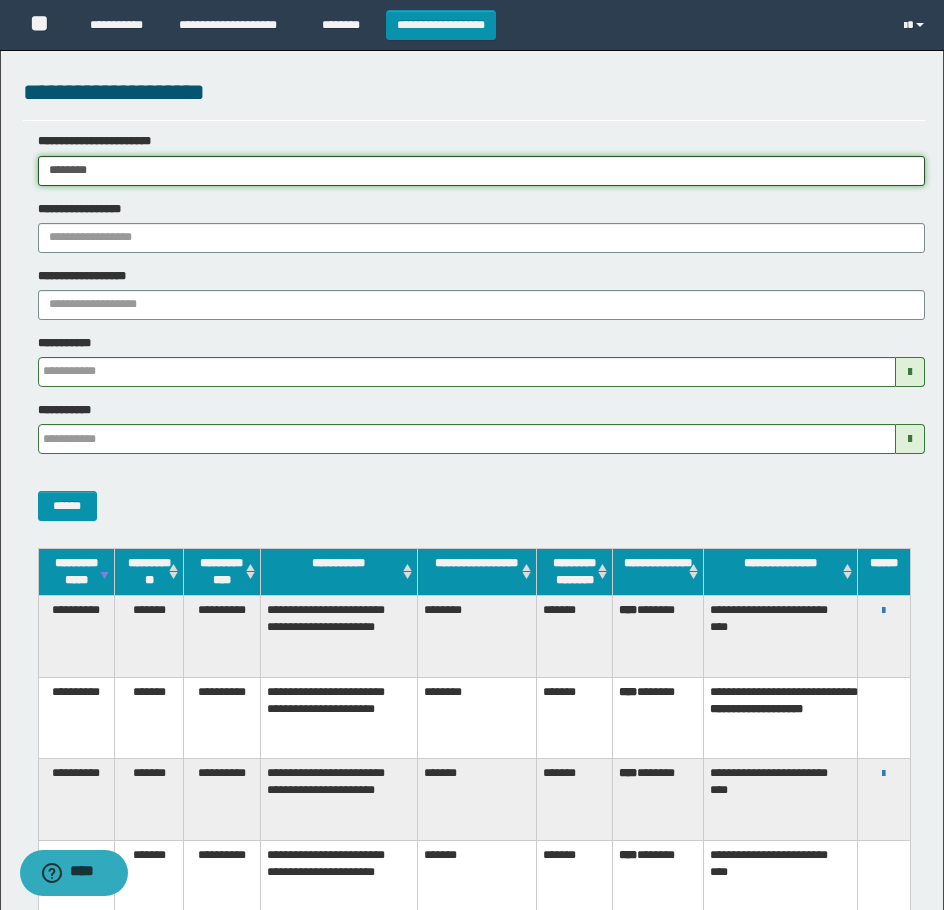 click on "**********" at bounding box center (472, 455) 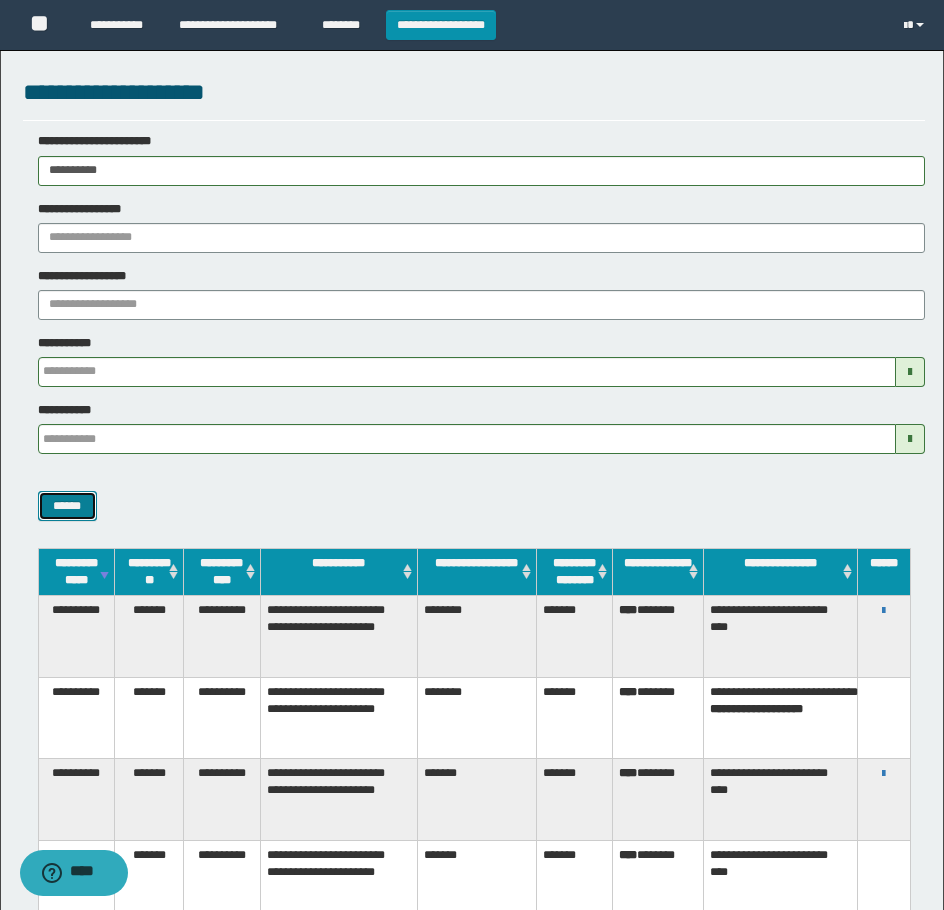 click on "******" at bounding box center (67, 506) 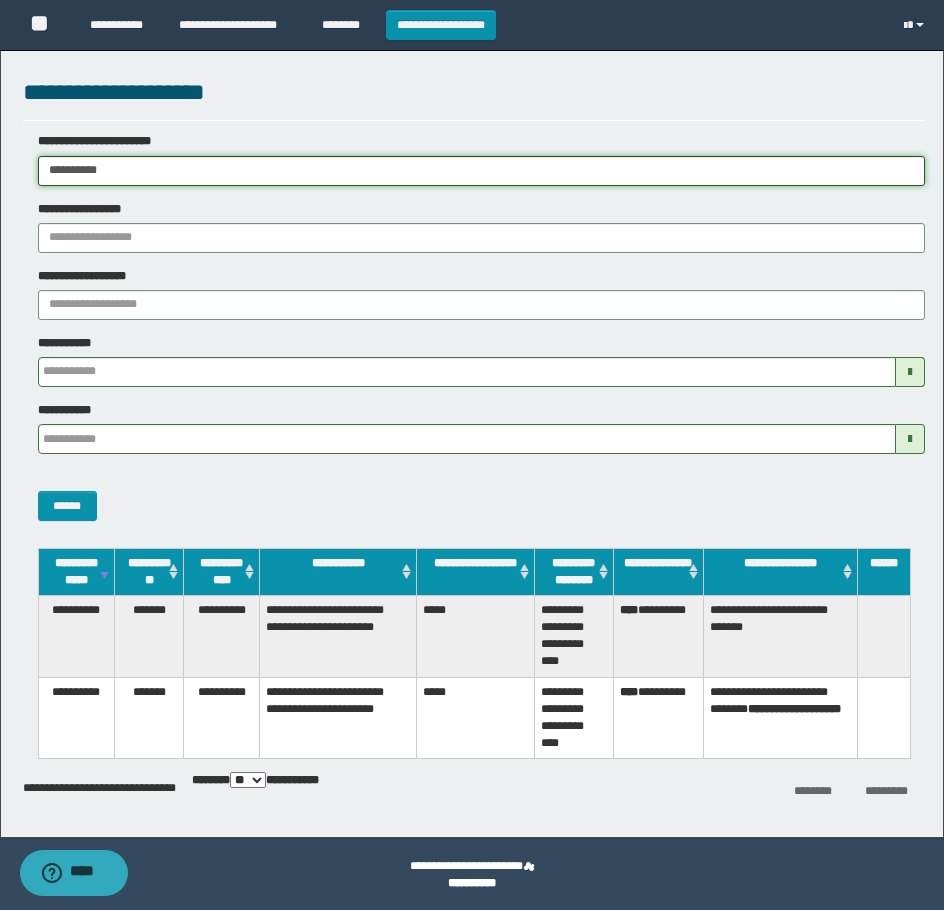 drag, startPoint x: 155, startPoint y: 172, endPoint x: -7, endPoint y: 180, distance: 162.19742 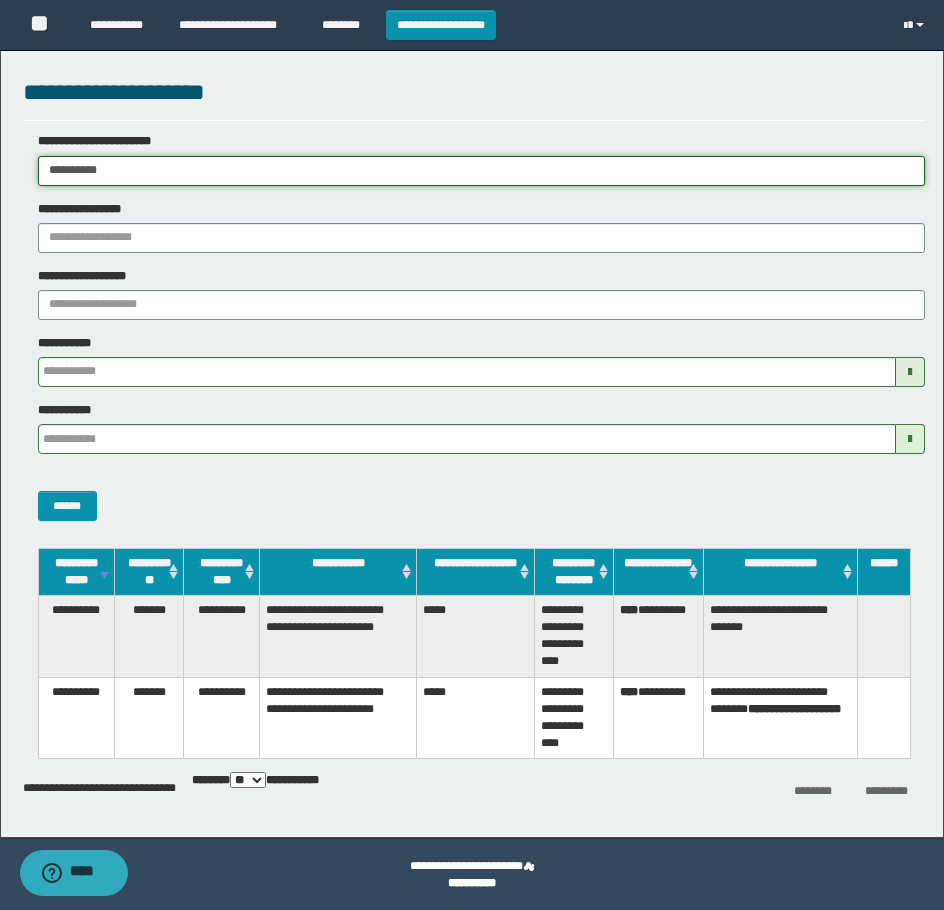 click on "**********" at bounding box center [472, 455] 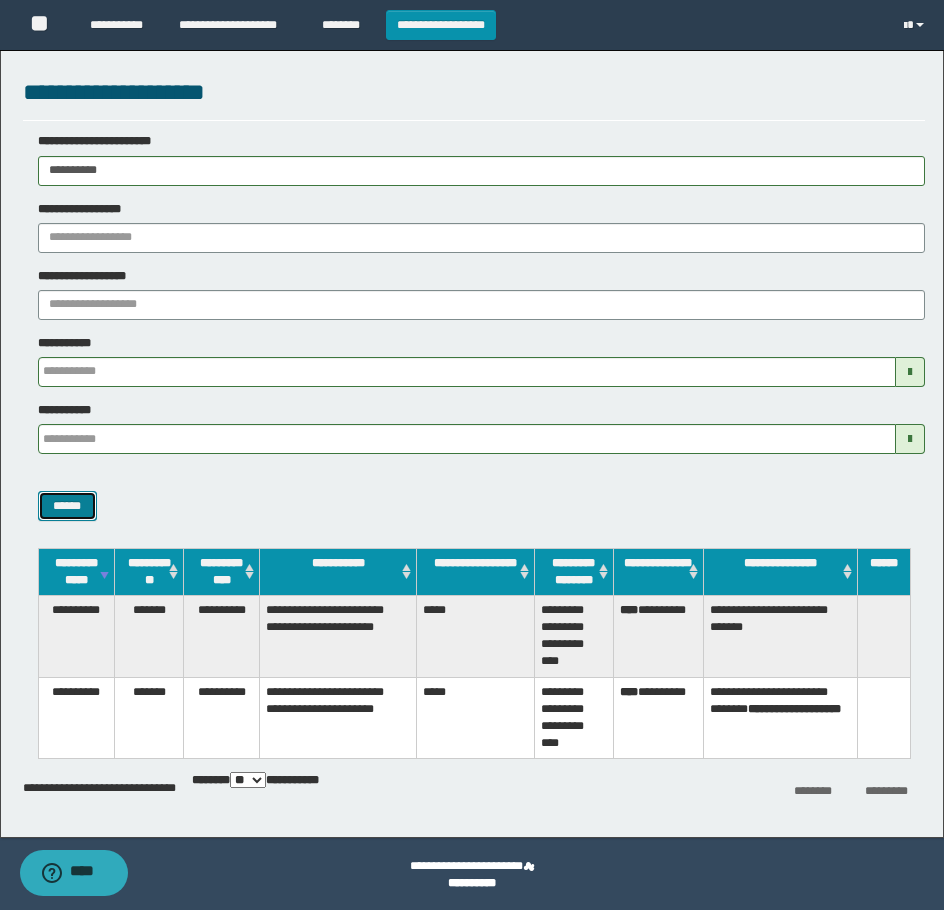 click on "******" at bounding box center (67, 506) 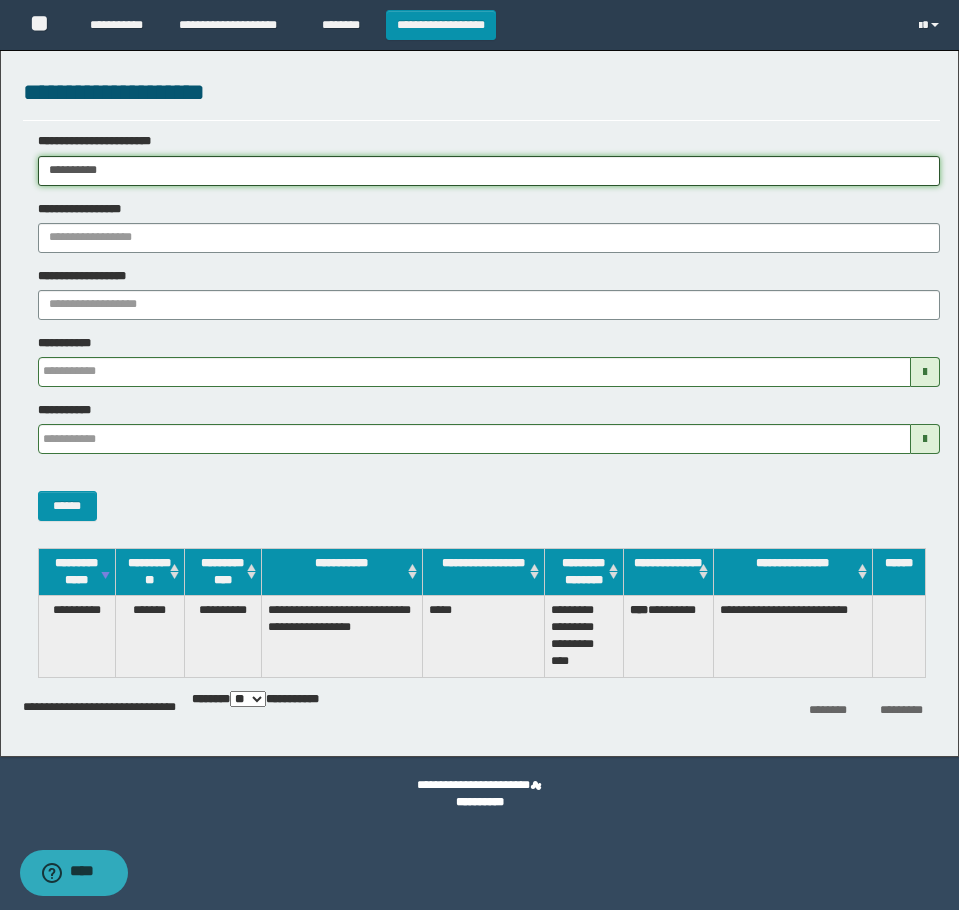 drag, startPoint x: 52, startPoint y: 164, endPoint x: -7, endPoint y: 171, distance: 59.413803 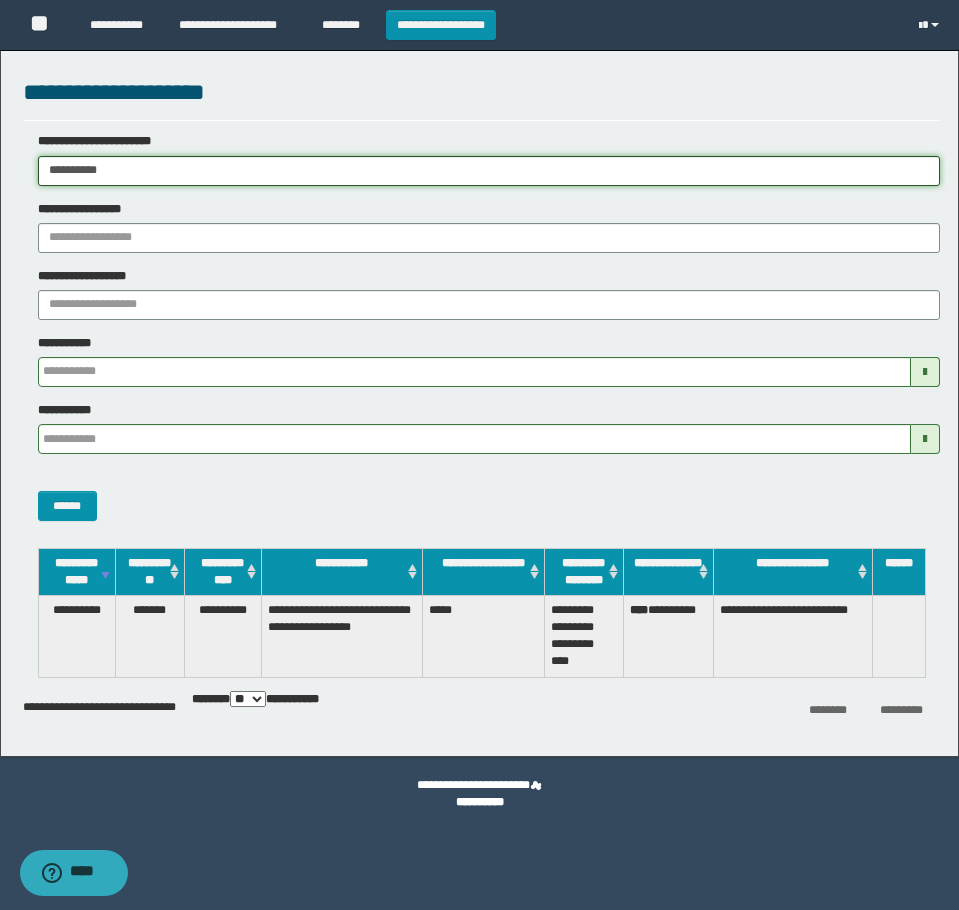click on "**********" at bounding box center [479, 455] 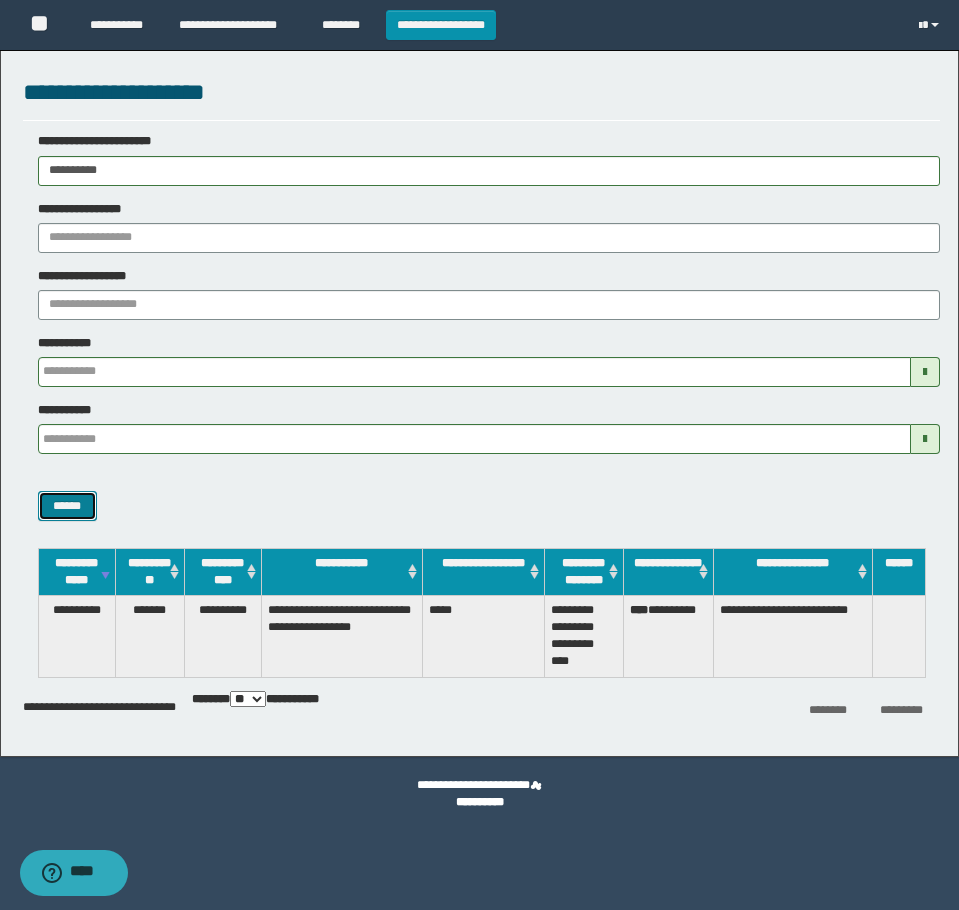 click on "******" at bounding box center [67, 506] 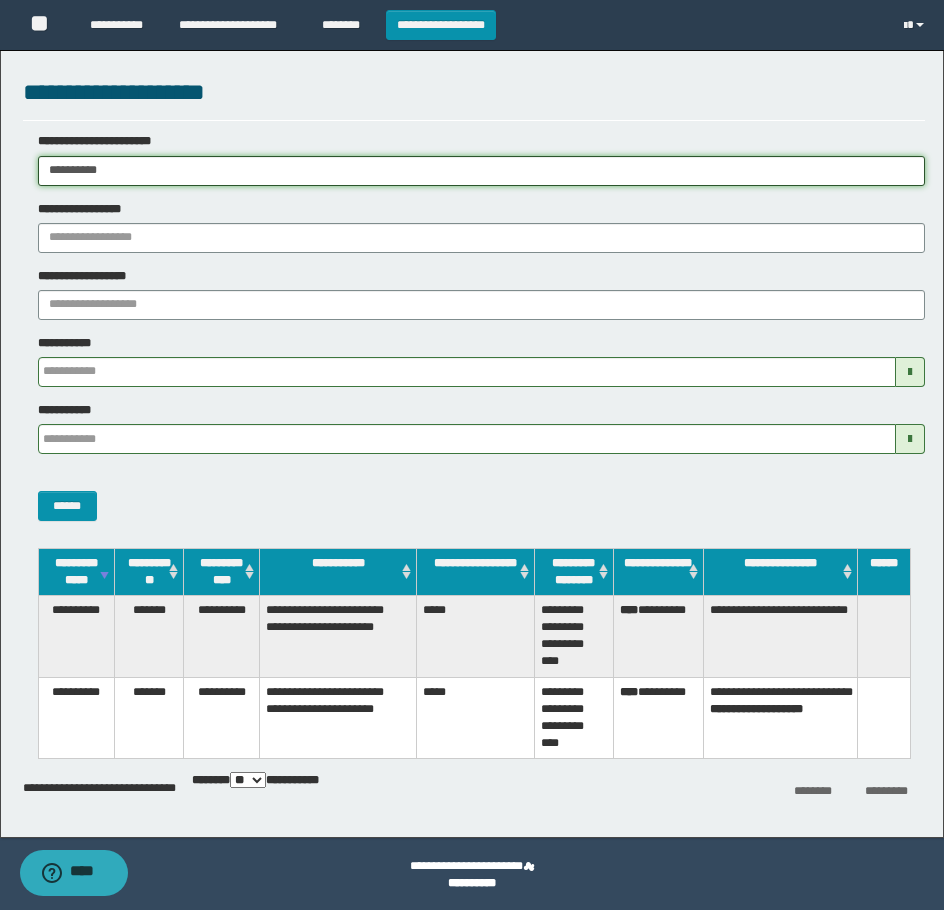 drag, startPoint x: 127, startPoint y: 165, endPoint x: -7, endPoint y: 196, distance: 137.53908 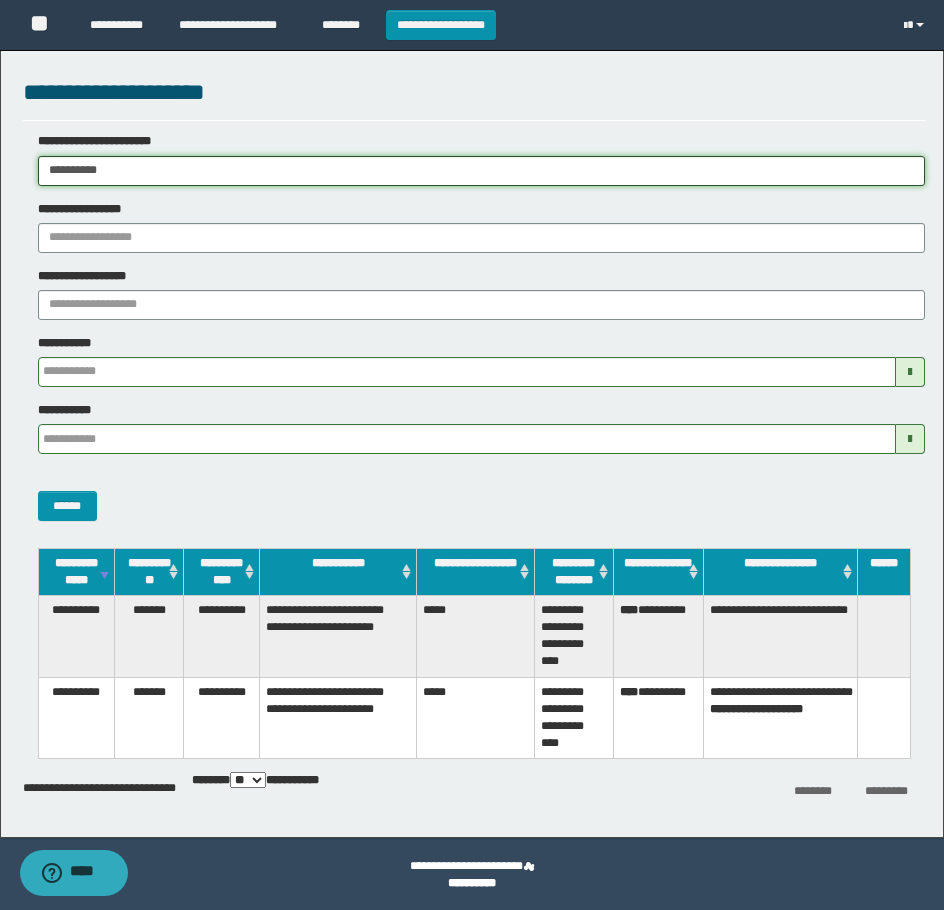 click on "**********" at bounding box center (472, 455) 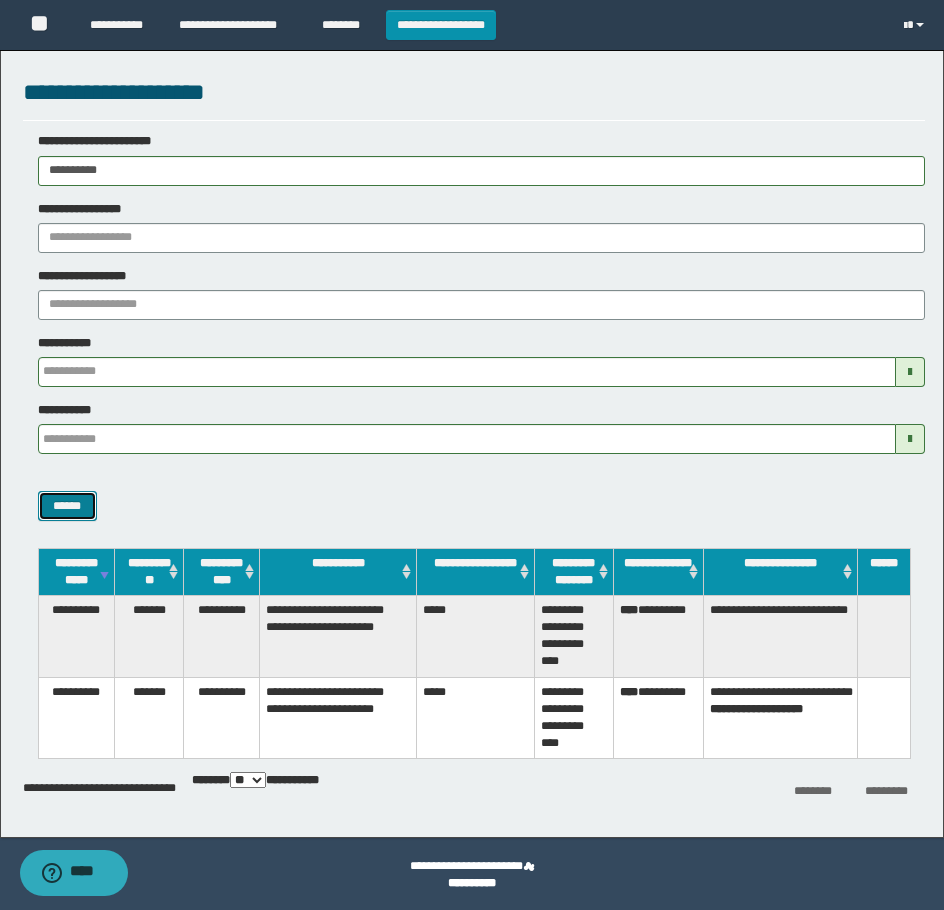 click on "******" at bounding box center [67, 506] 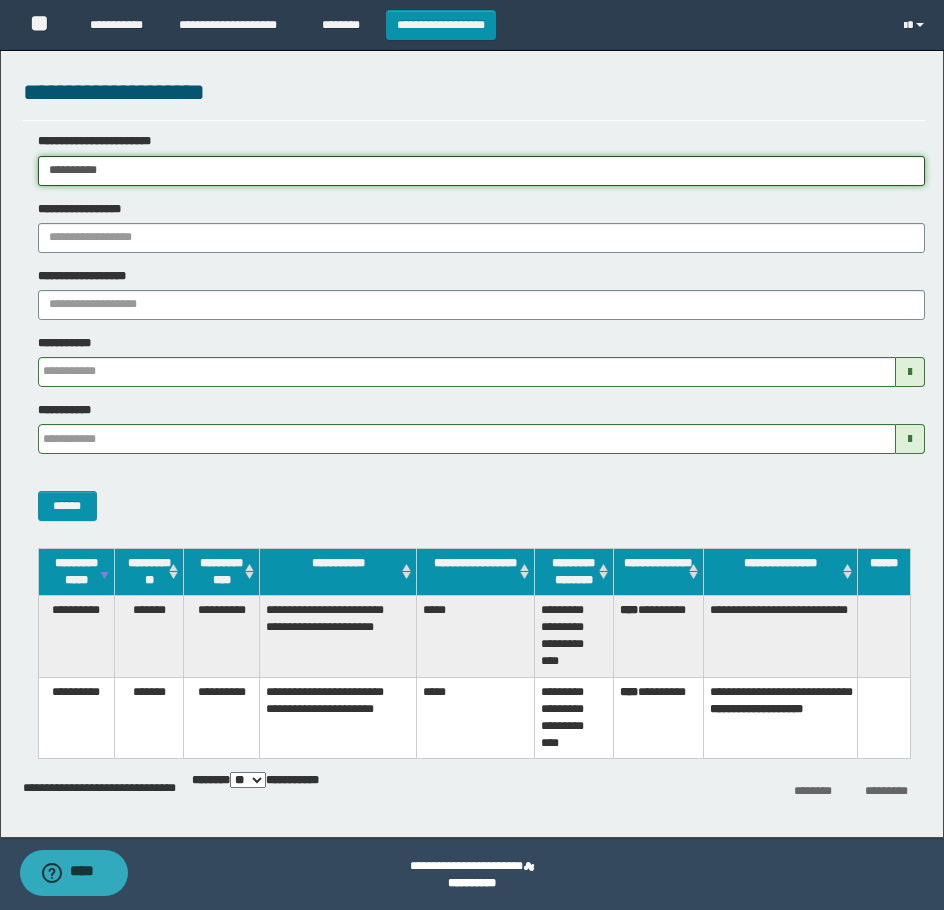 drag, startPoint x: 131, startPoint y: 165, endPoint x: 7, endPoint y: 242, distance: 145.96233 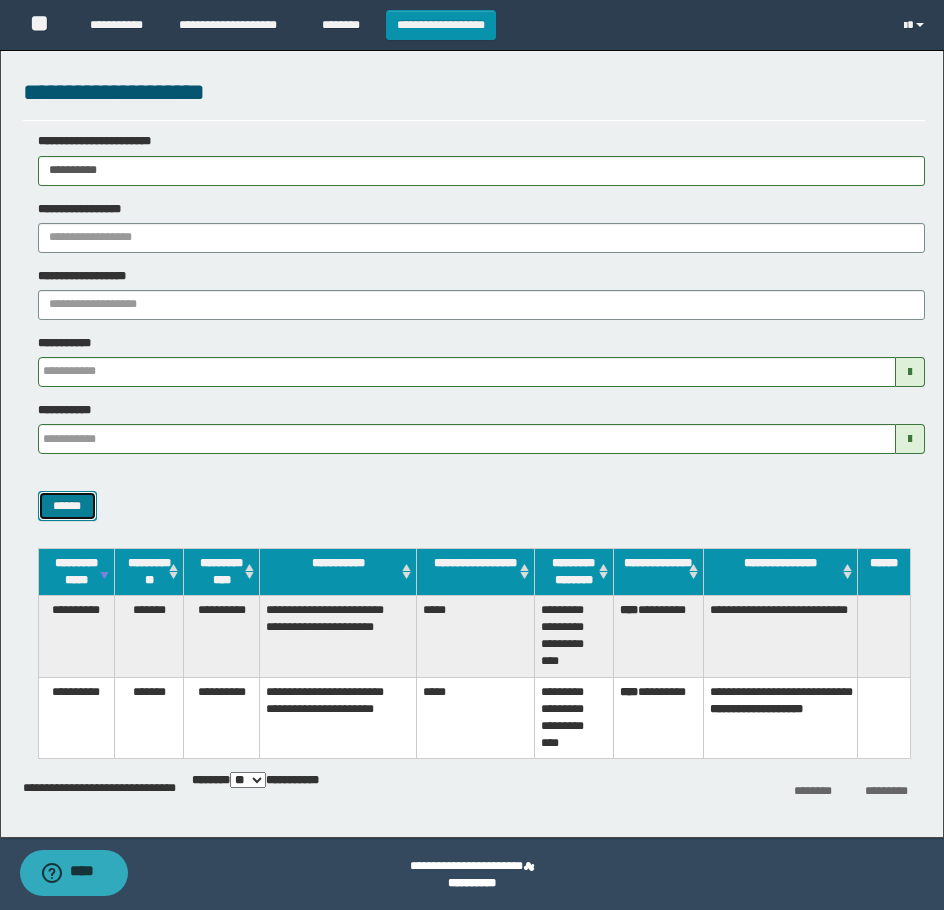 click on "******" at bounding box center (67, 506) 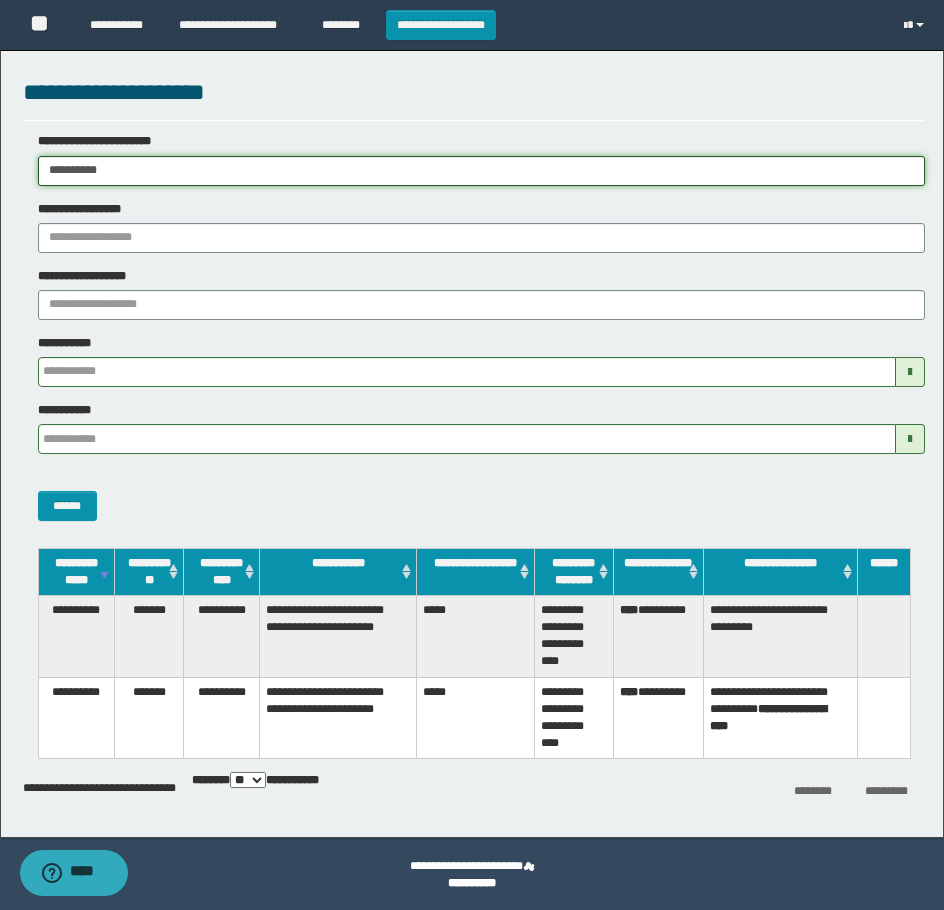 drag, startPoint x: 140, startPoint y: 177, endPoint x: -7, endPoint y: 181, distance: 147.05441 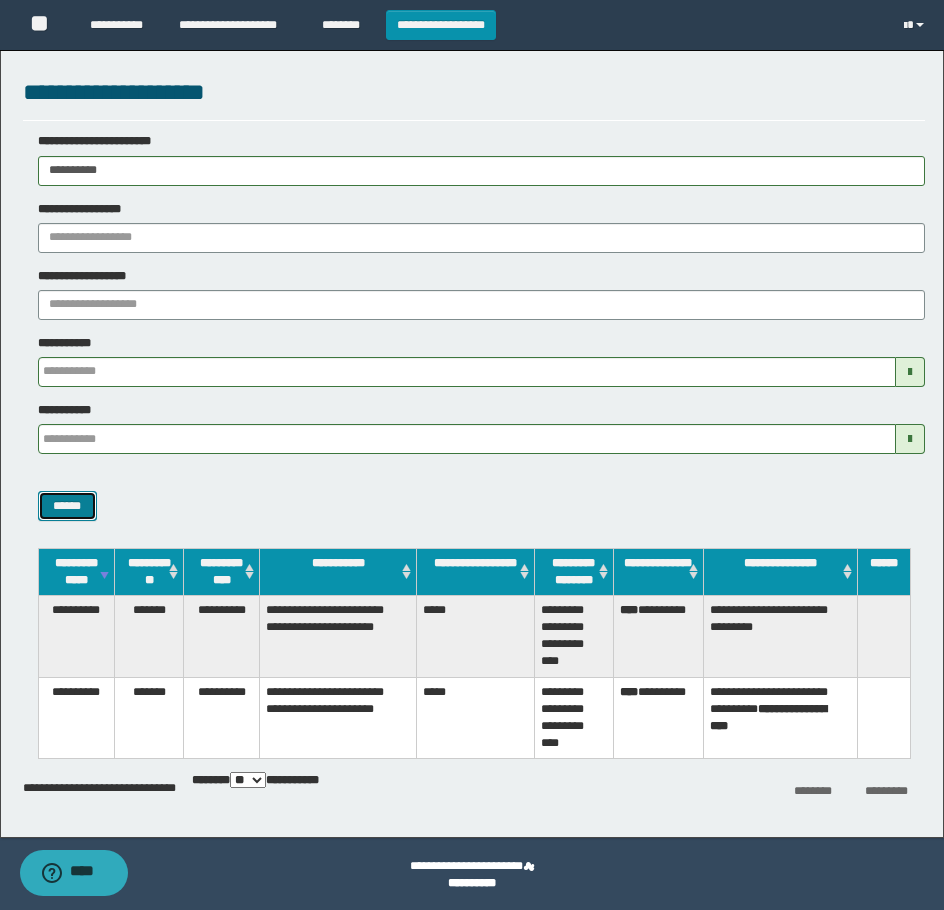 click on "******" at bounding box center (67, 506) 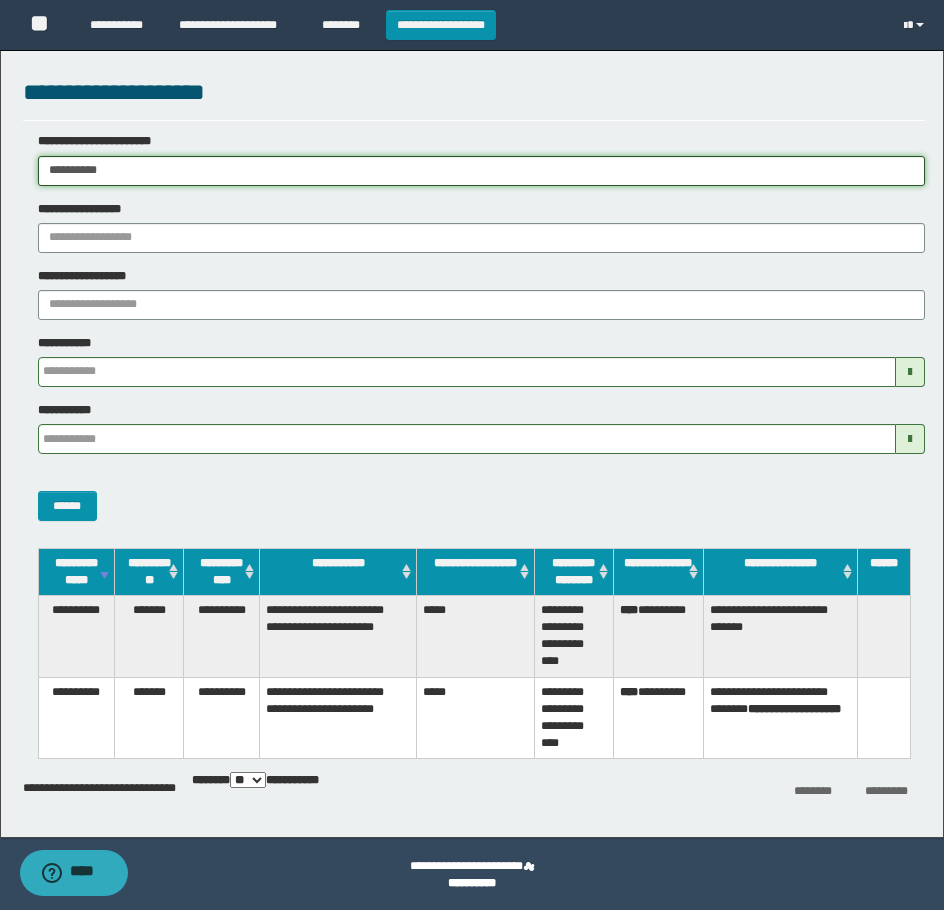 drag, startPoint x: 153, startPoint y: 162, endPoint x: -7, endPoint y: 161, distance: 160.00313 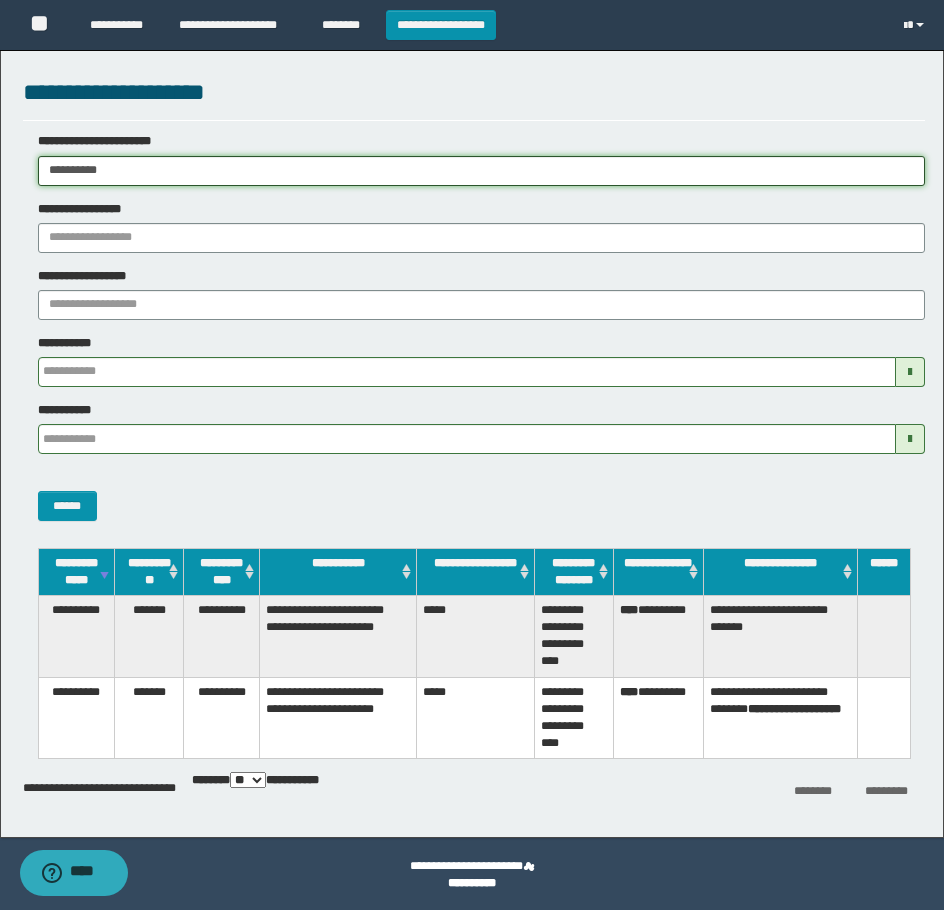 click on "**********" at bounding box center [472, 455] 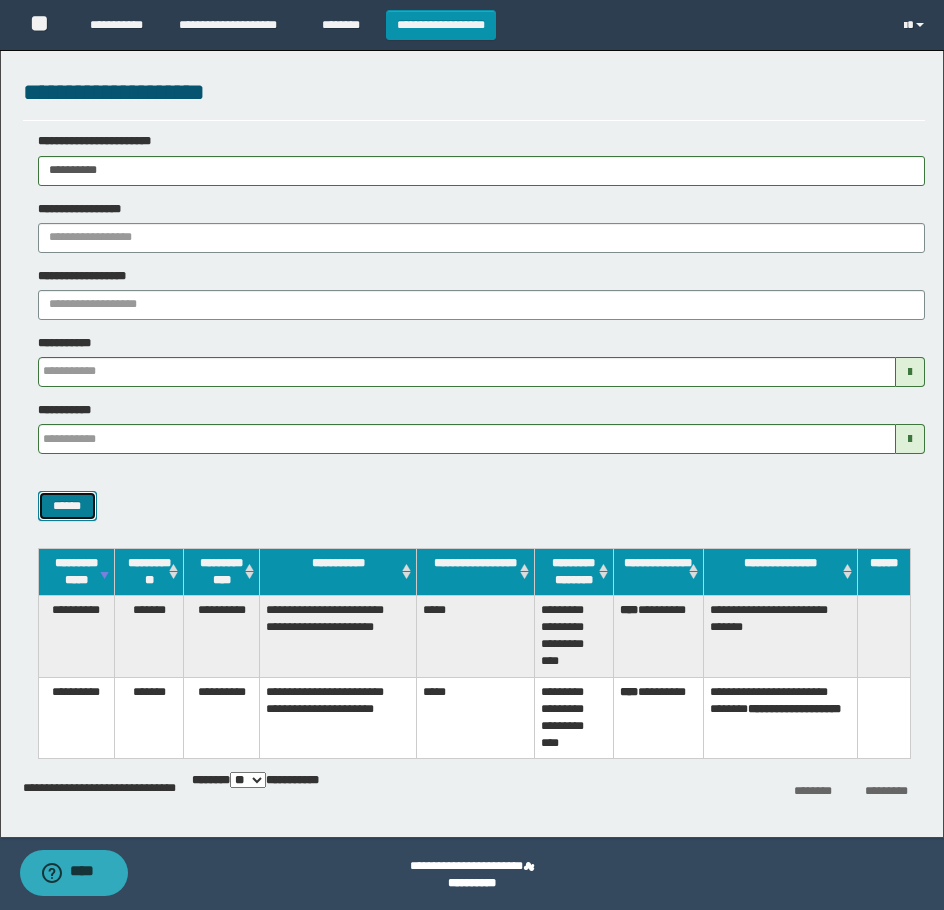 click on "******" at bounding box center (67, 506) 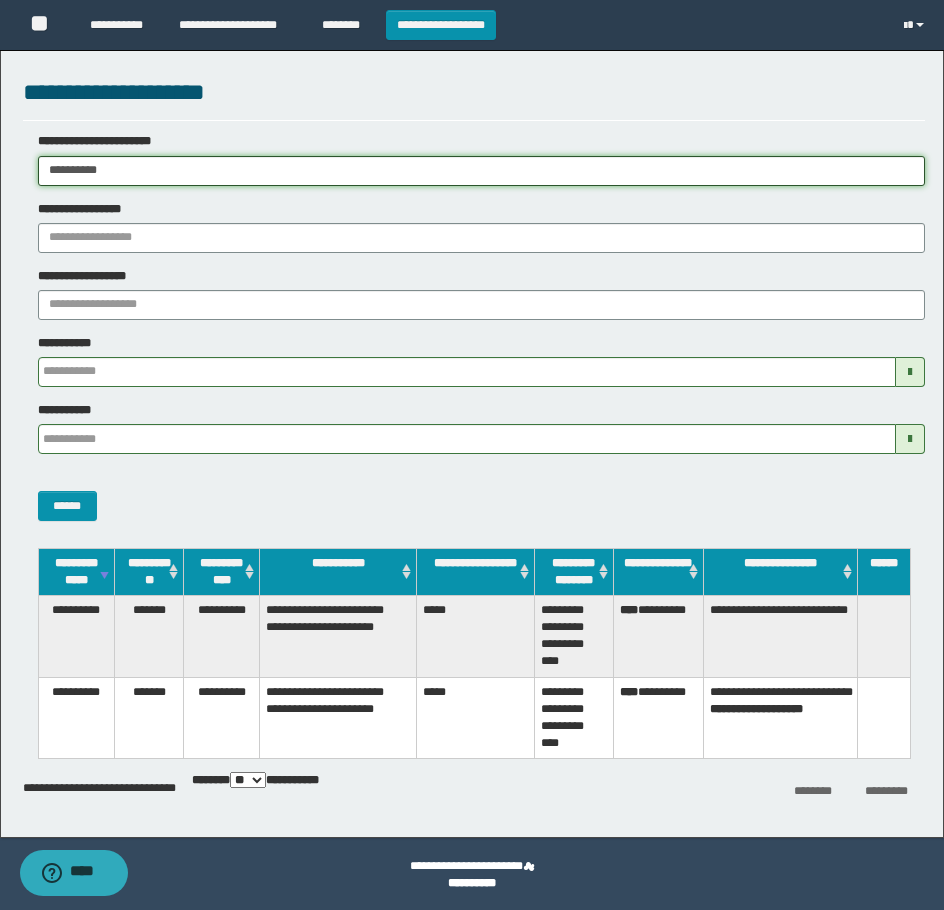 drag, startPoint x: 179, startPoint y: 173, endPoint x: -7, endPoint y: 181, distance: 186.17197 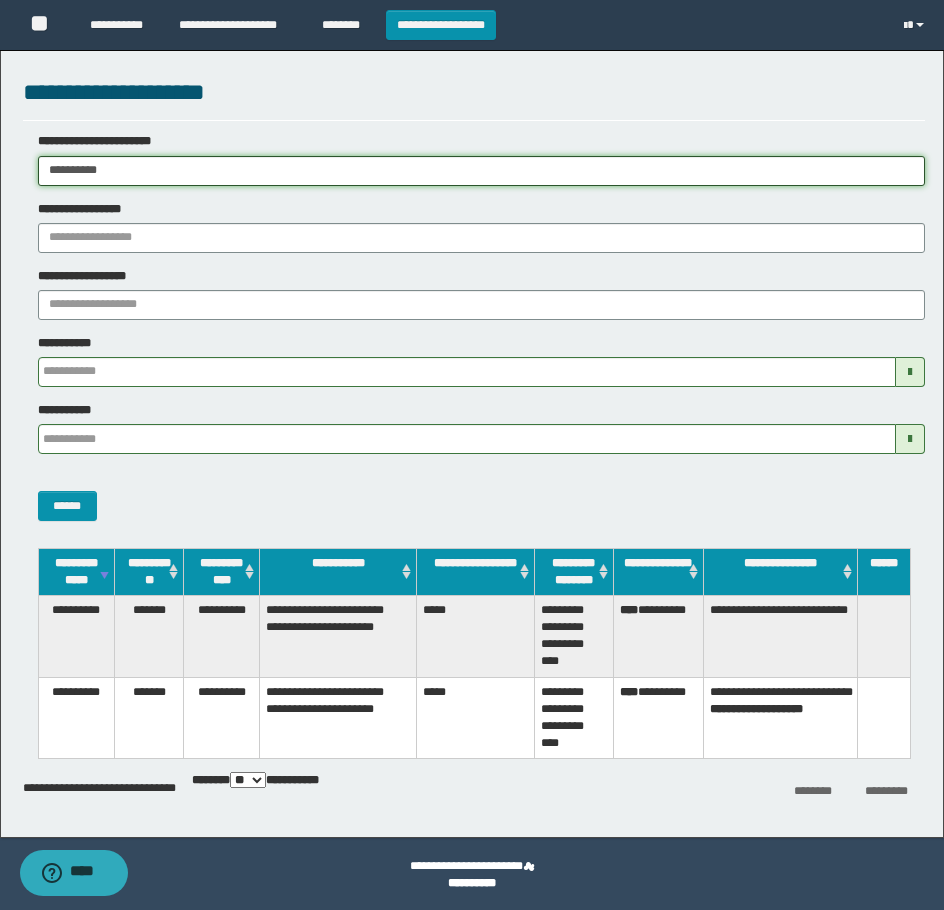 click on "**********" at bounding box center [472, 455] 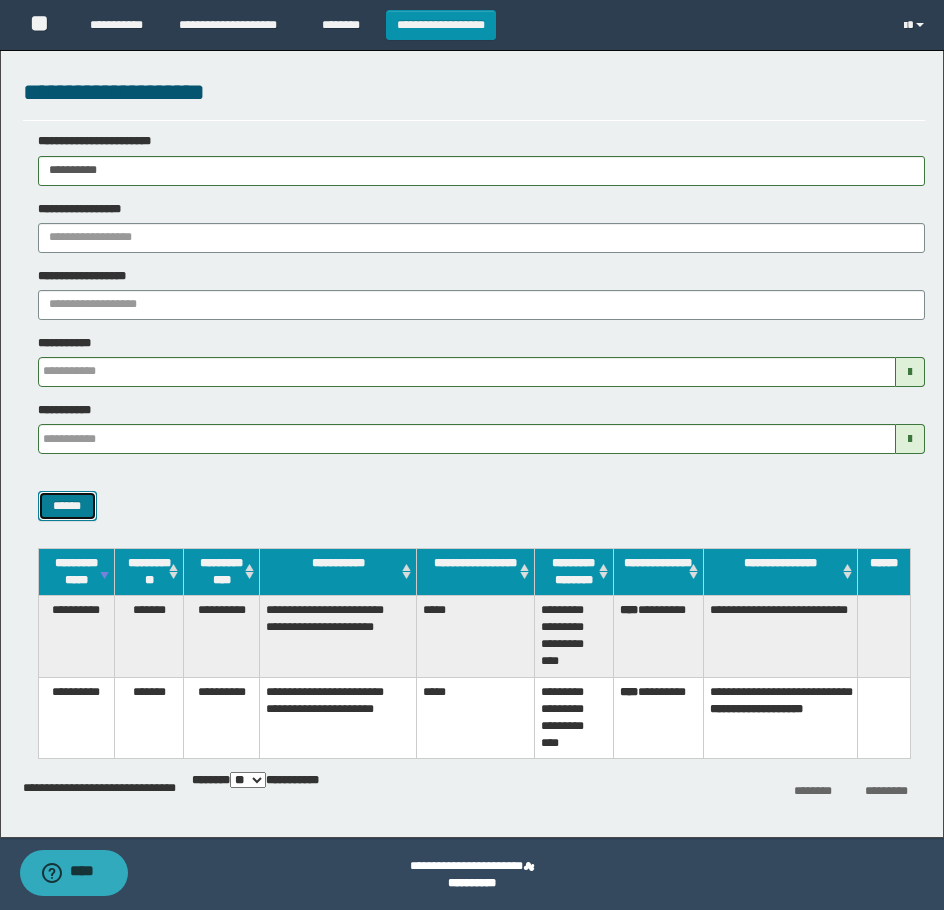 click on "******" at bounding box center [67, 506] 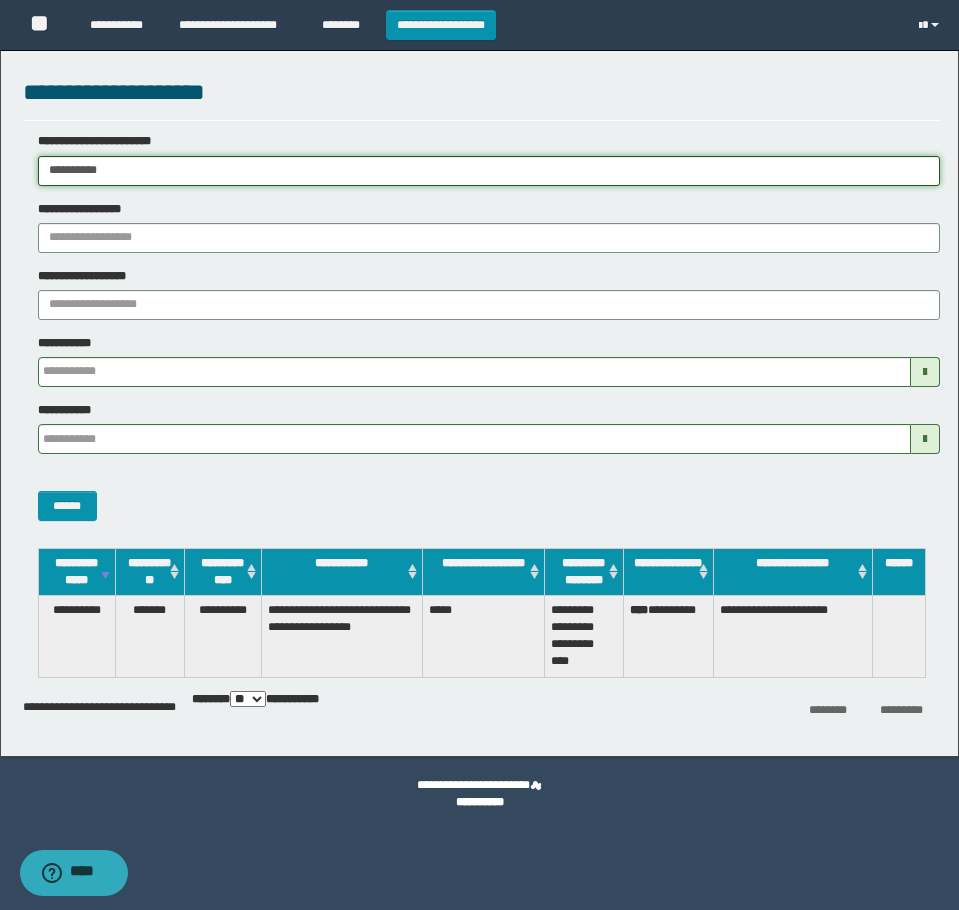 drag, startPoint x: 153, startPoint y: 171, endPoint x: -7, endPoint y: 174, distance: 160.02812 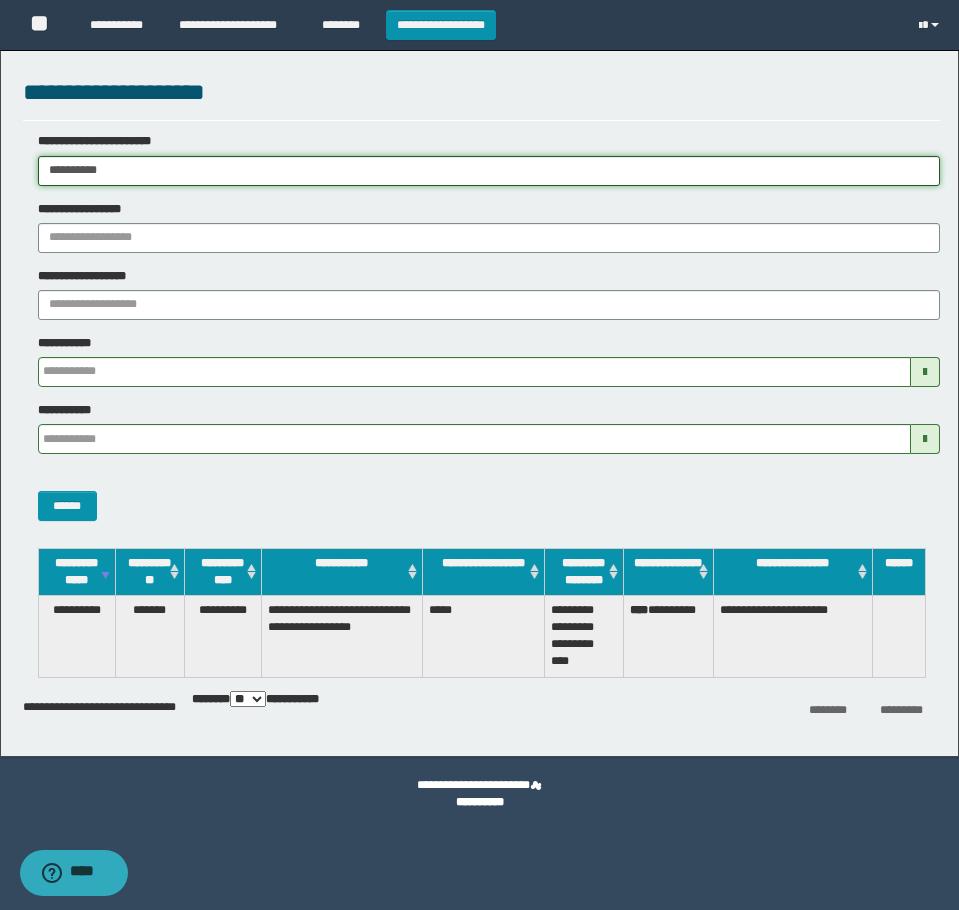 click on "**********" at bounding box center [479, 455] 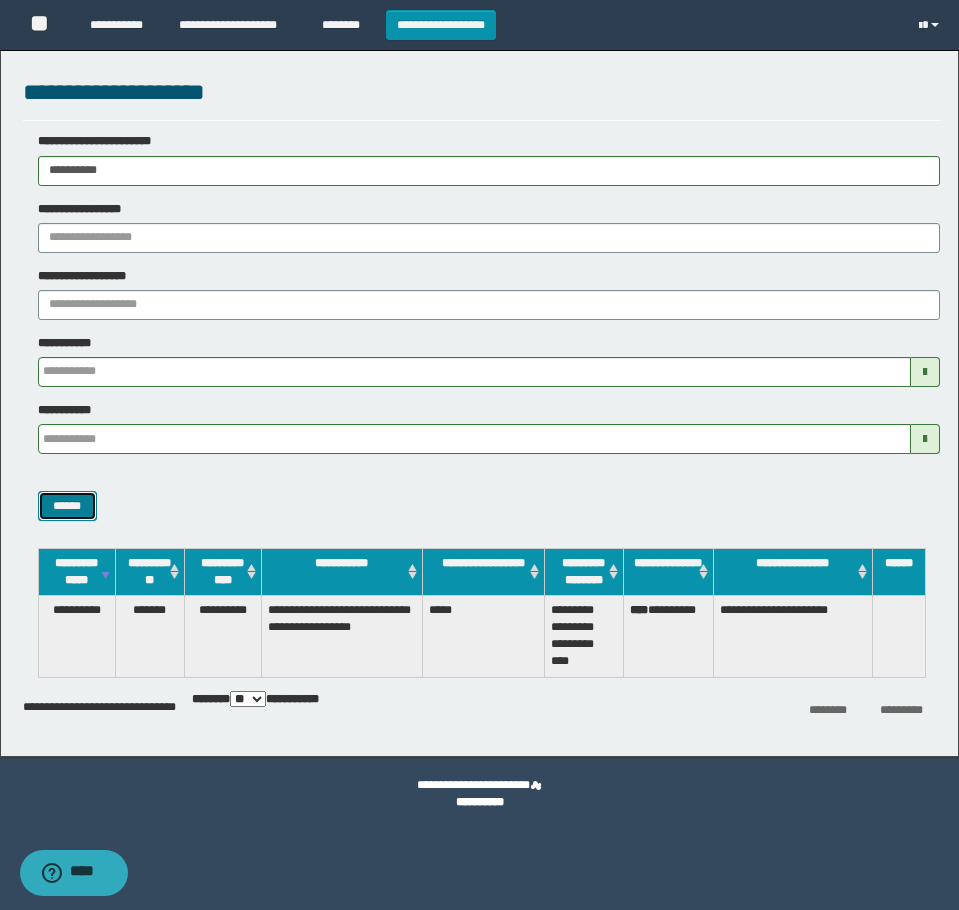 click on "******" at bounding box center [67, 506] 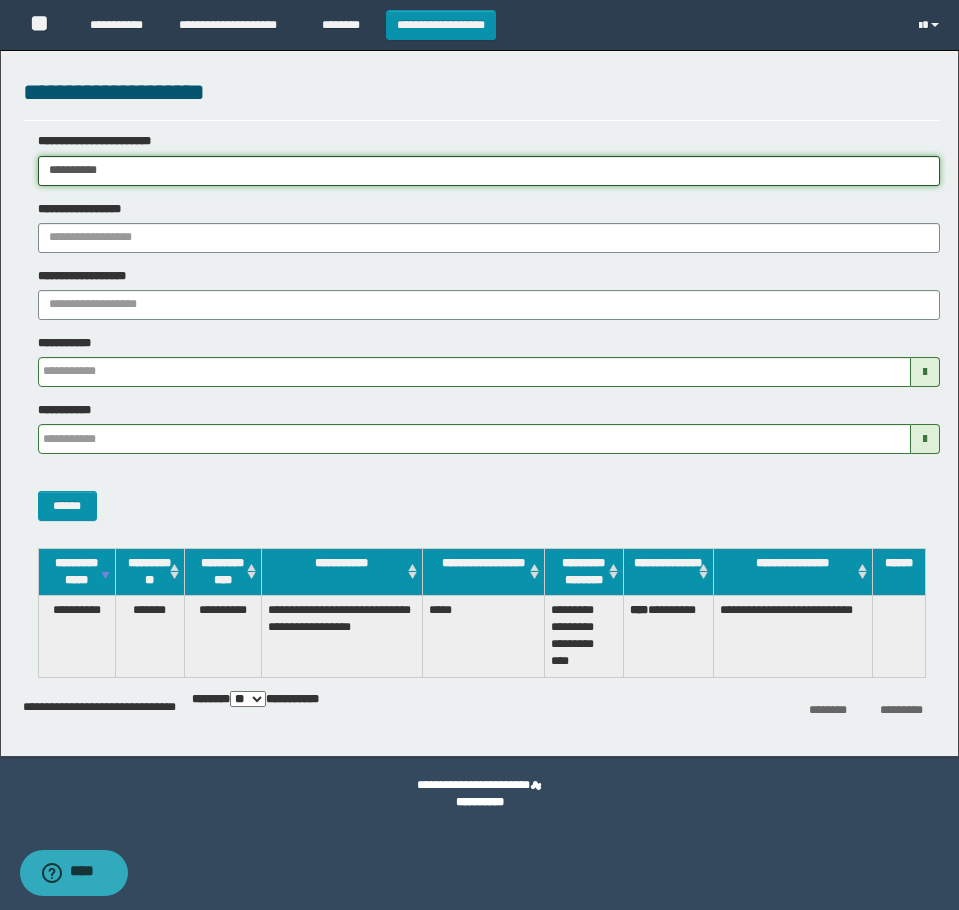 drag, startPoint x: 245, startPoint y: 156, endPoint x: -7, endPoint y: 166, distance: 252.19833 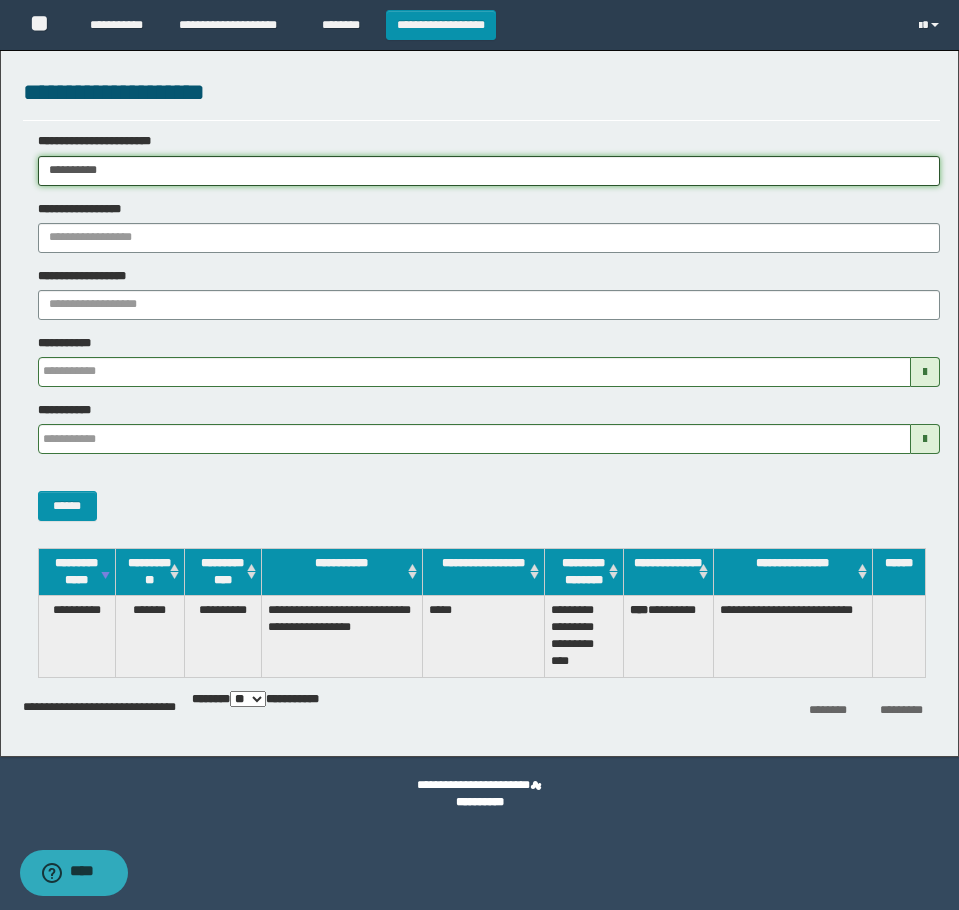 click on "**********" at bounding box center [479, 455] 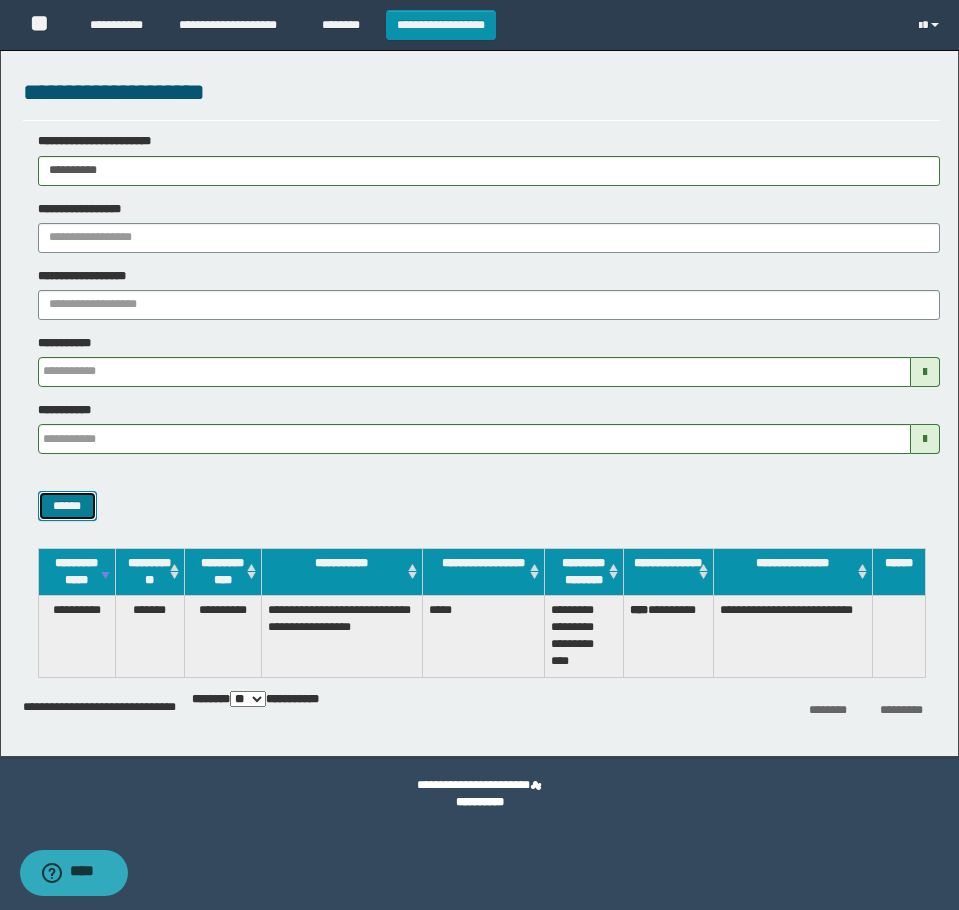 click on "******" at bounding box center [67, 506] 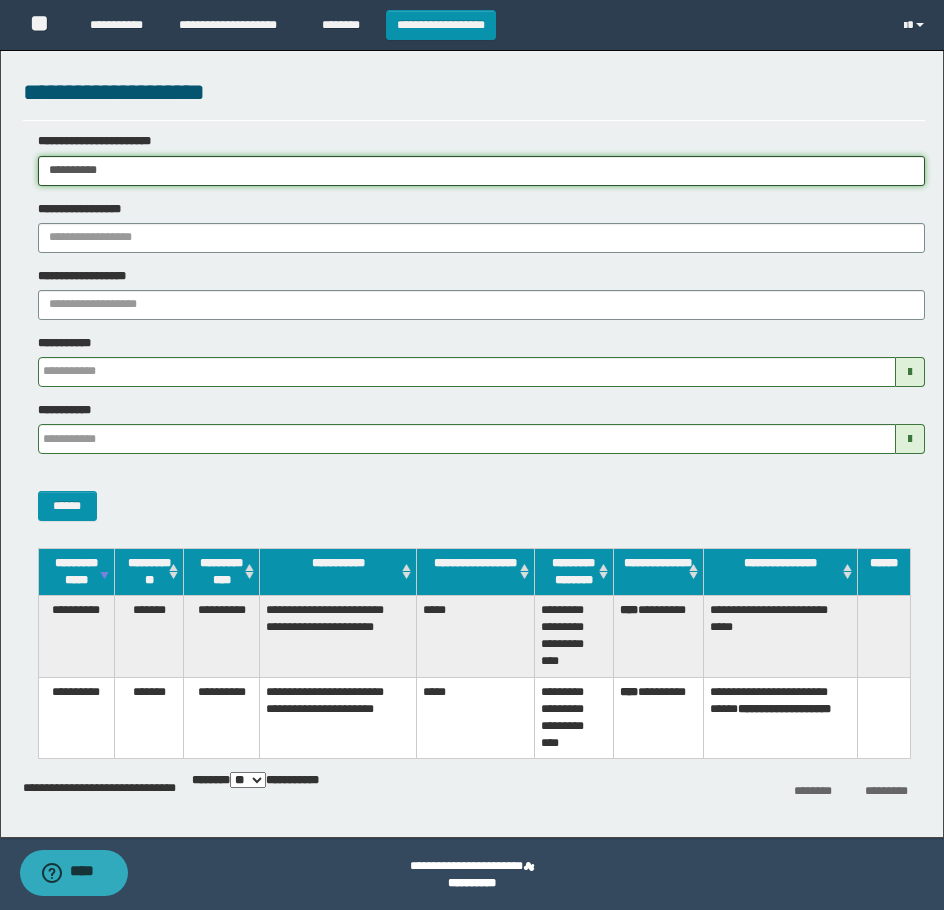 drag, startPoint x: 189, startPoint y: 168, endPoint x: -7, endPoint y: 175, distance: 196.12495 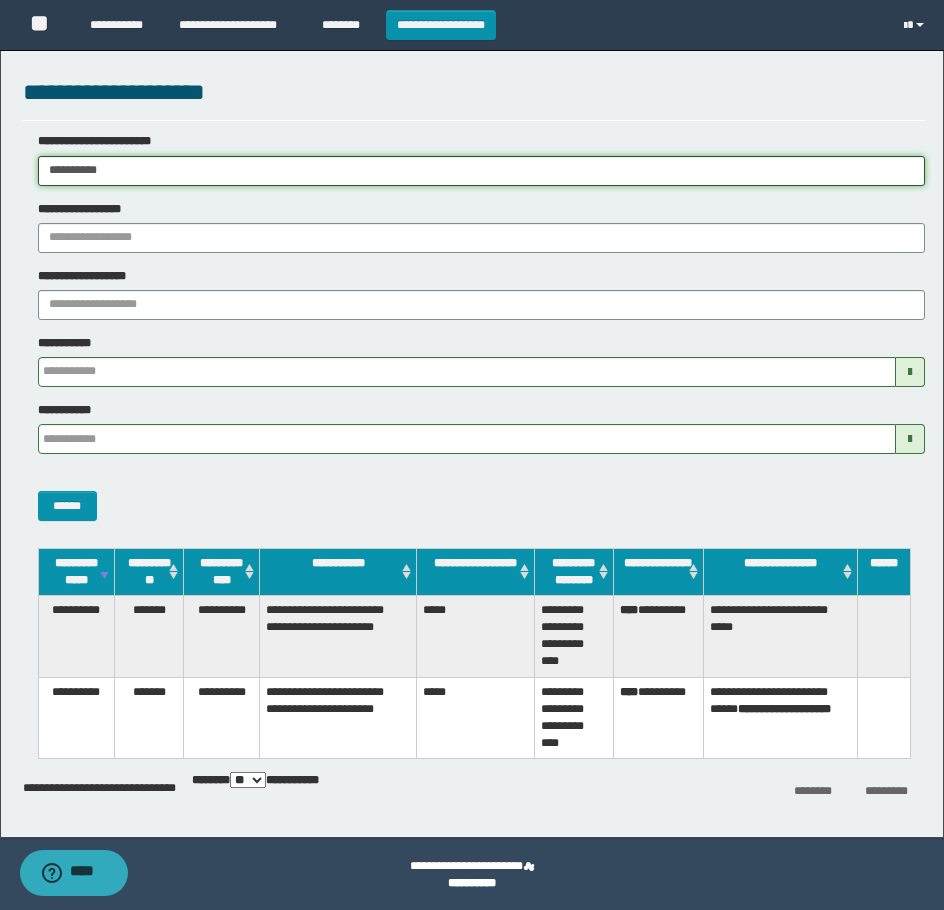 click on "**********" at bounding box center [472, 455] 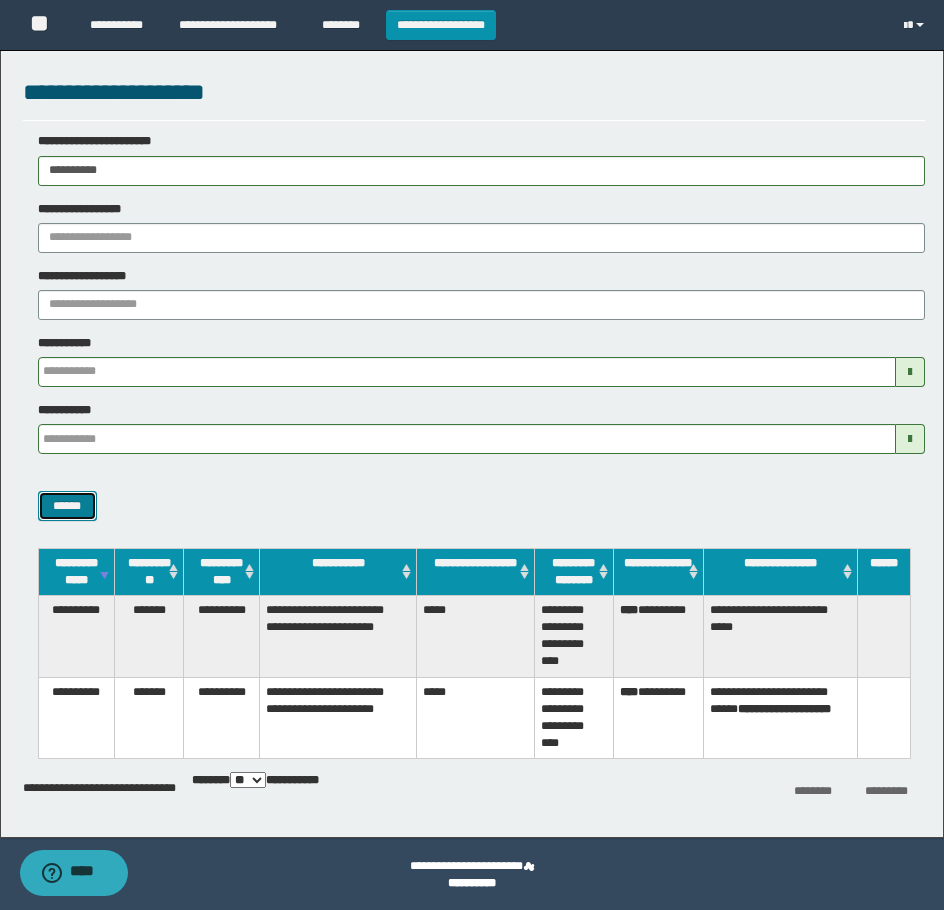 click on "******" at bounding box center (67, 506) 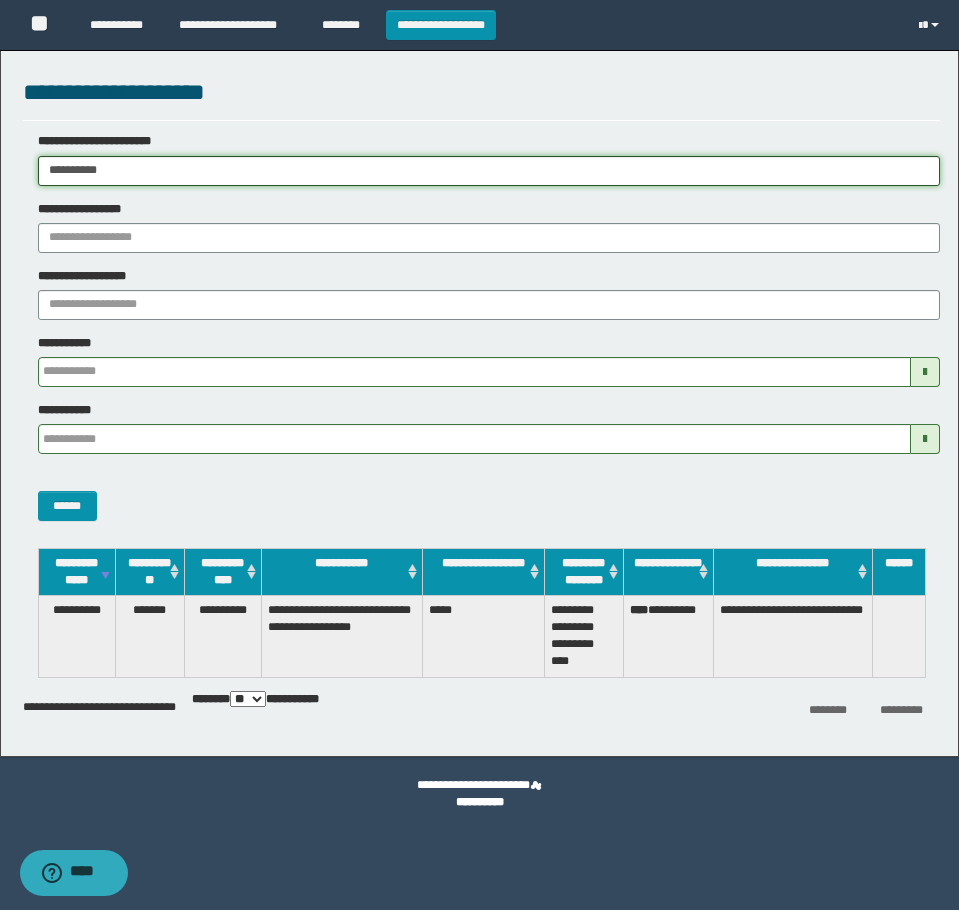 drag, startPoint x: 118, startPoint y: 175, endPoint x: -7, endPoint y: 186, distance: 125.48307 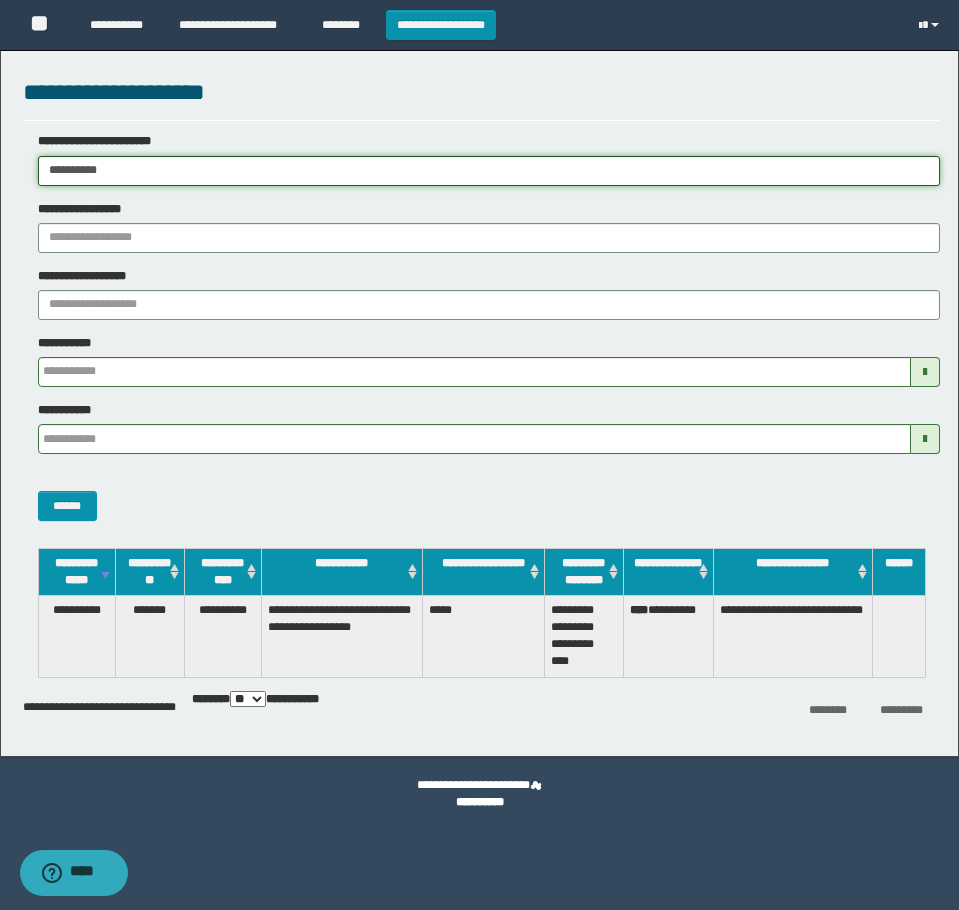 click on "**********" at bounding box center [479, 455] 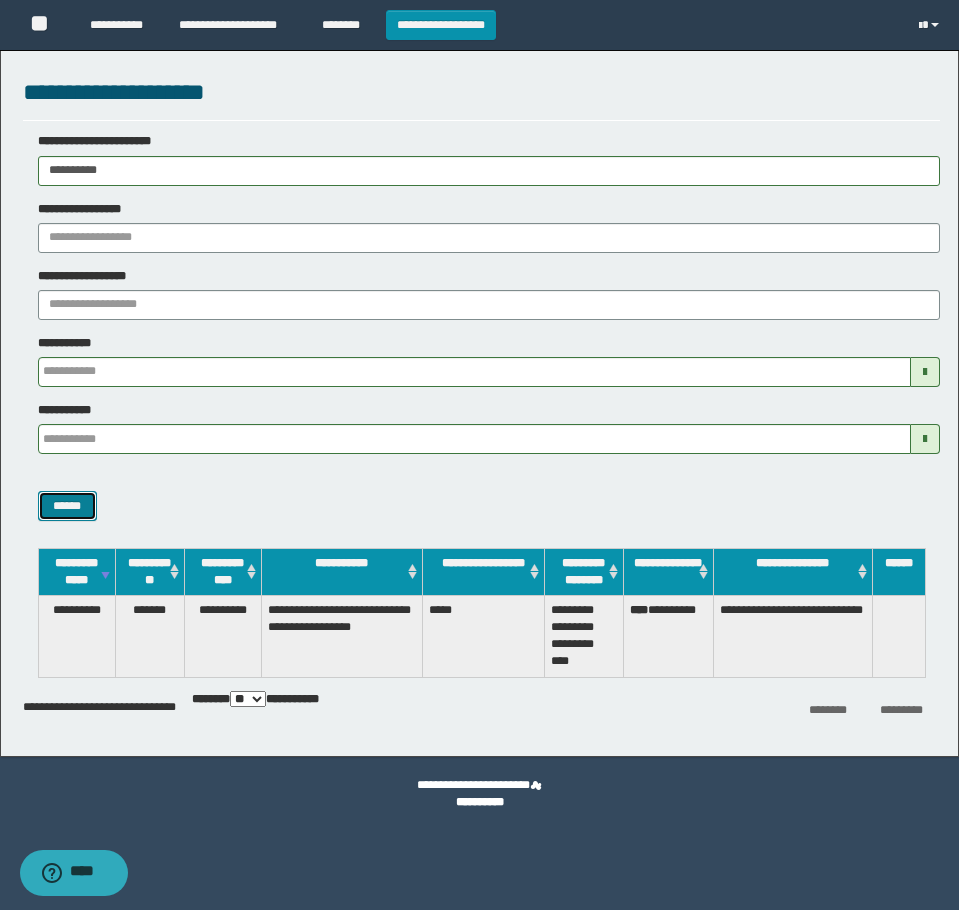 click on "******" at bounding box center [67, 506] 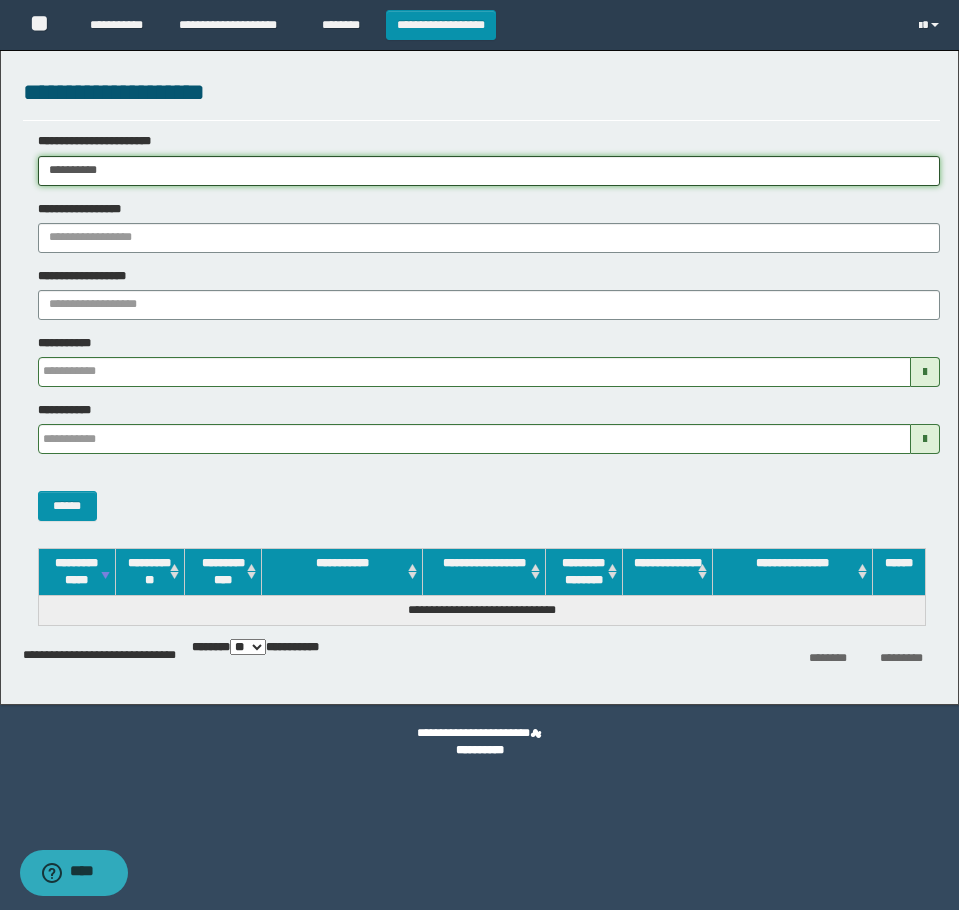 drag, startPoint x: 137, startPoint y: 162, endPoint x: -7, endPoint y: 162, distance: 144 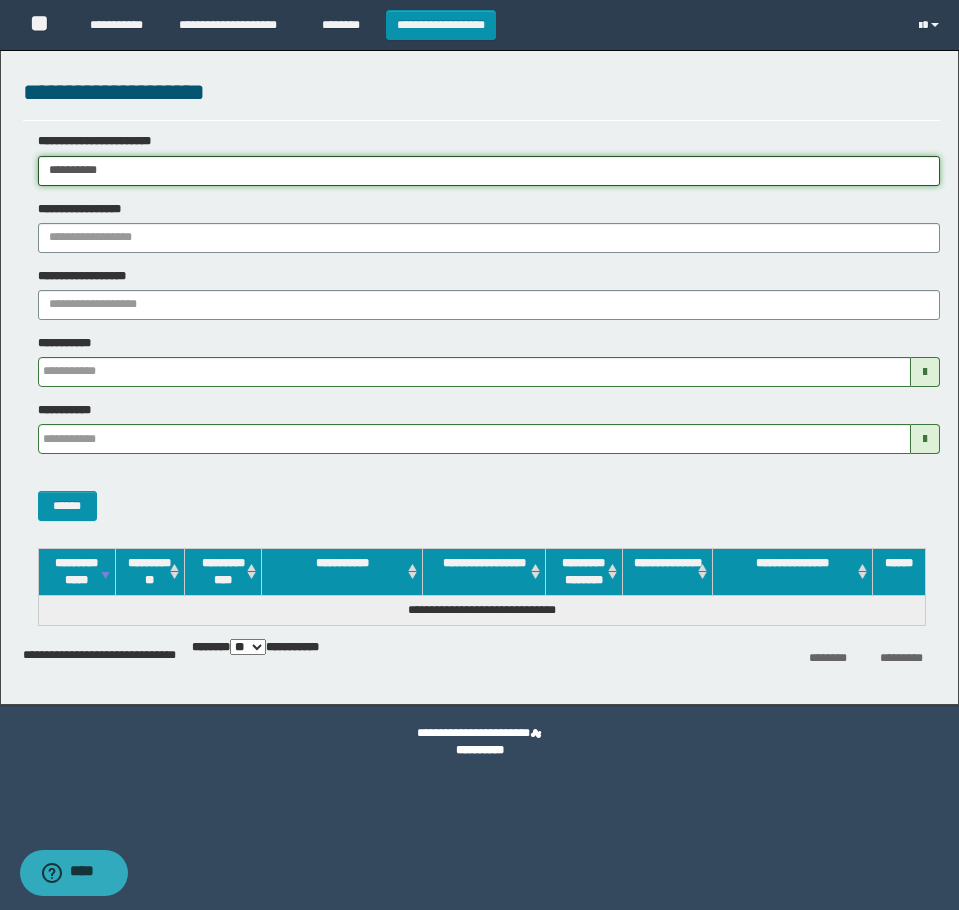 click on "**********" at bounding box center [479, 455] 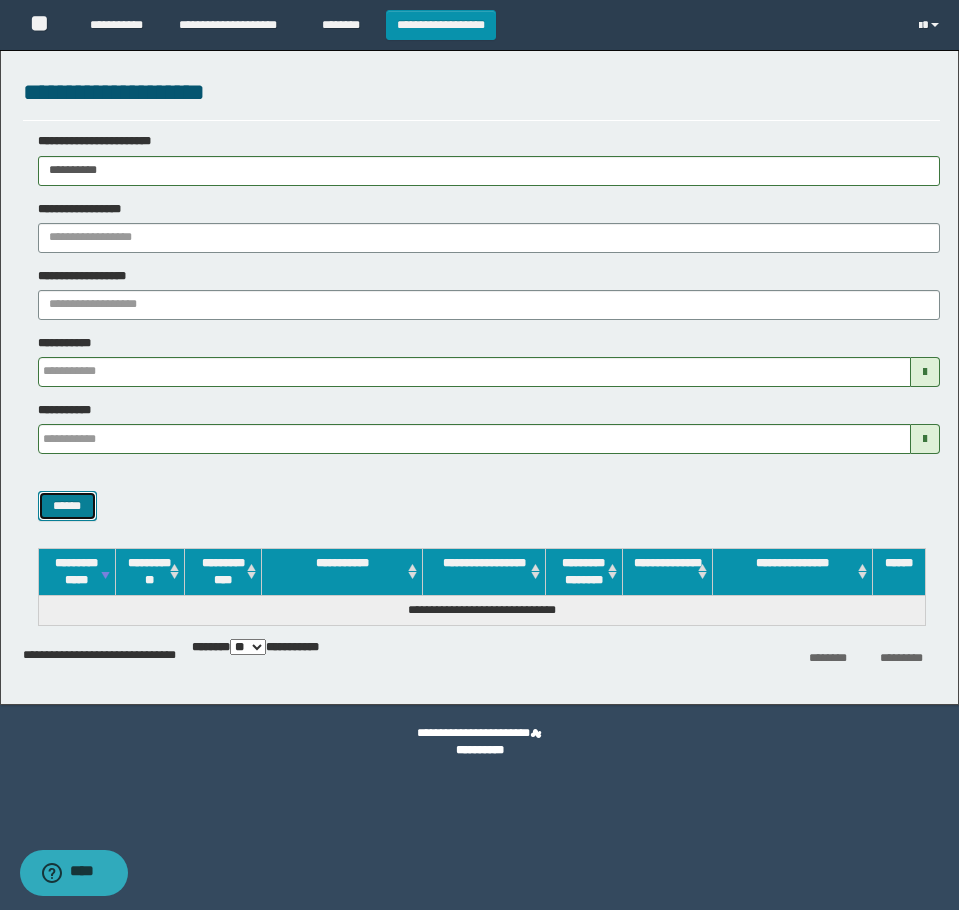 click on "******" at bounding box center [67, 506] 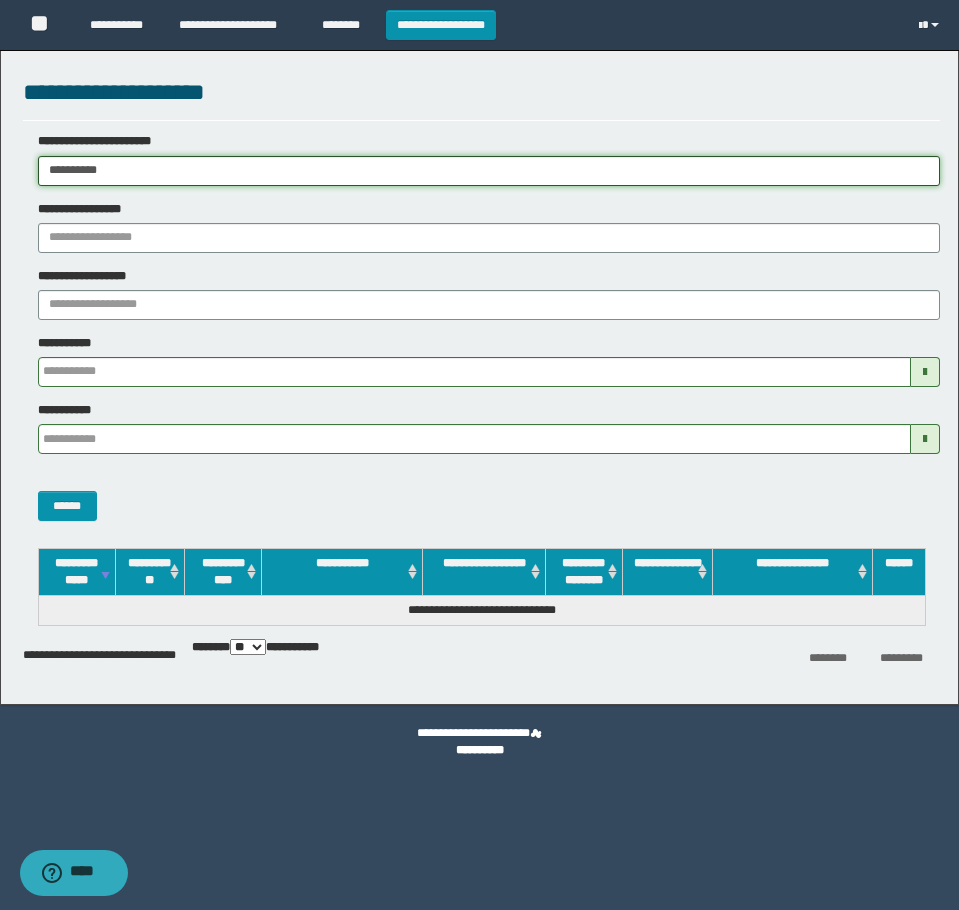 drag, startPoint x: 142, startPoint y: 181, endPoint x: 44, endPoint y: 255, distance: 122.80065 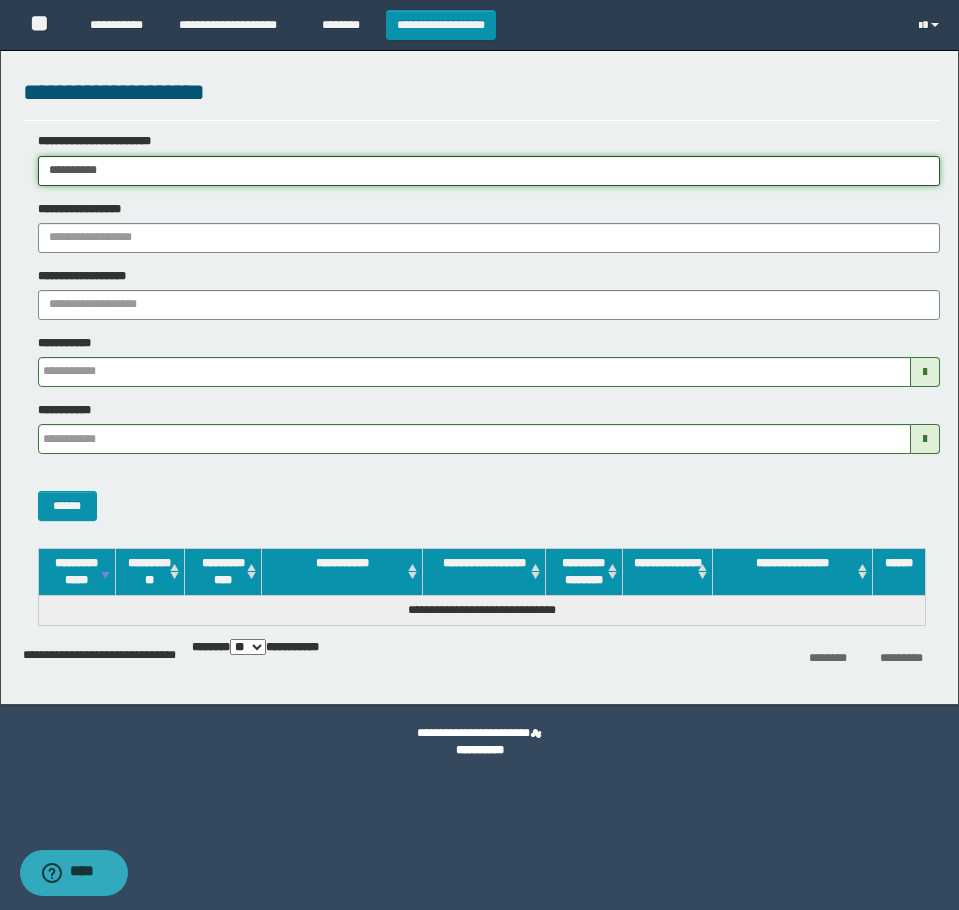click on "**********" at bounding box center (479, 455) 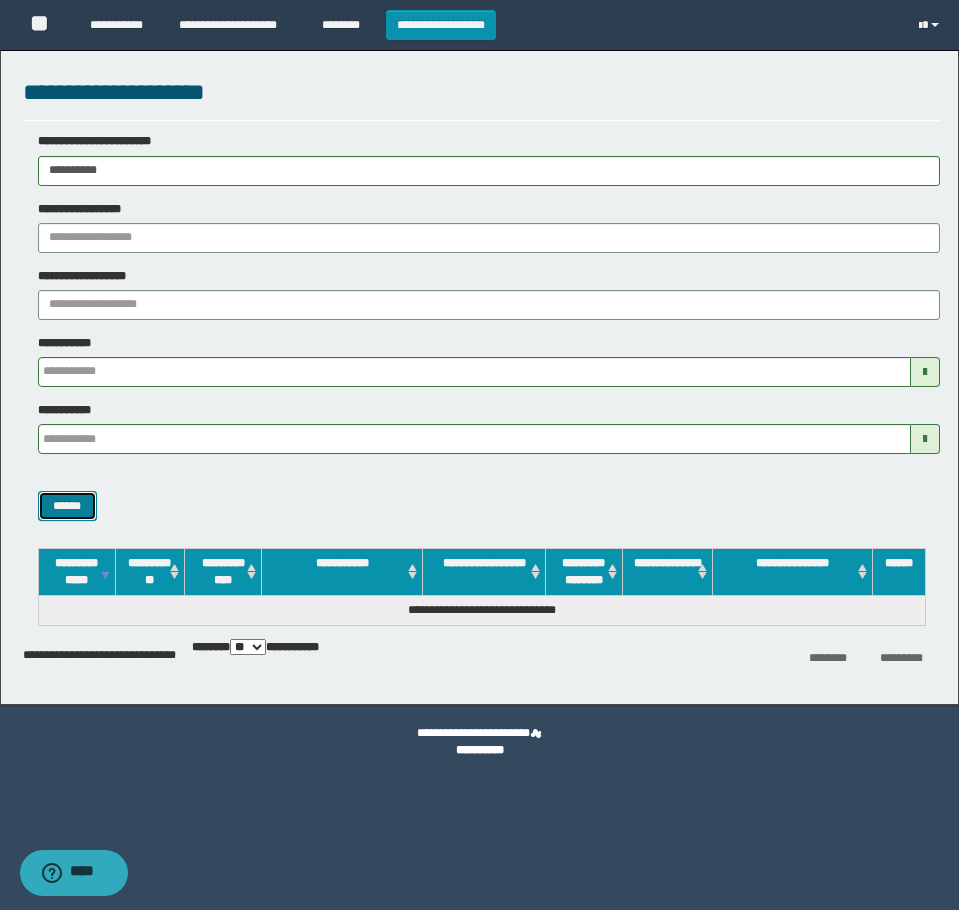 click on "******" at bounding box center [67, 506] 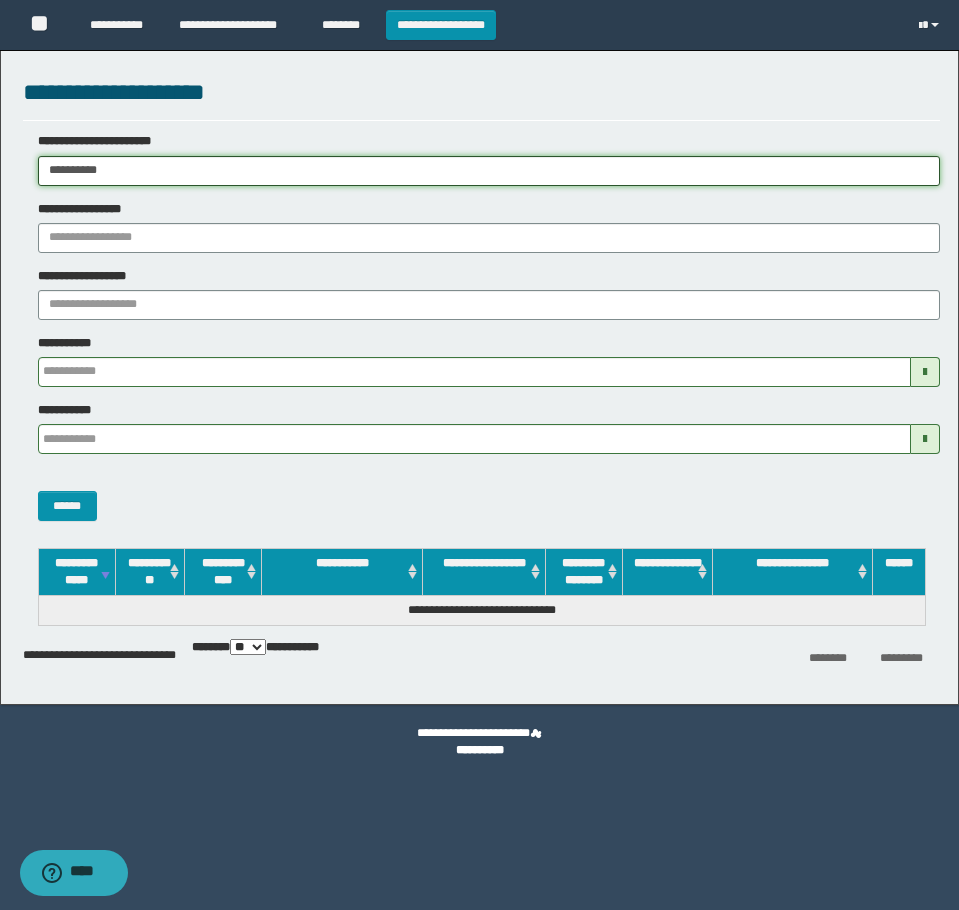 drag, startPoint x: 120, startPoint y: 171, endPoint x: -7, endPoint y: 170, distance: 127.00394 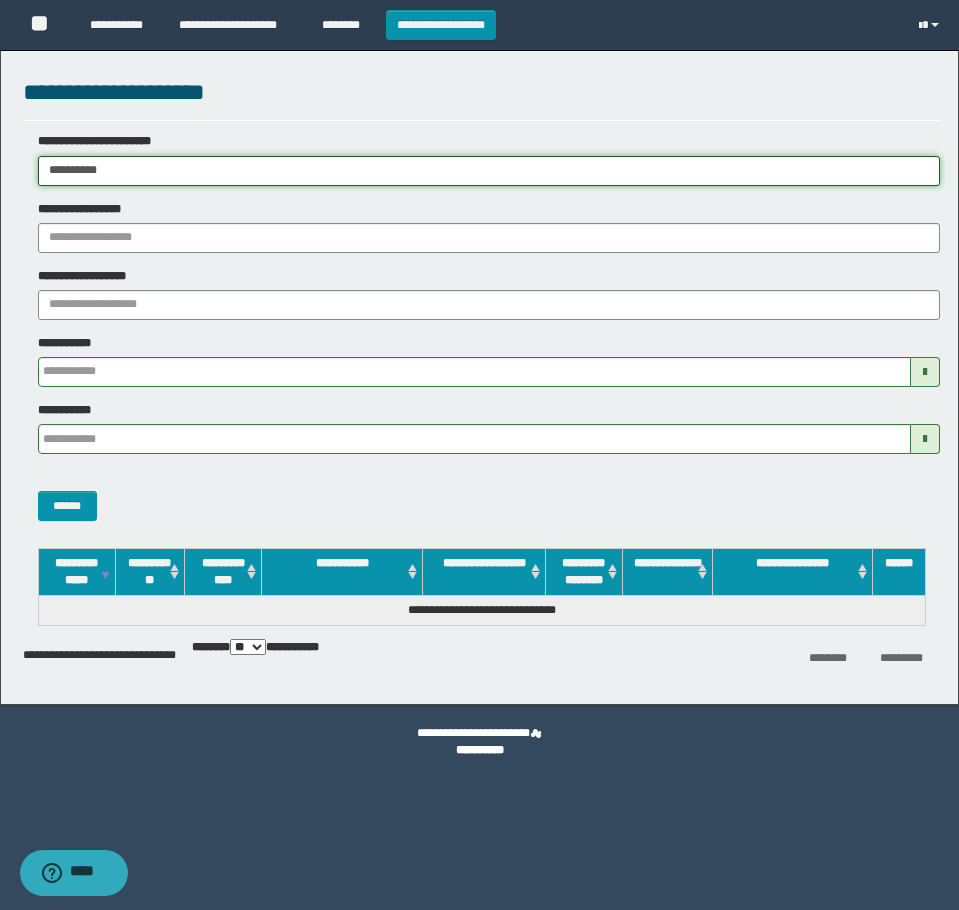 click on "**********" at bounding box center (479, 455) 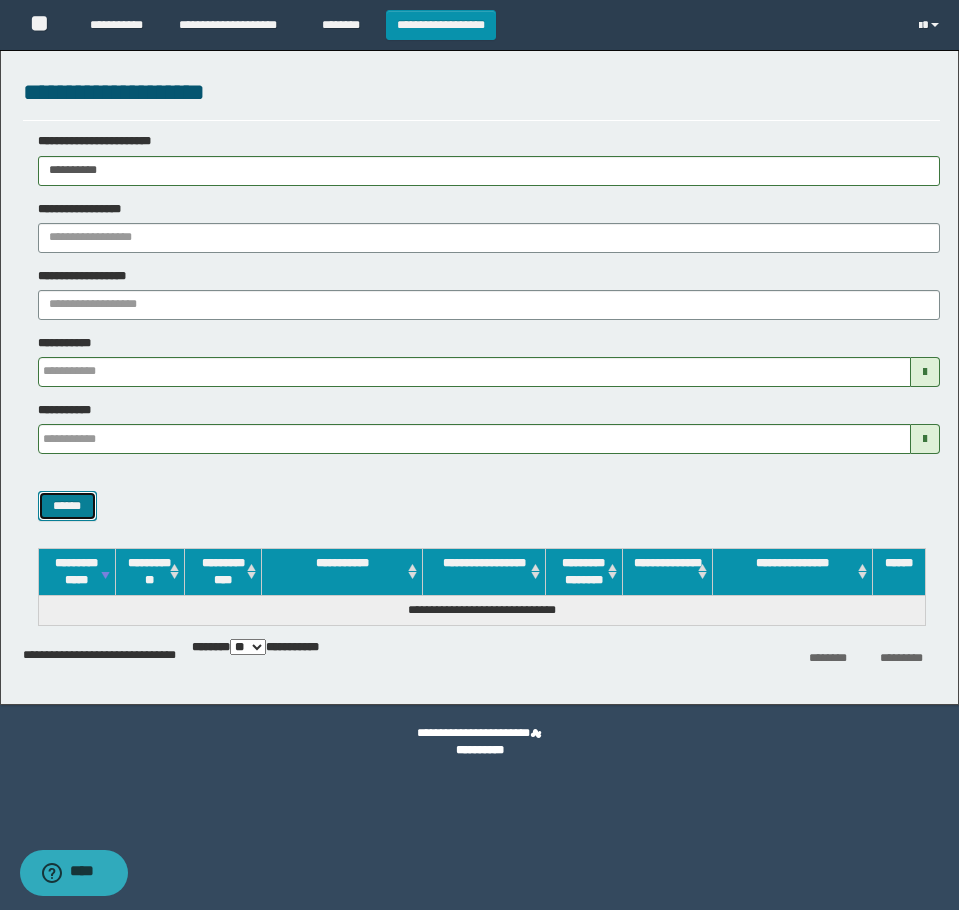 click on "******" at bounding box center [67, 506] 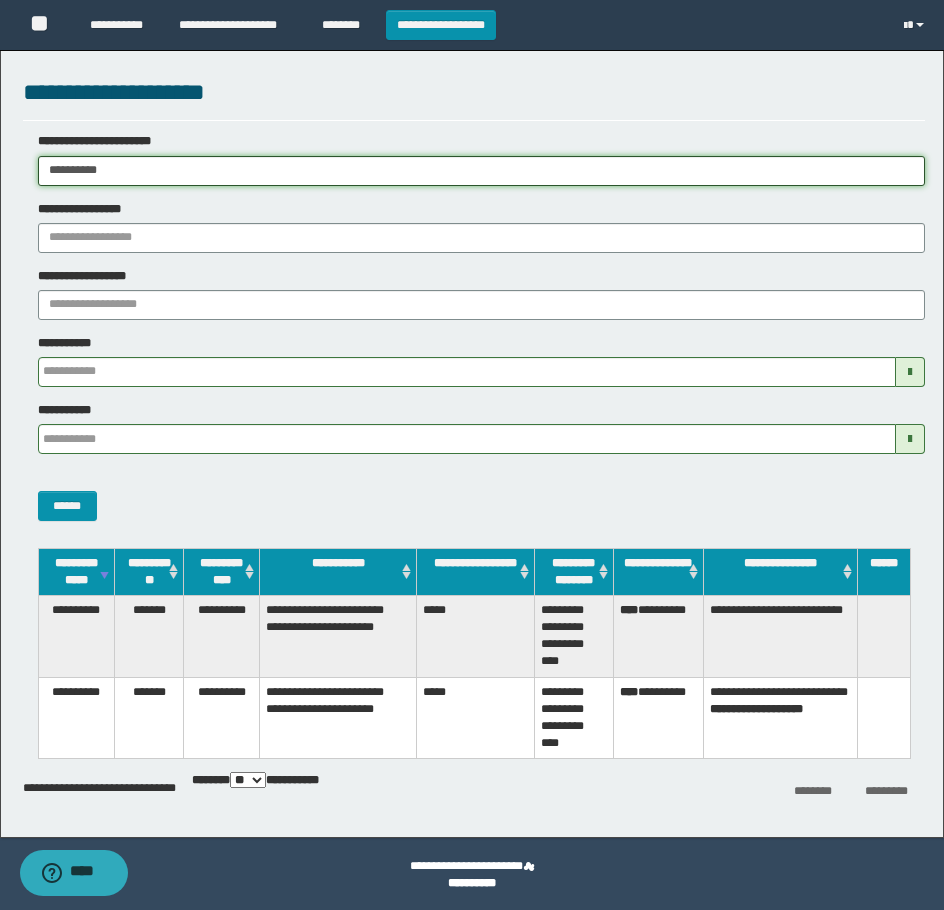 drag, startPoint x: 150, startPoint y: 174, endPoint x: -7, endPoint y: 174, distance: 157 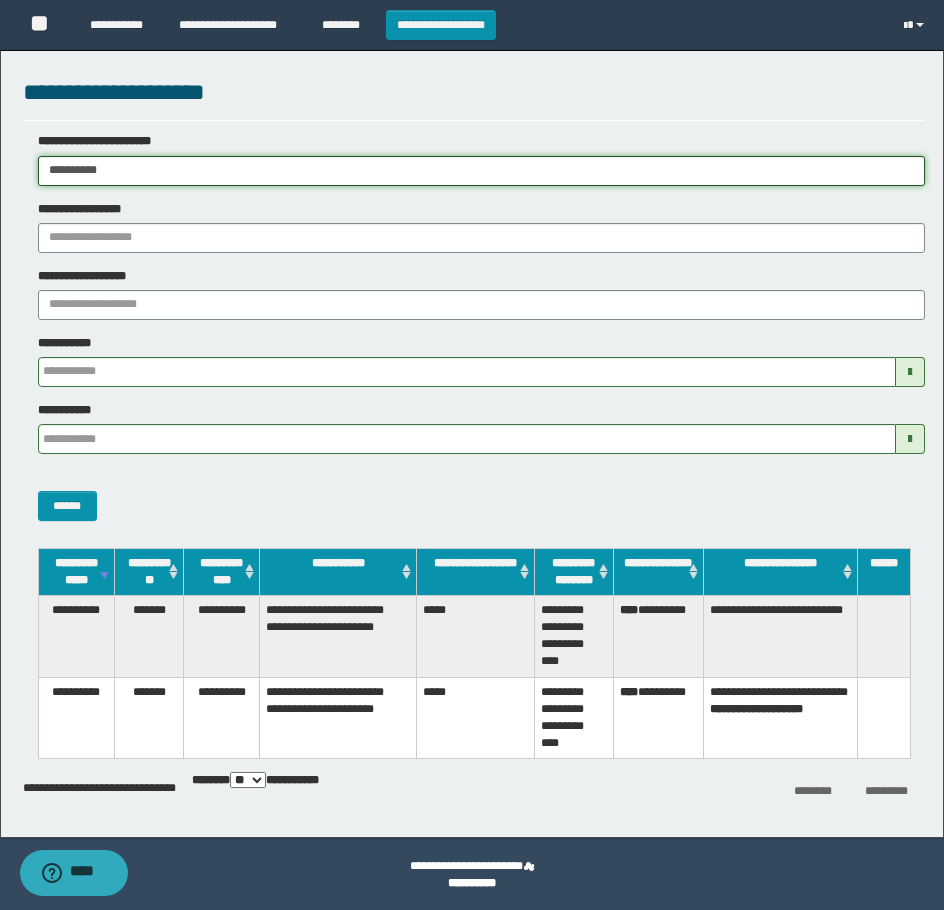 click on "**********" at bounding box center [472, 455] 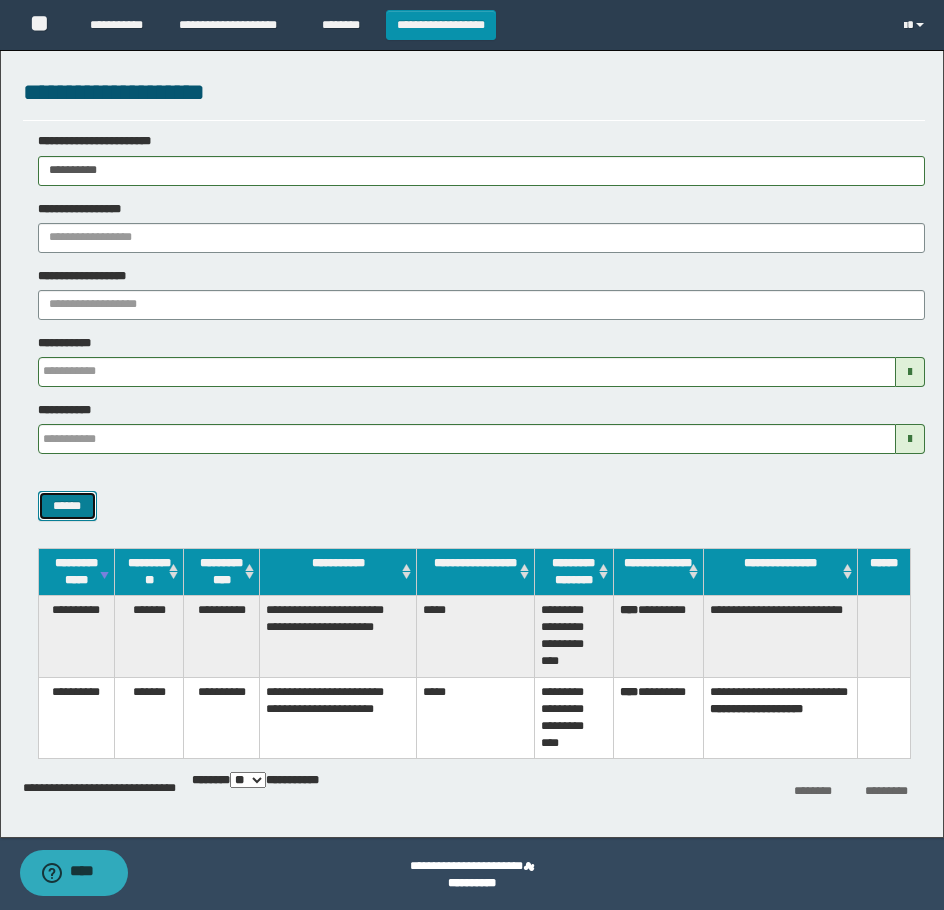 click on "******" at bounding box center [67, 506] 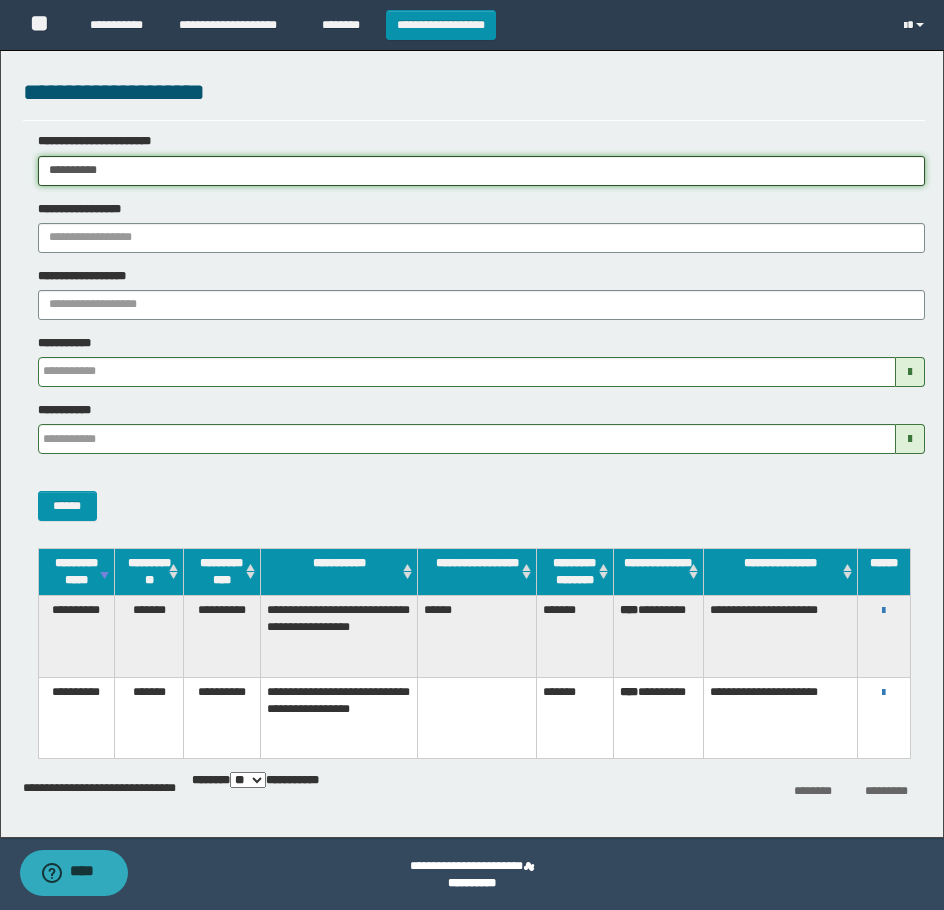 drag, startPoint x: 227, startPoint y: 169, endPoint x: -7, endPoint y: 167, distance: 234.00854 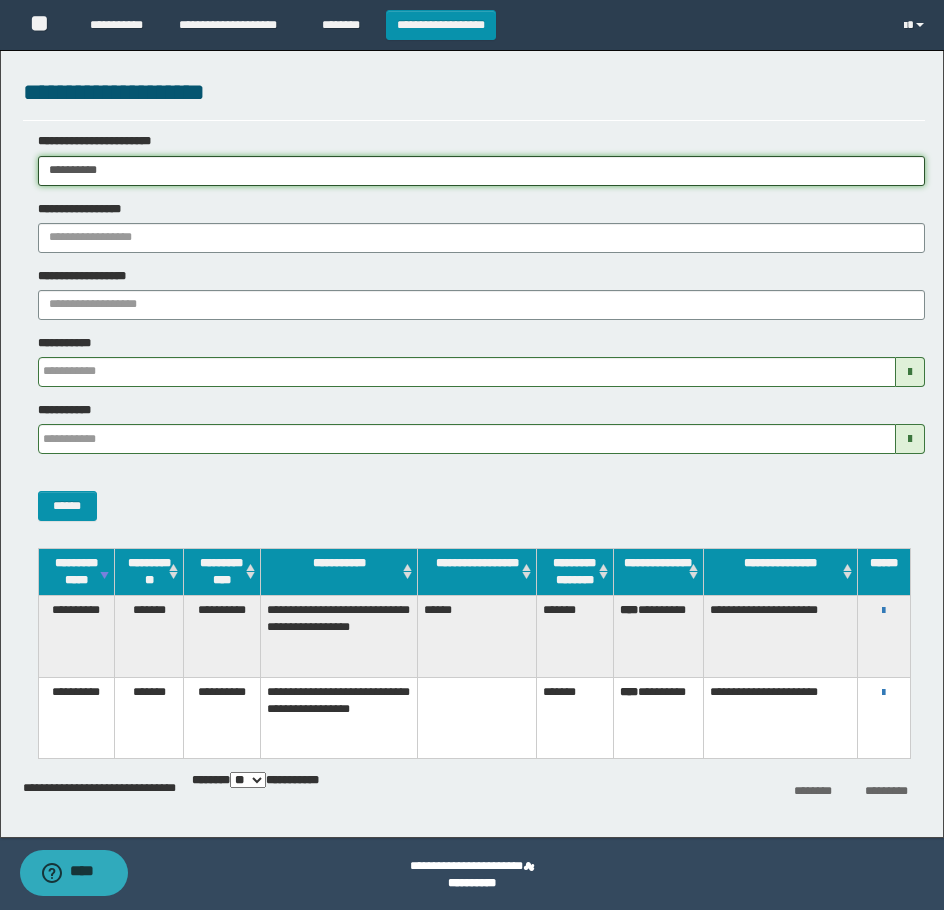 click on "**********" at bounding box center [472, 455] 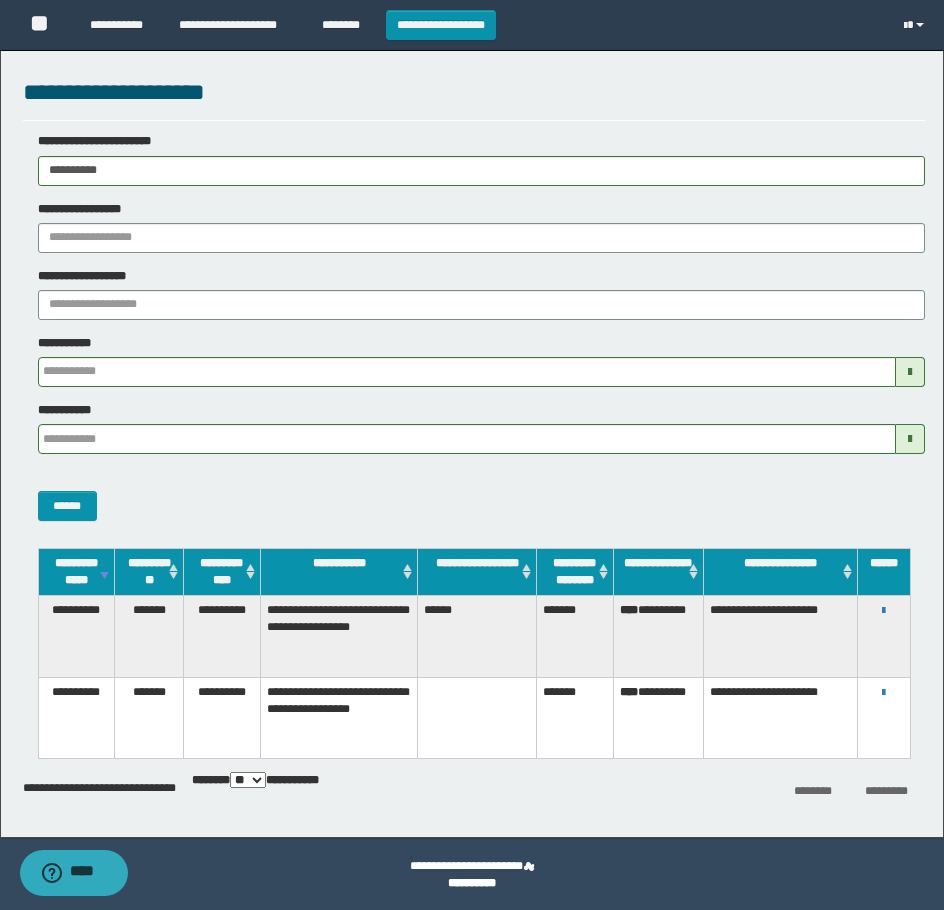 click on "******" at bounding box center (474, 495) 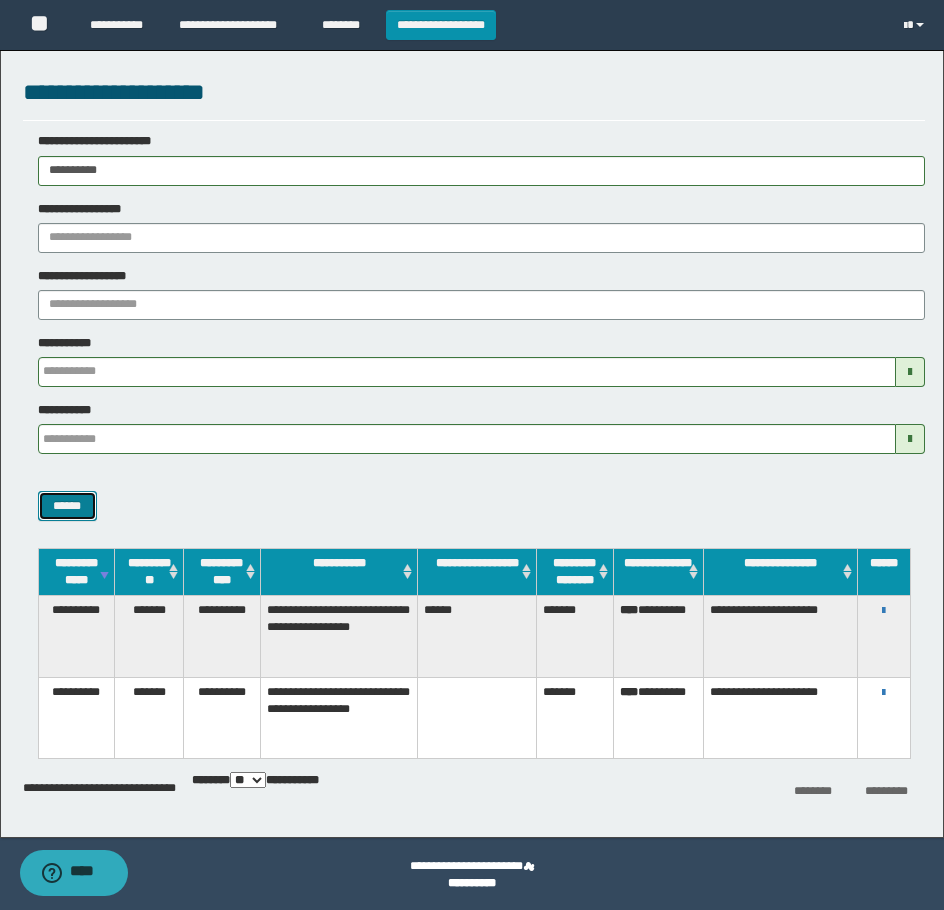 click on "******" at bounding box center [67, 506] 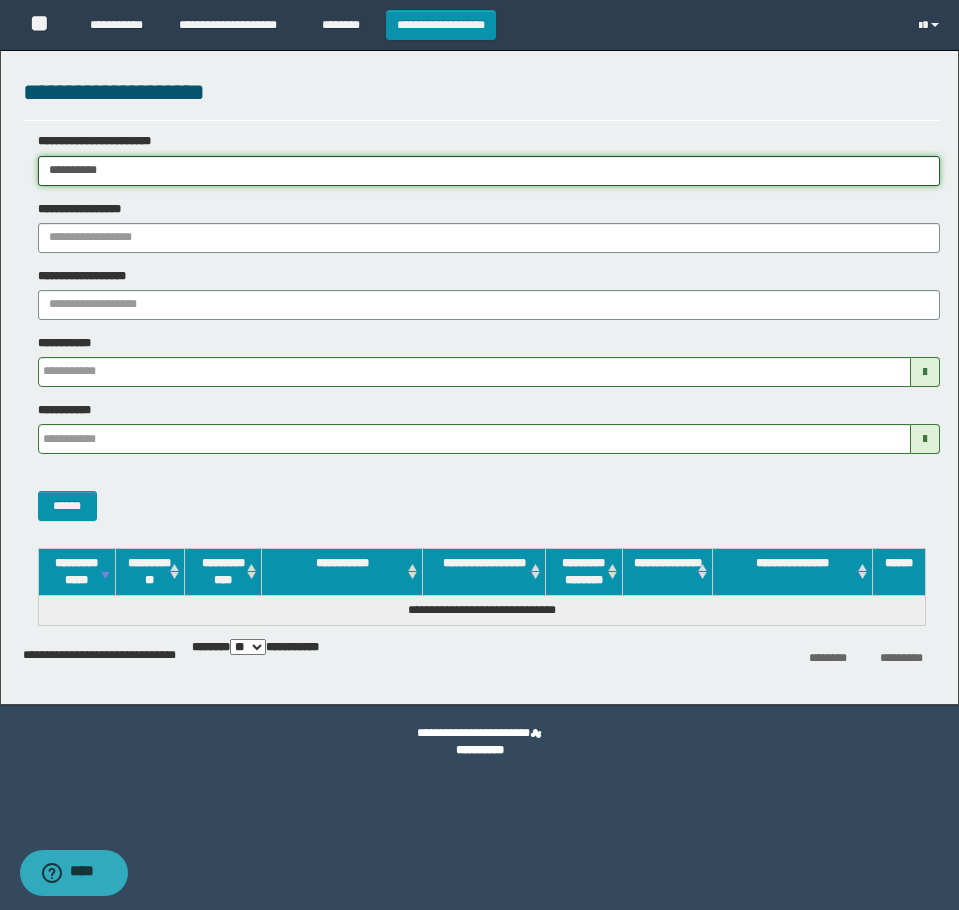drag, startPoint x: 164, startPoint y: 166, endPoint x: -7, endPoint y: 197, distance: 173.78723 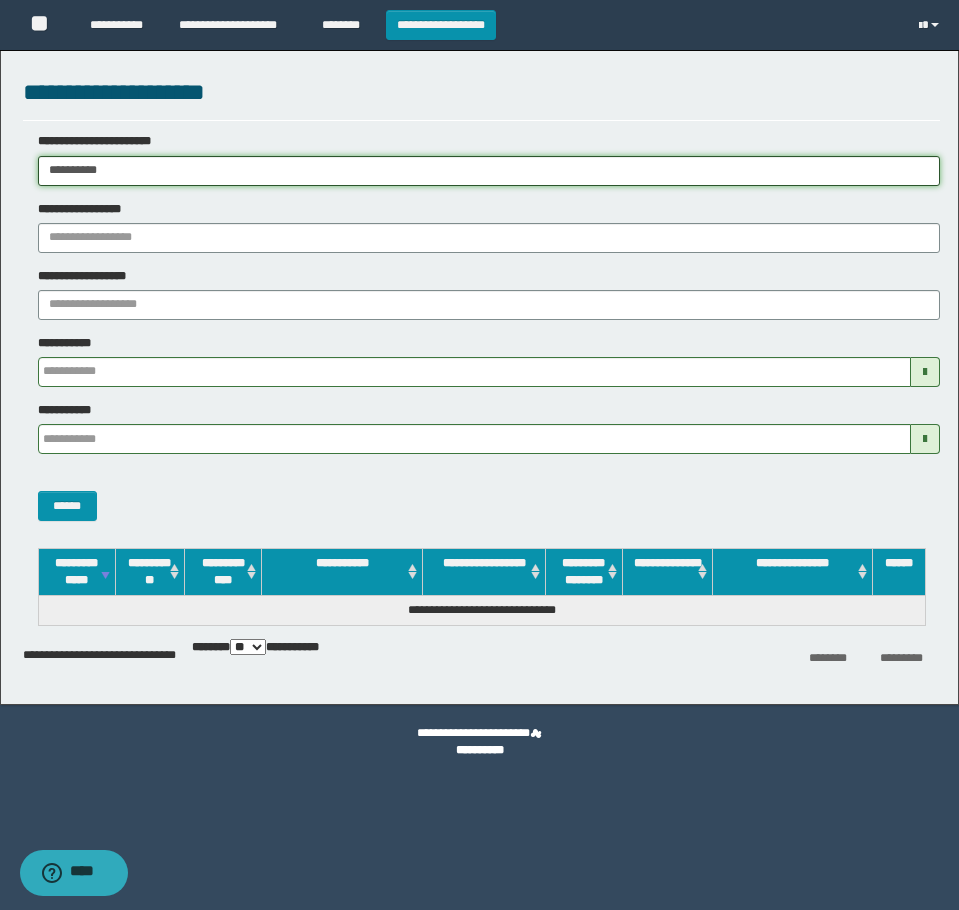 click on "**********" at bounding box center (479, 455) 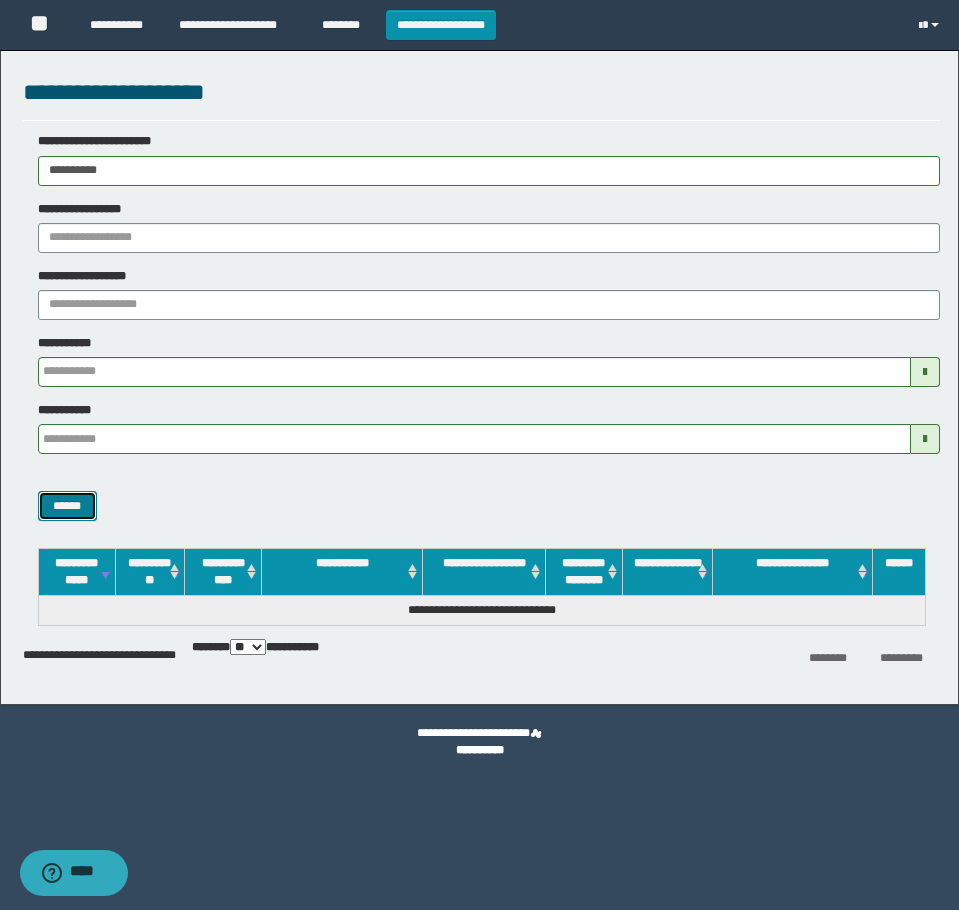 click on "******" at bounding box center (67, 506) 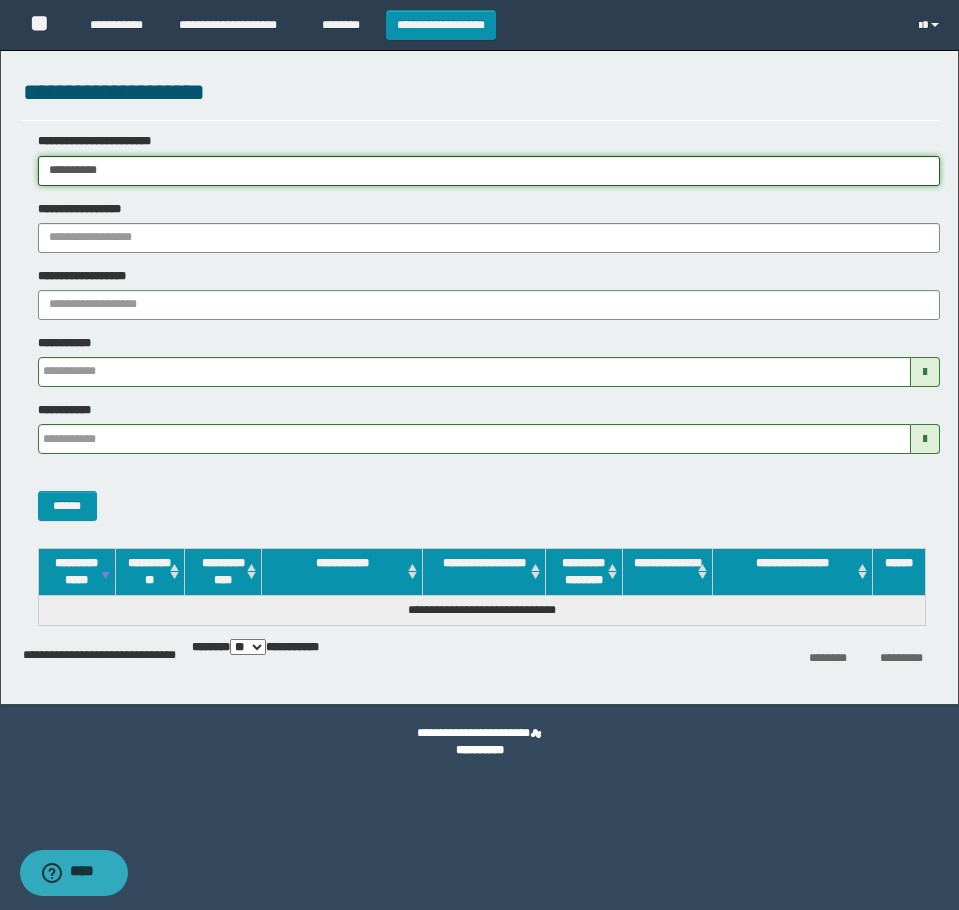 drag, startPoint x: 174, startPoint y: 176, endPoint x: -7, endPoint y: 166, distance: 181.27603 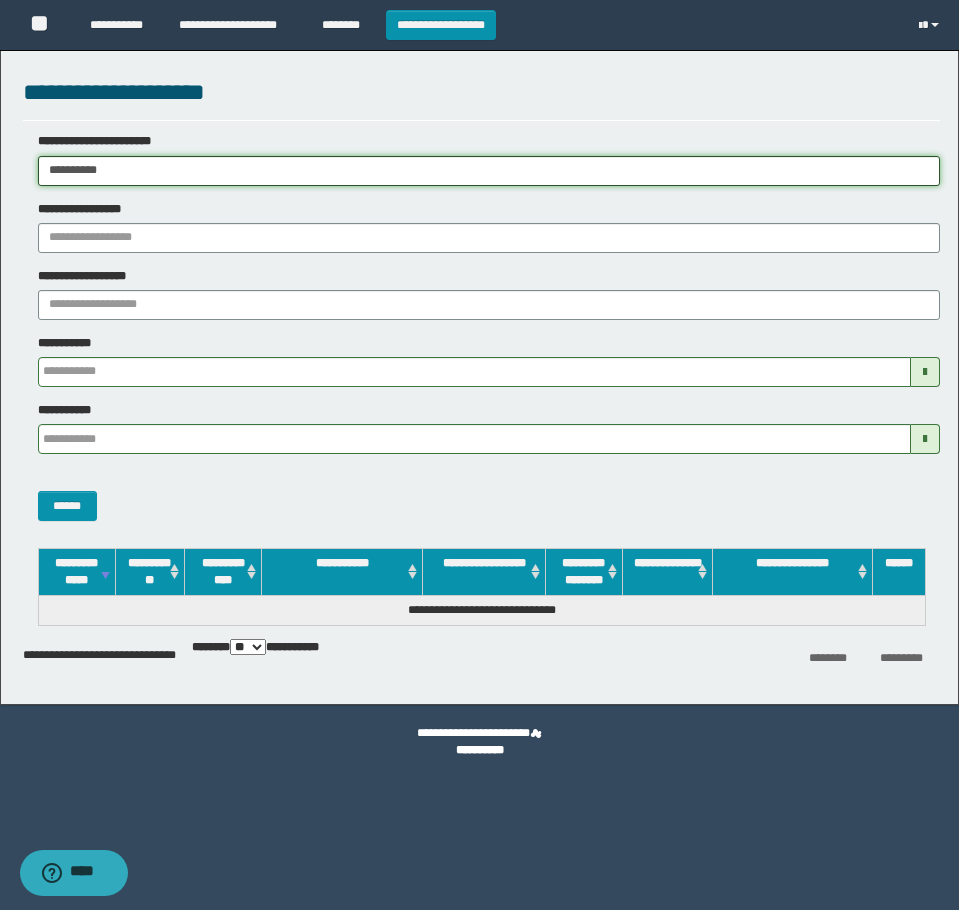 click on "**********" at bounding box center [479, 455] 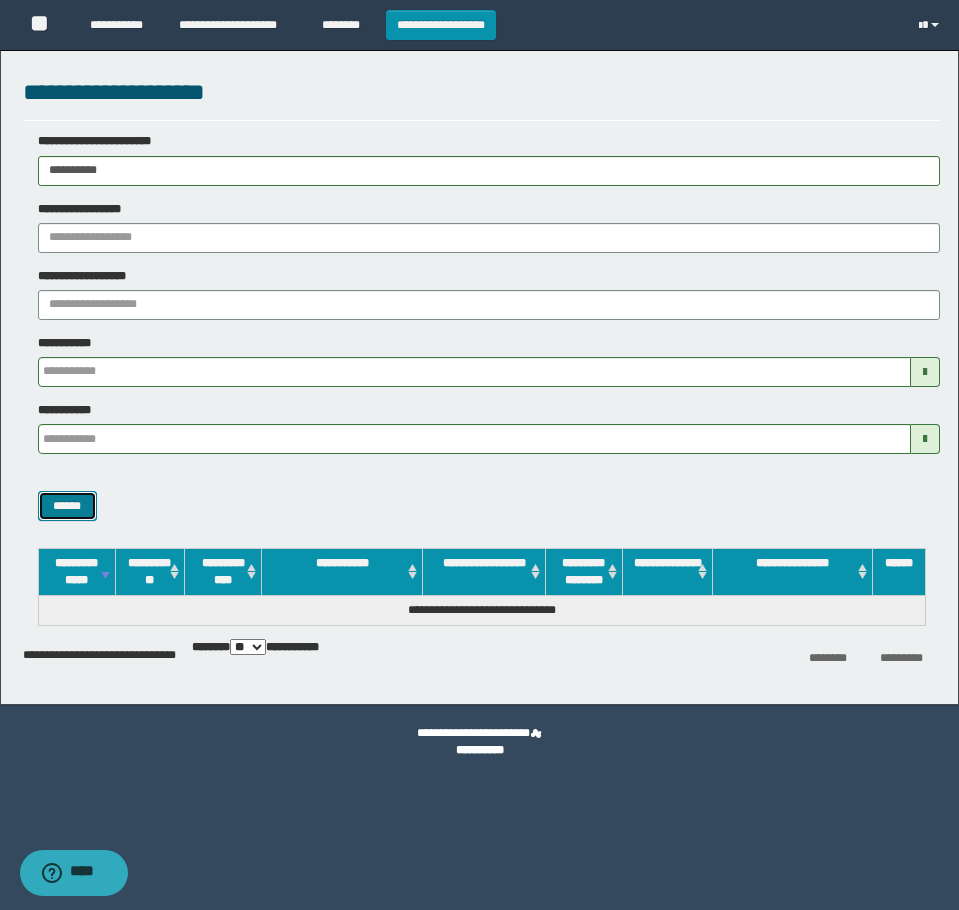 click on "******" at bounding box center (67, 506) 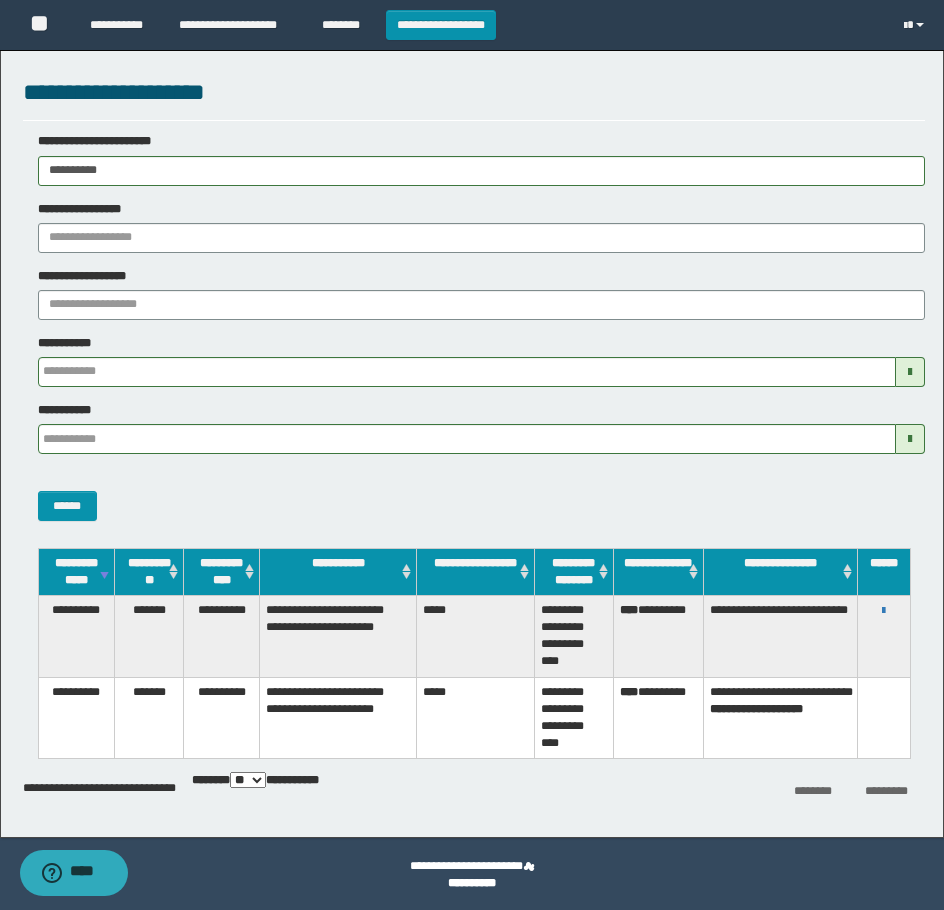 click on "**********" at bounding box center [884, 610] 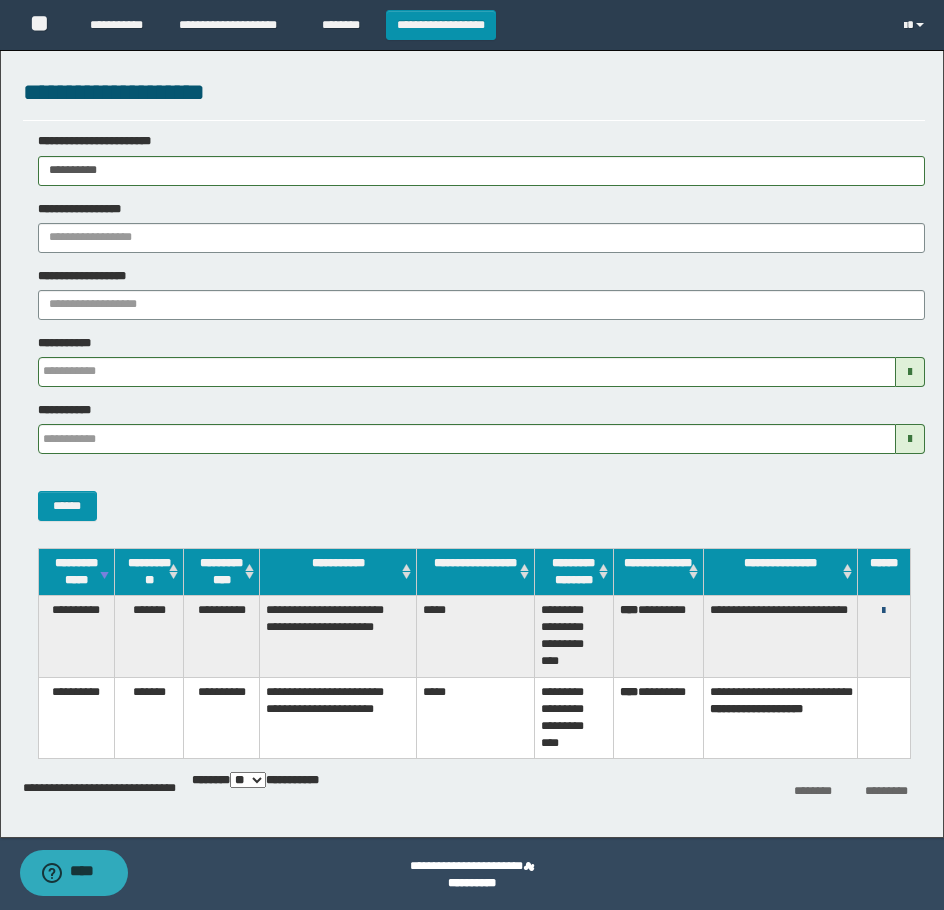 click at bounding box center (883, 611) 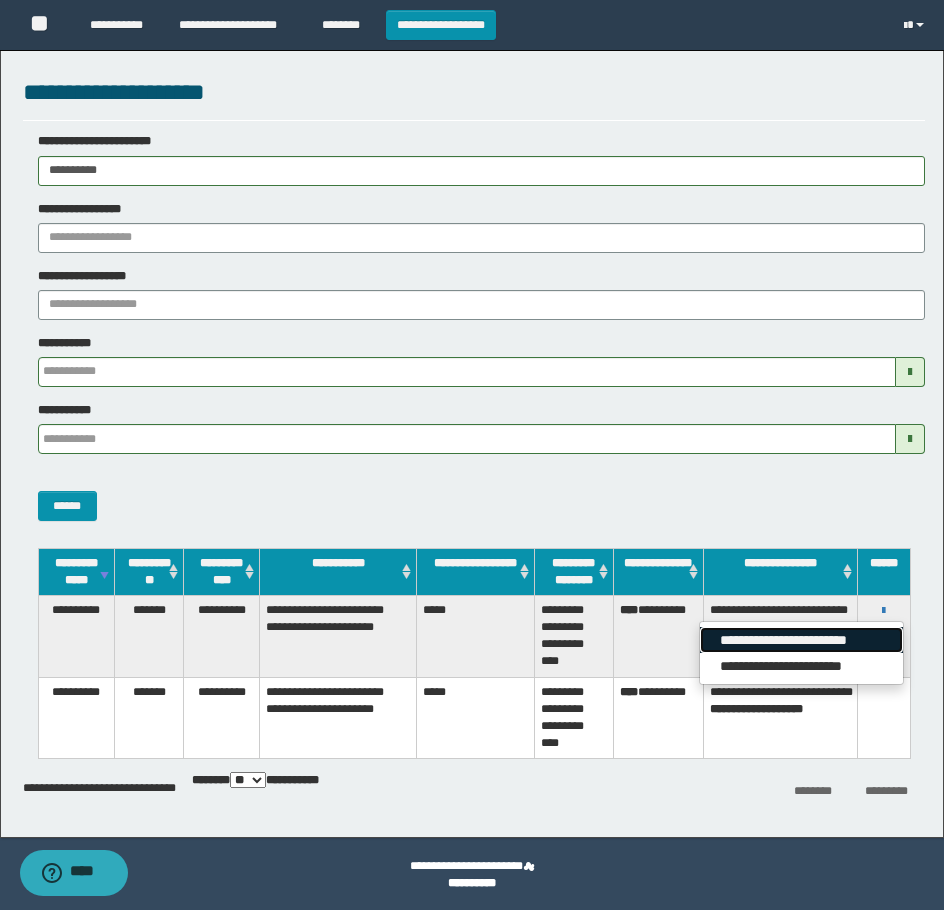 click on "**********" at bounding box center [801, 640] 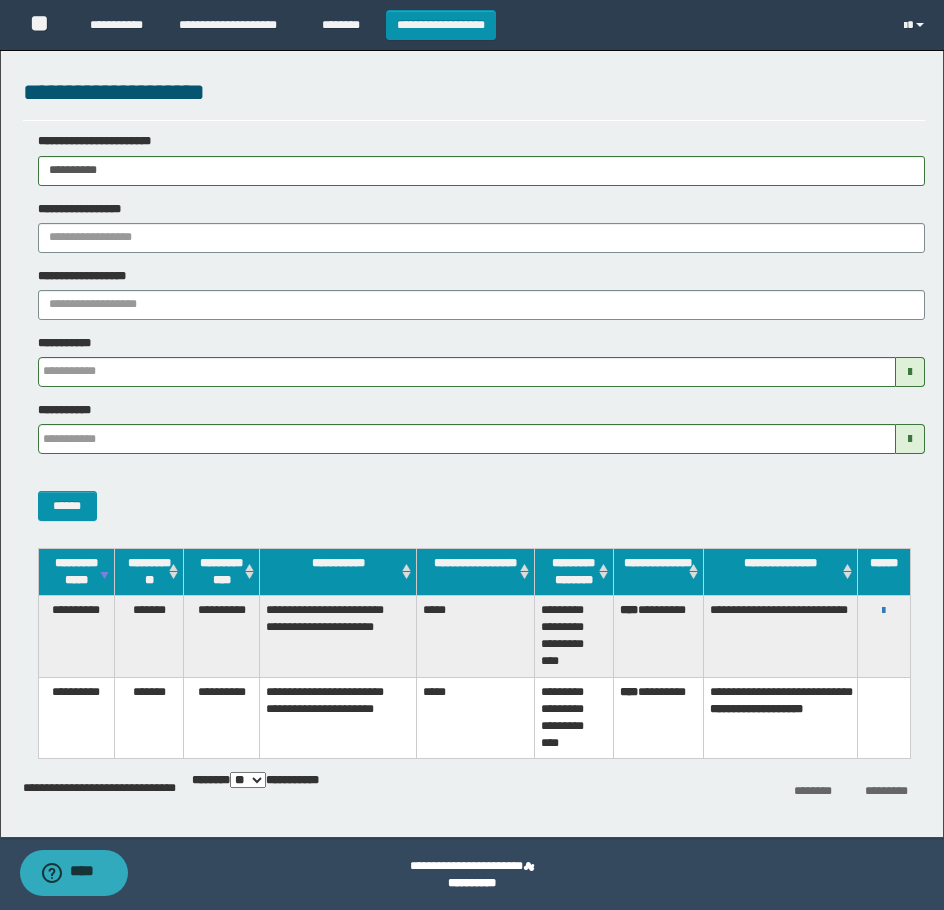 drag, startPoint x: 252, startPoint y: 172, endPoint x: -7, endPoint y: 178, distance: 259.0695 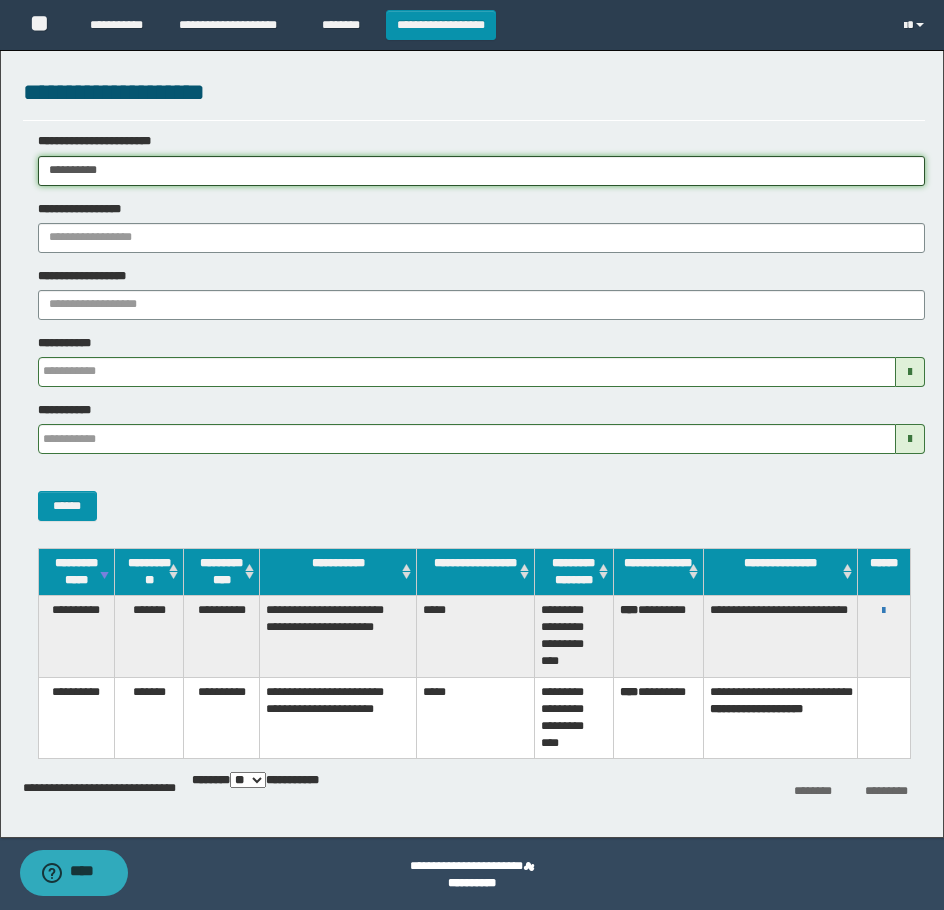 paste 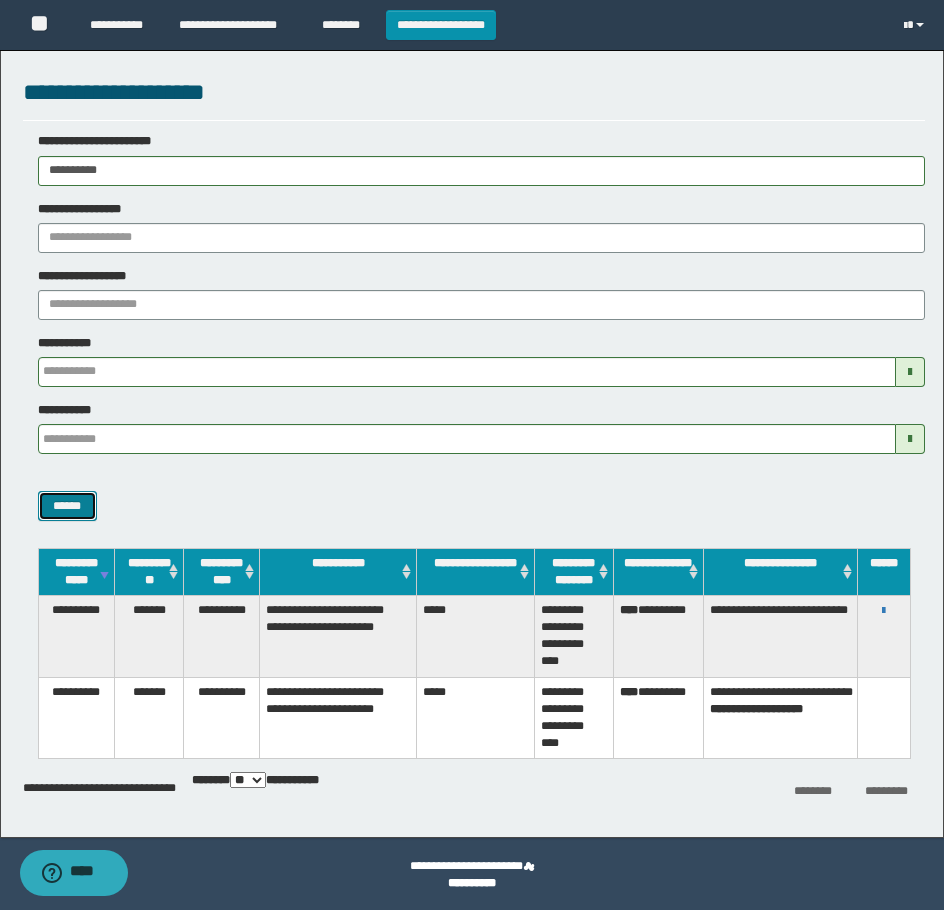 click on "******" at bounding box center (67, 506) 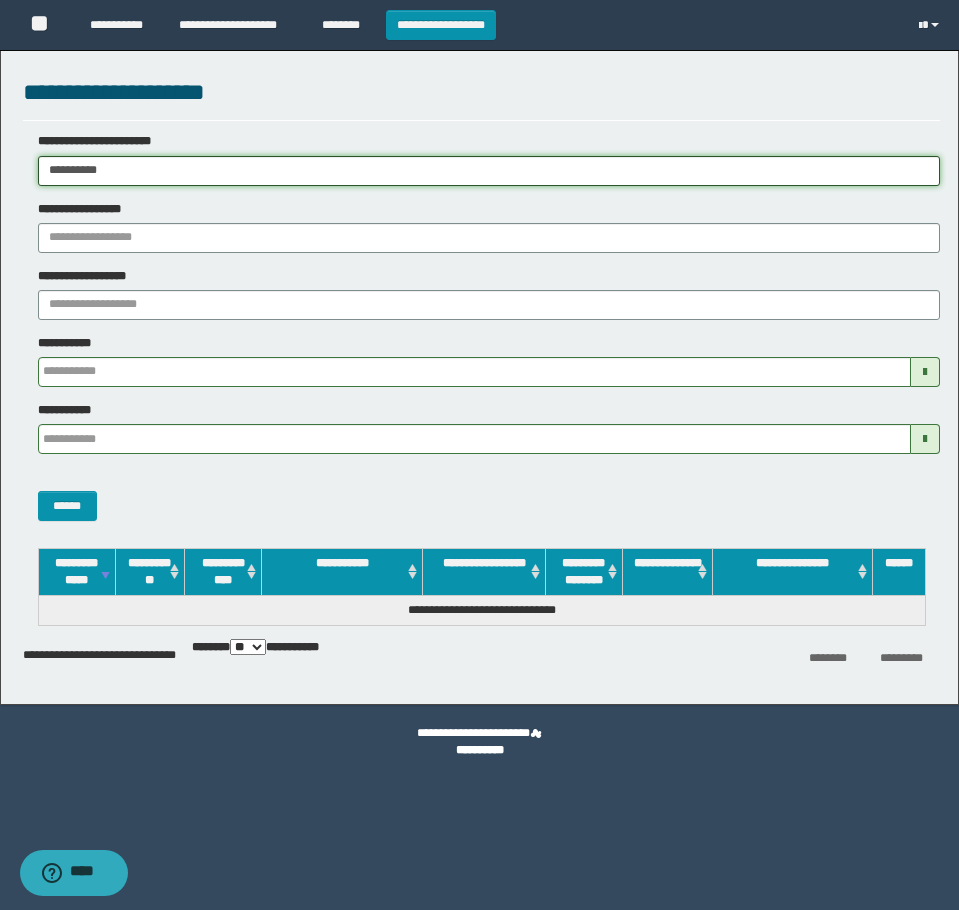 drag, startPoint x: 144, startPoint y: 183, endPoint x: 5, endPoint y: 228, distance: 146.1027 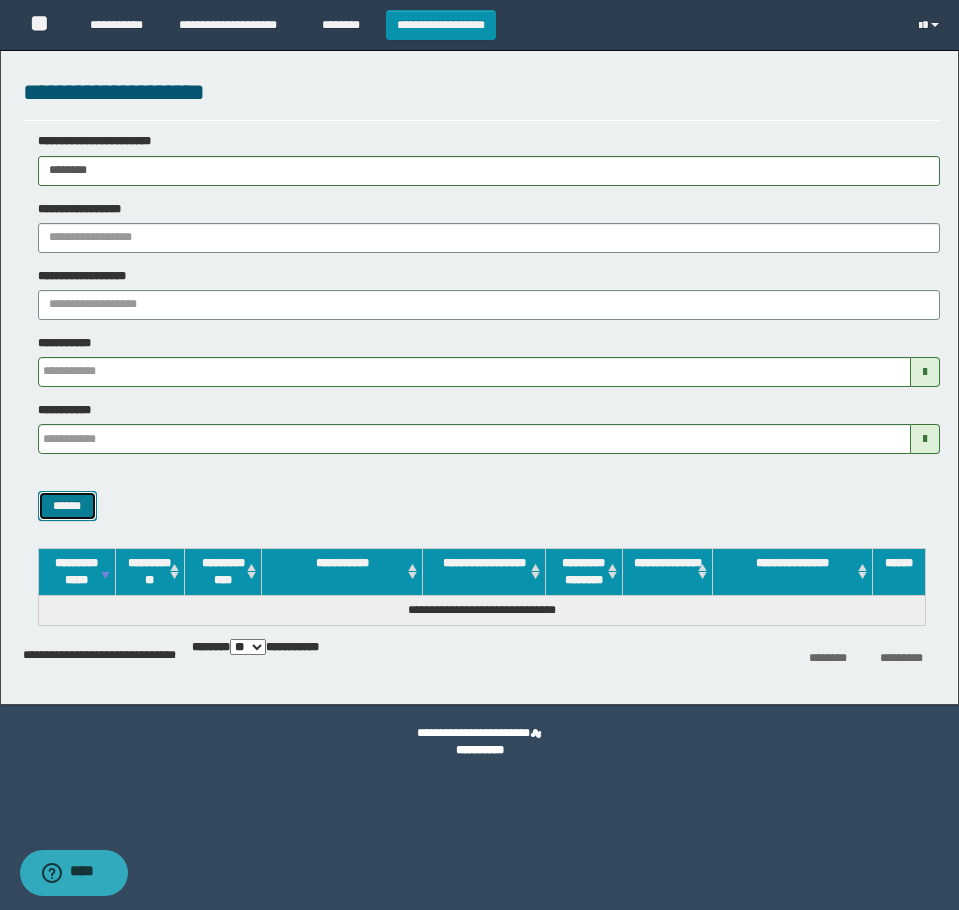 click on "******" at bounding box center (67, 506) 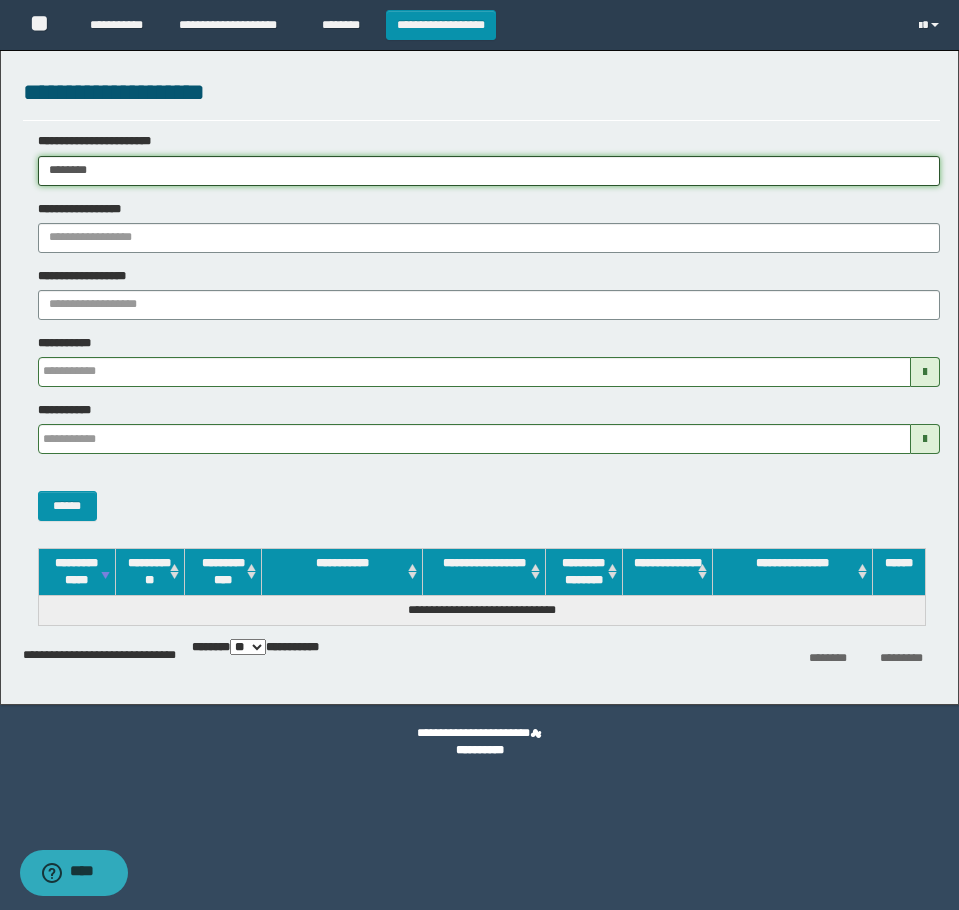 drag, startPoint x: 288, startPoint y: 170, endPoint x: -7, endPoint y: 170, distance: 295 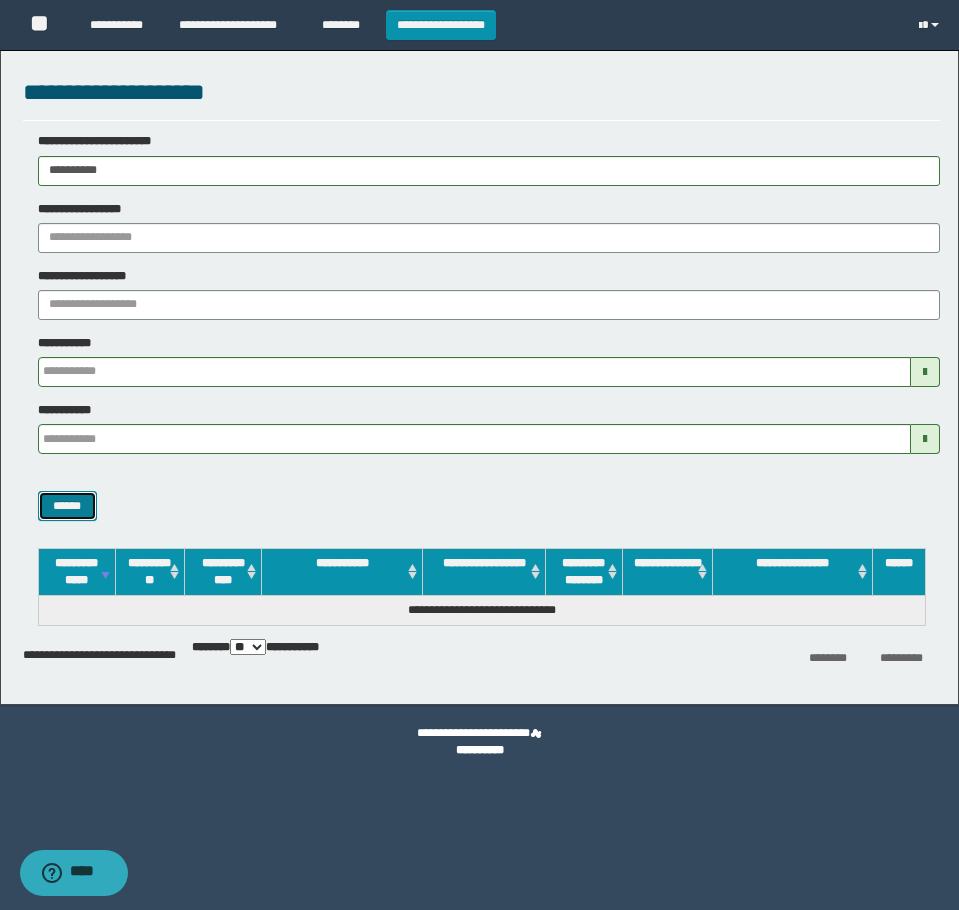 click on "******" at bounding box center [67, 506] 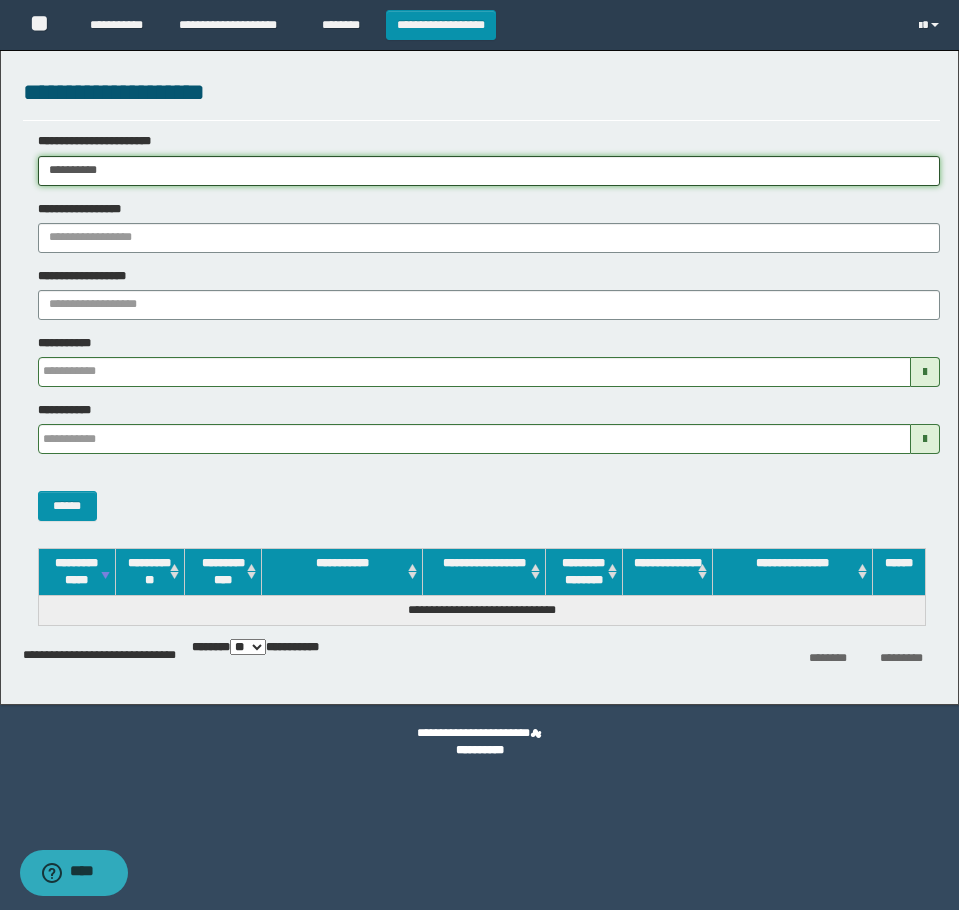 drag, startPoint x: 227, startPoint y: 163, endPoint x: -7, endPoint y: 207, distance: 238.10081 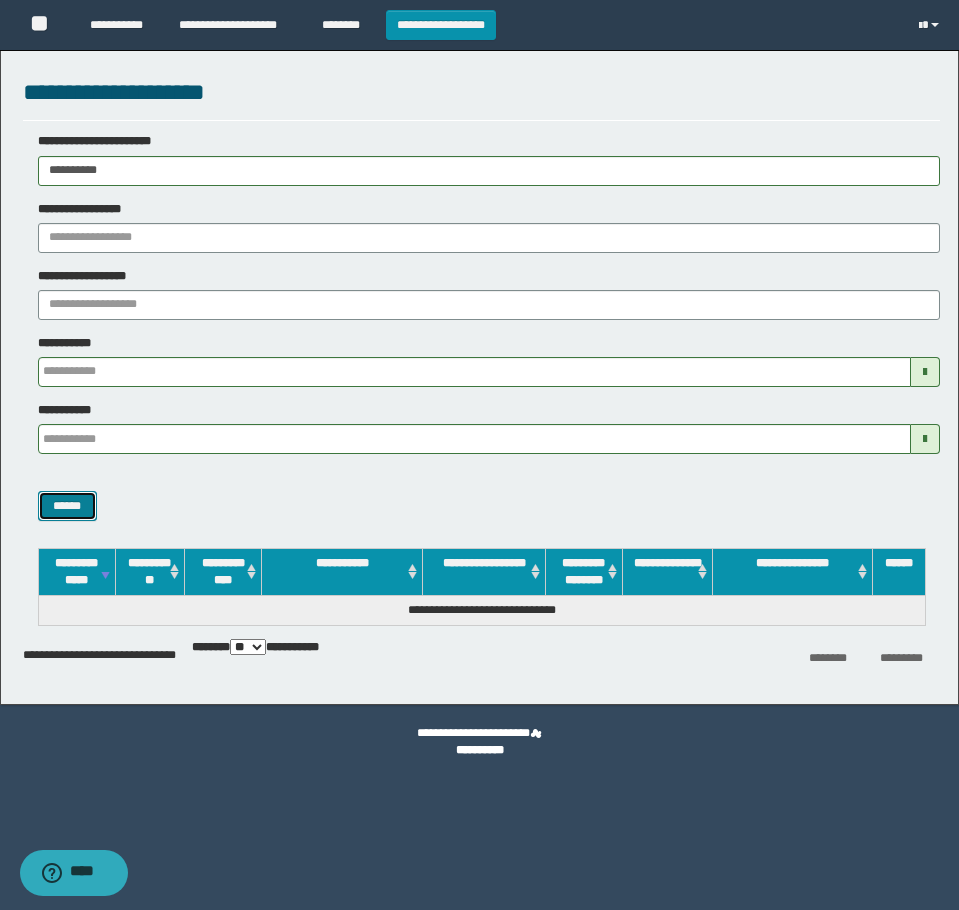click on "******" at bounding box center [67, 506] 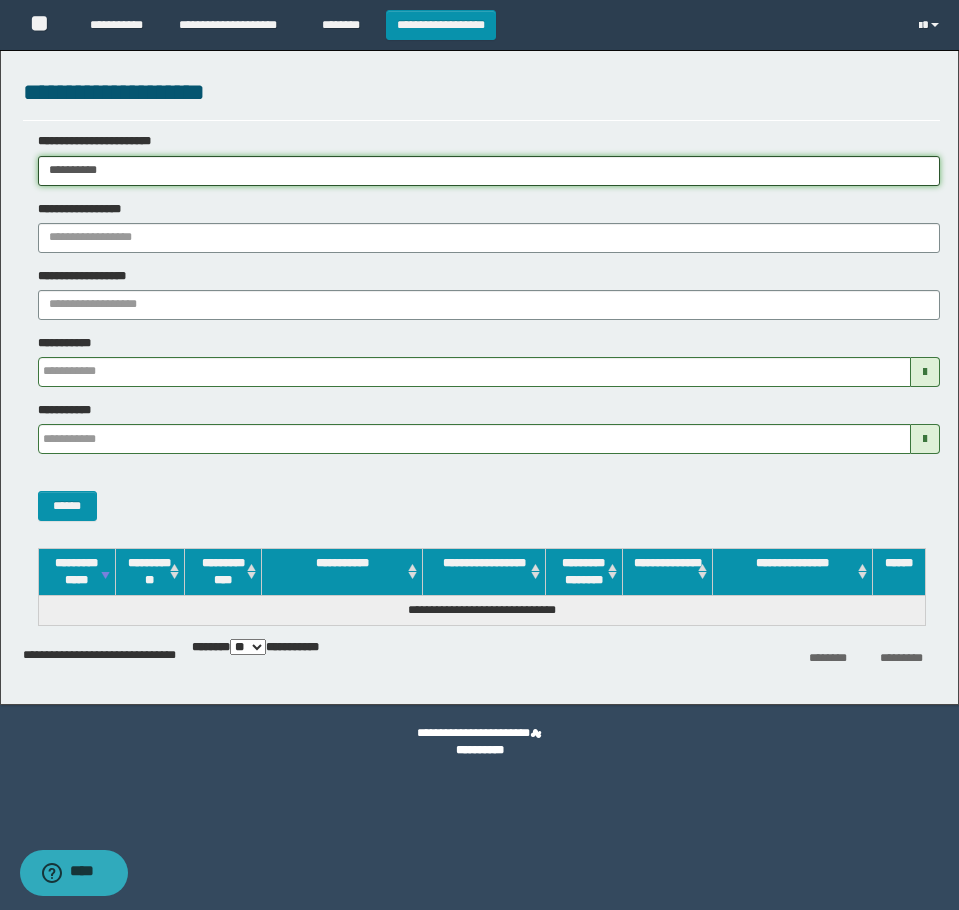 drag, startPoint x: 142, startPoint y: 164, endPoint x: -7, endPoint y: 189, distance: 151.08276 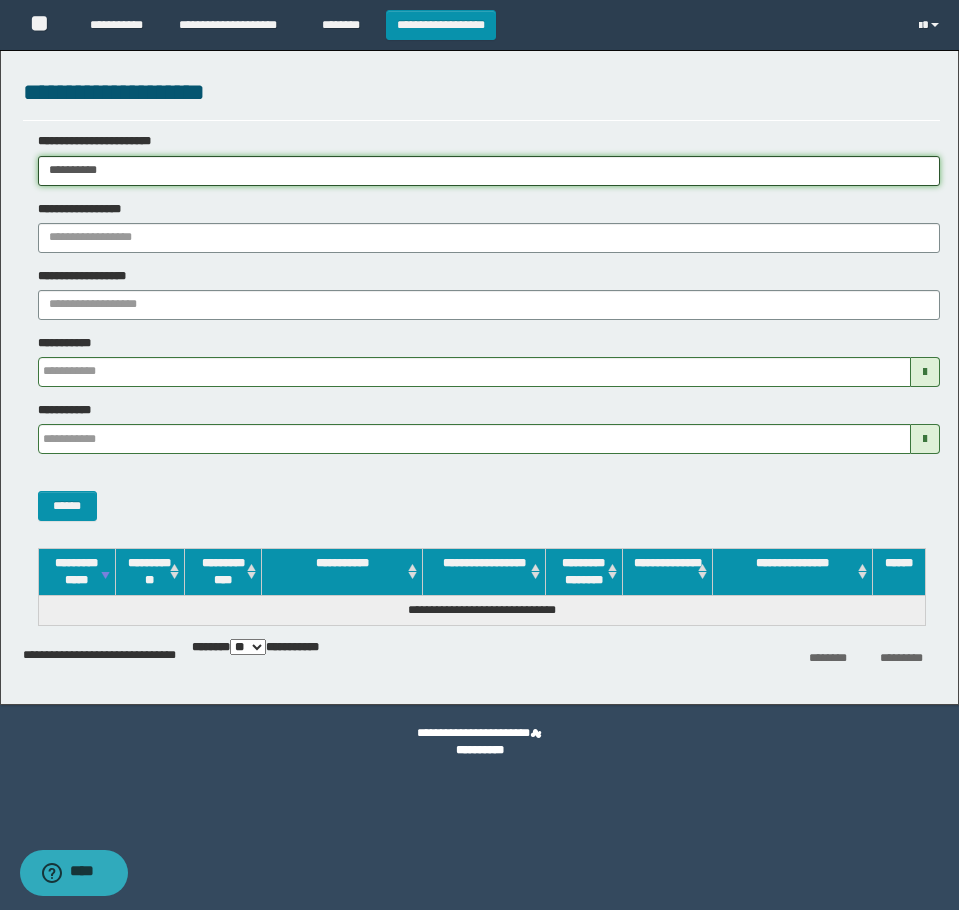 click on "**********" at bounding box center [479, 455] 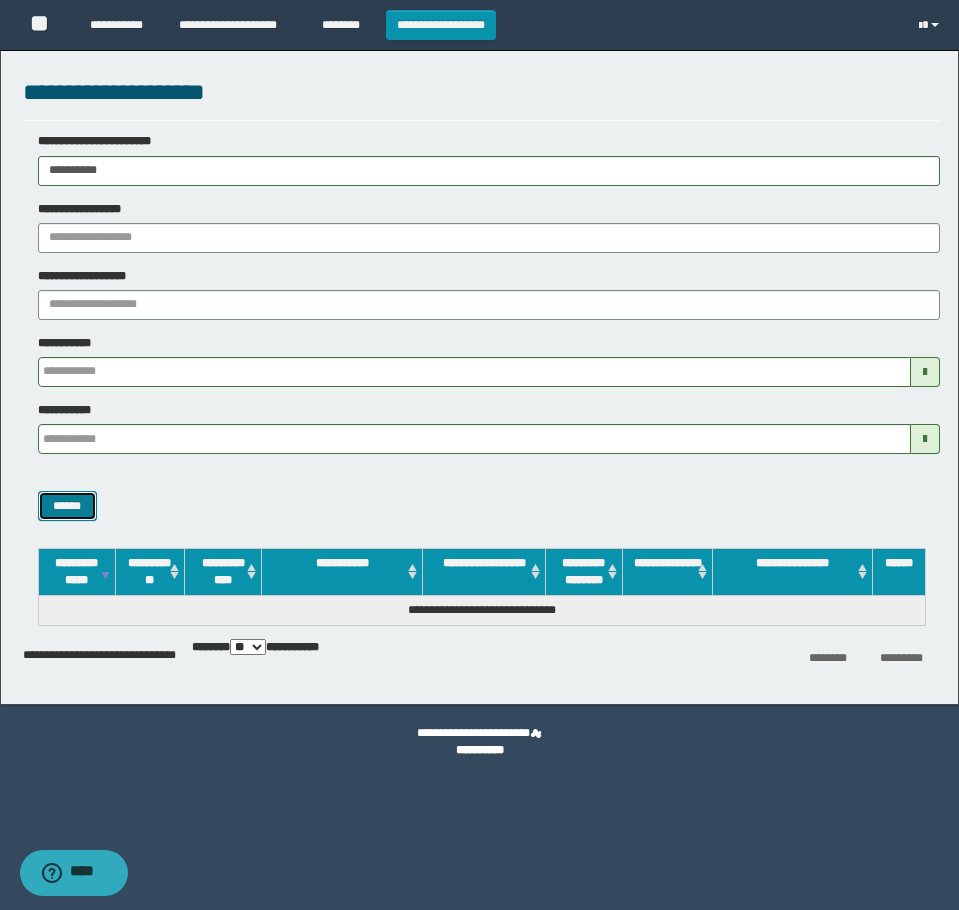 click on "******" at bounding box center [67, 506] 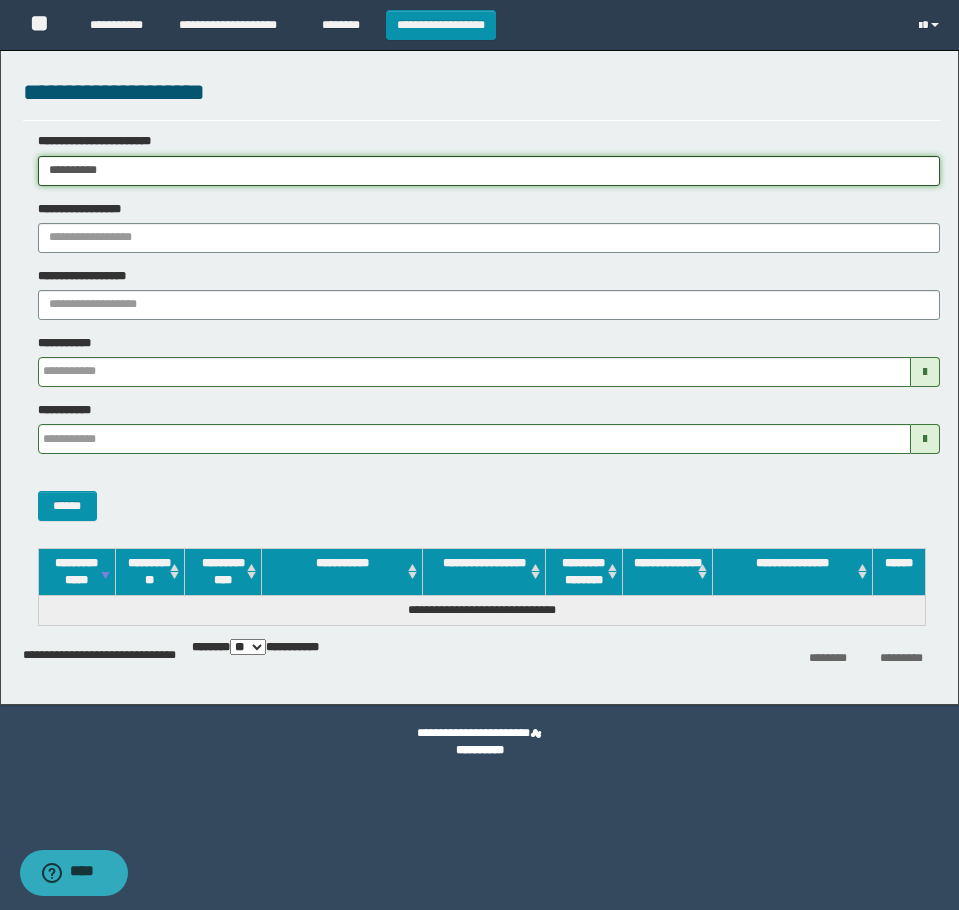 drag, startPoint x: 133, startPoint y: 165, endPoint x: -7, endPoint y: 171, distance: 140.12851 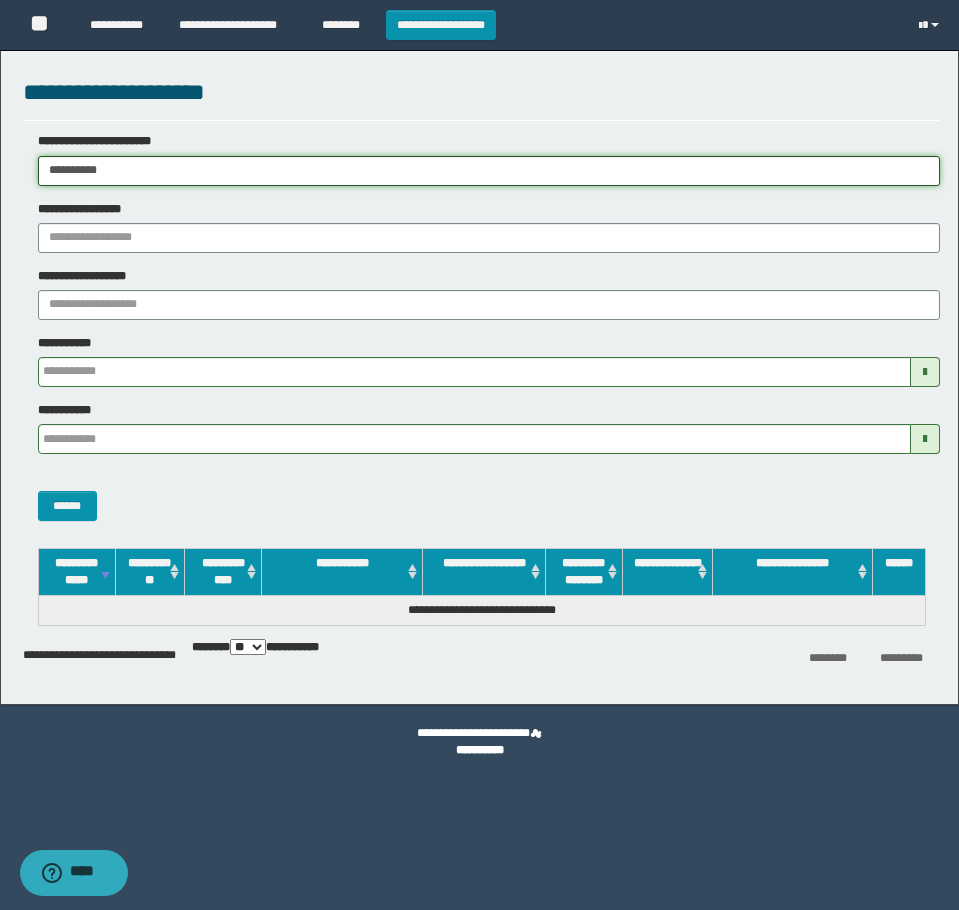 click on "**********" at bounding box center (479, 455) 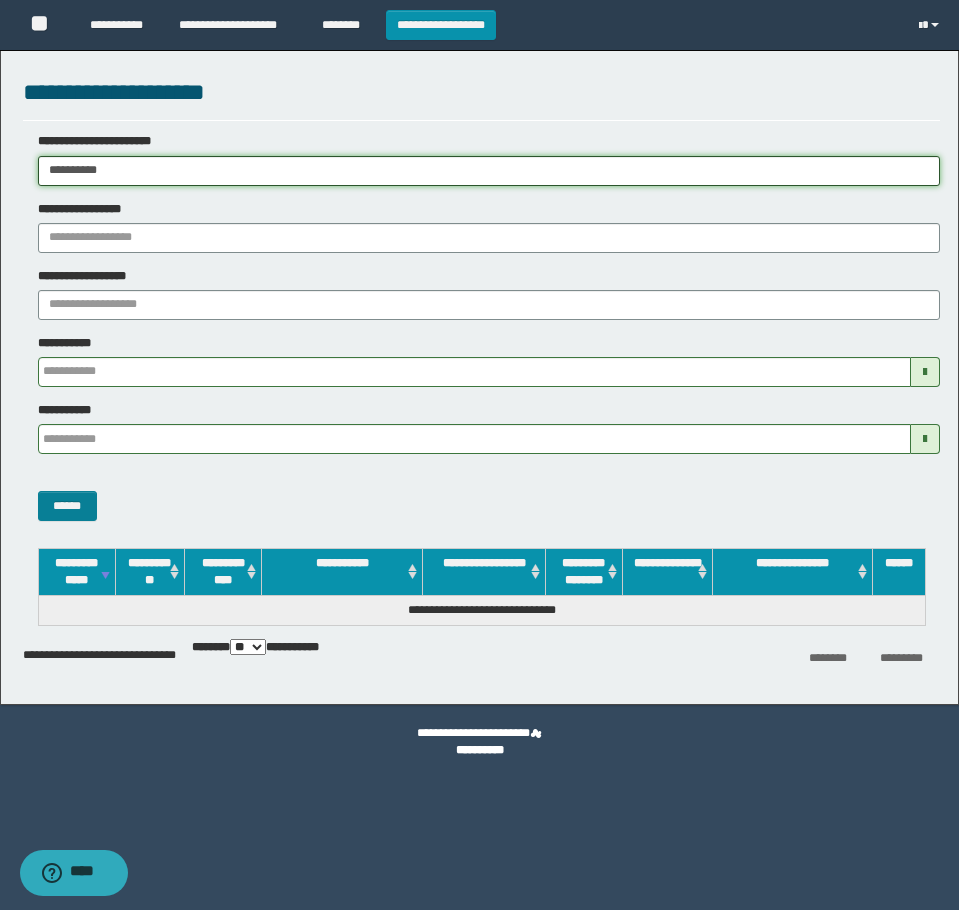 type on "**********" 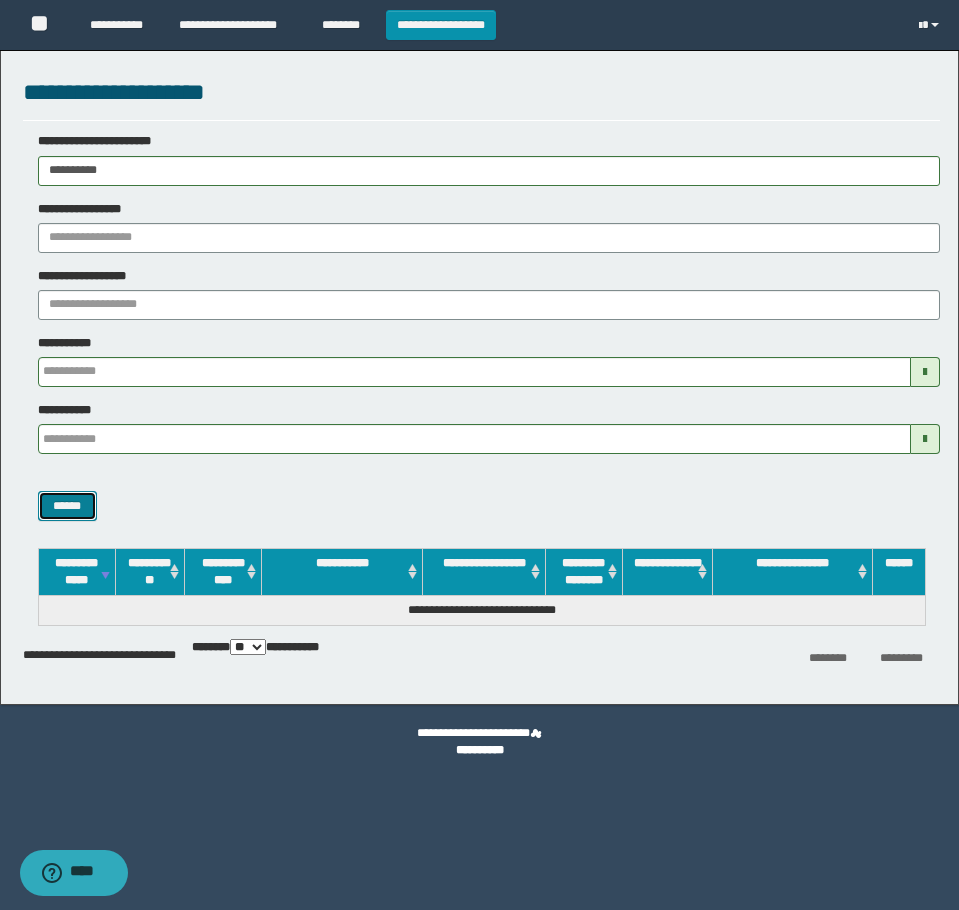 click on "******" at bounding box center (67, 506) 